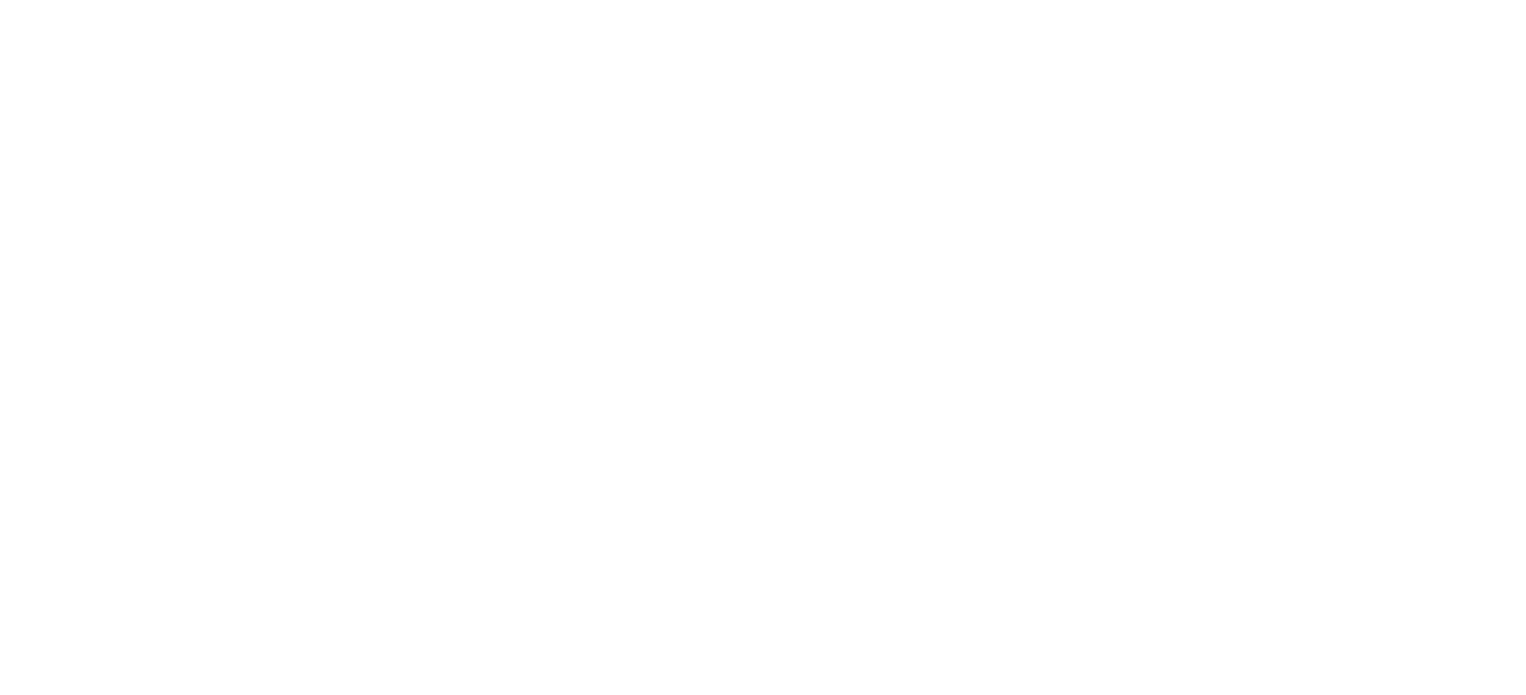 scroll, scrollTop: 0, scrollLeft: 0, axis: both 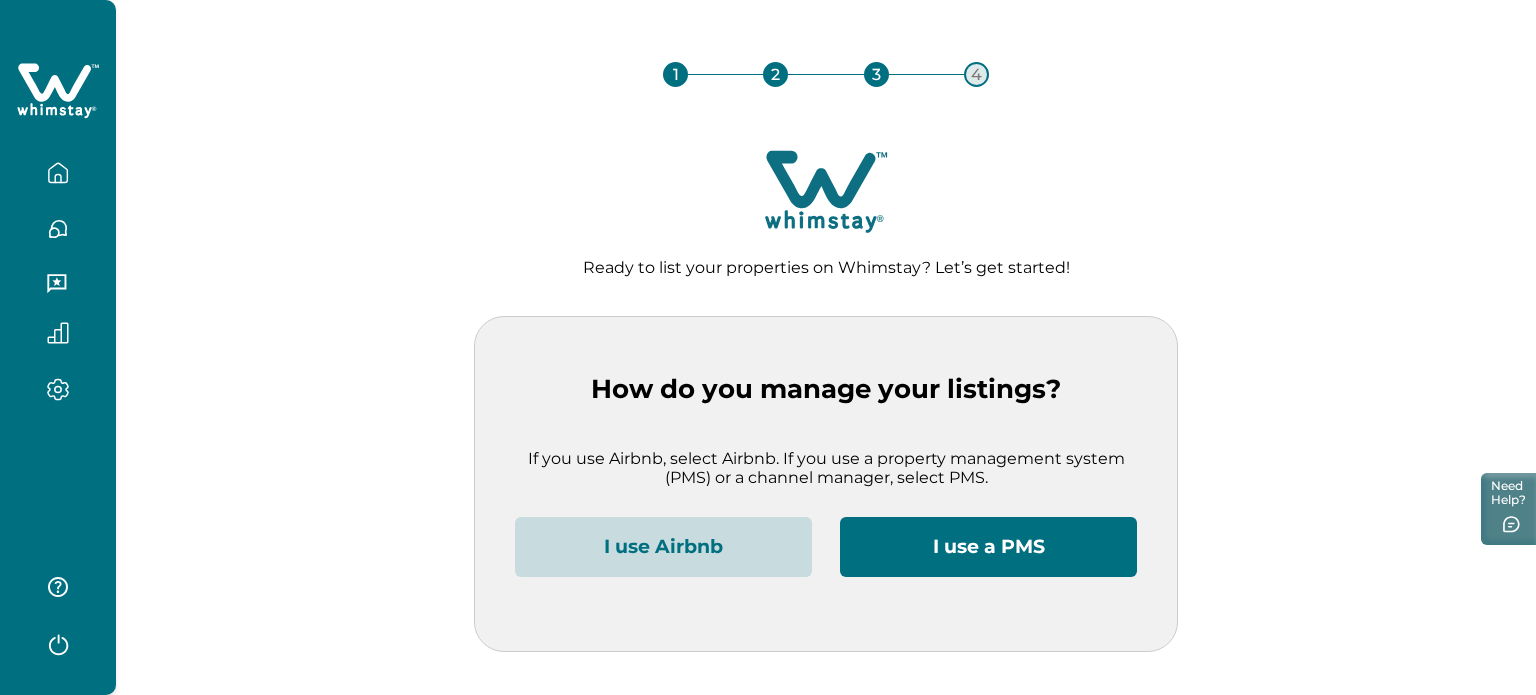 click on "I use Airbnb" at bounding box center [663, 547] 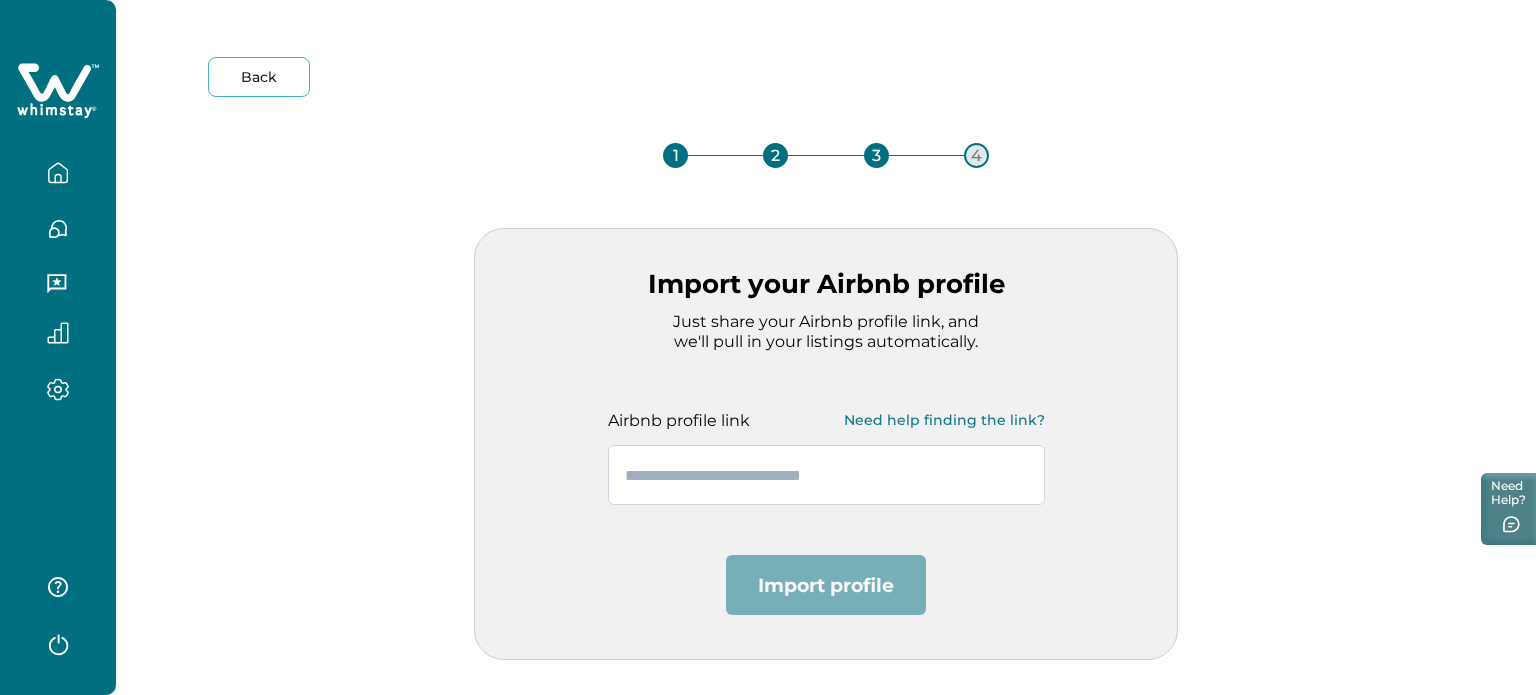click at bounding box center [826, 475] 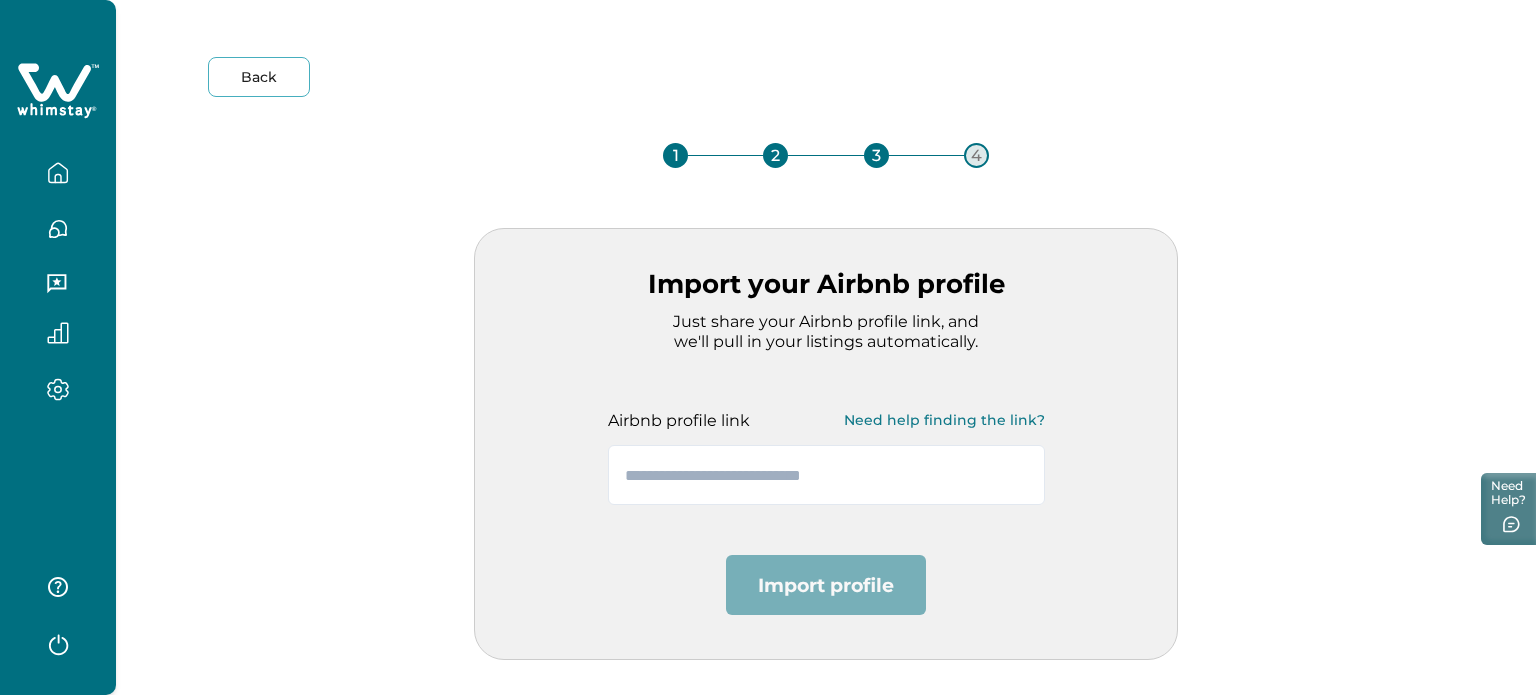 paste on "**********" 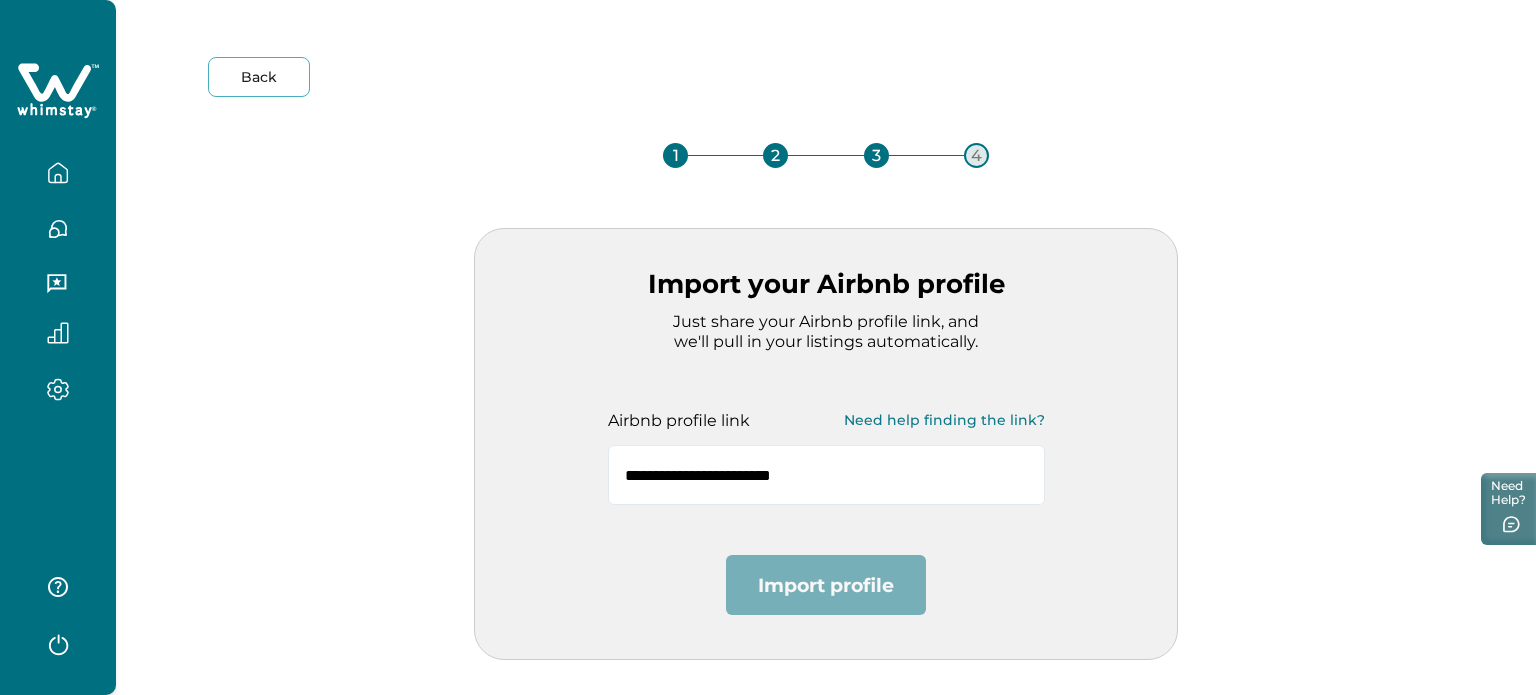 type on "**********" 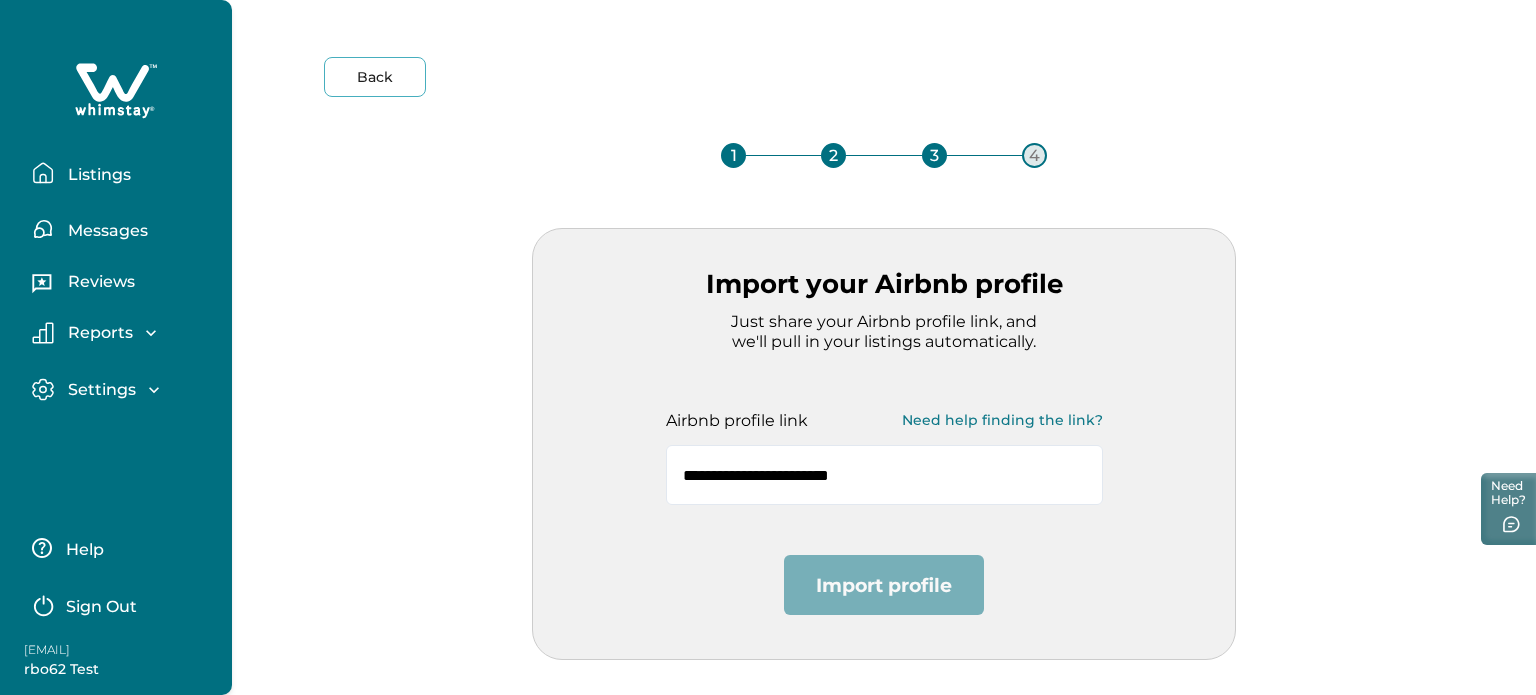 click on "Sign Out" at bounding box center (101, 607) 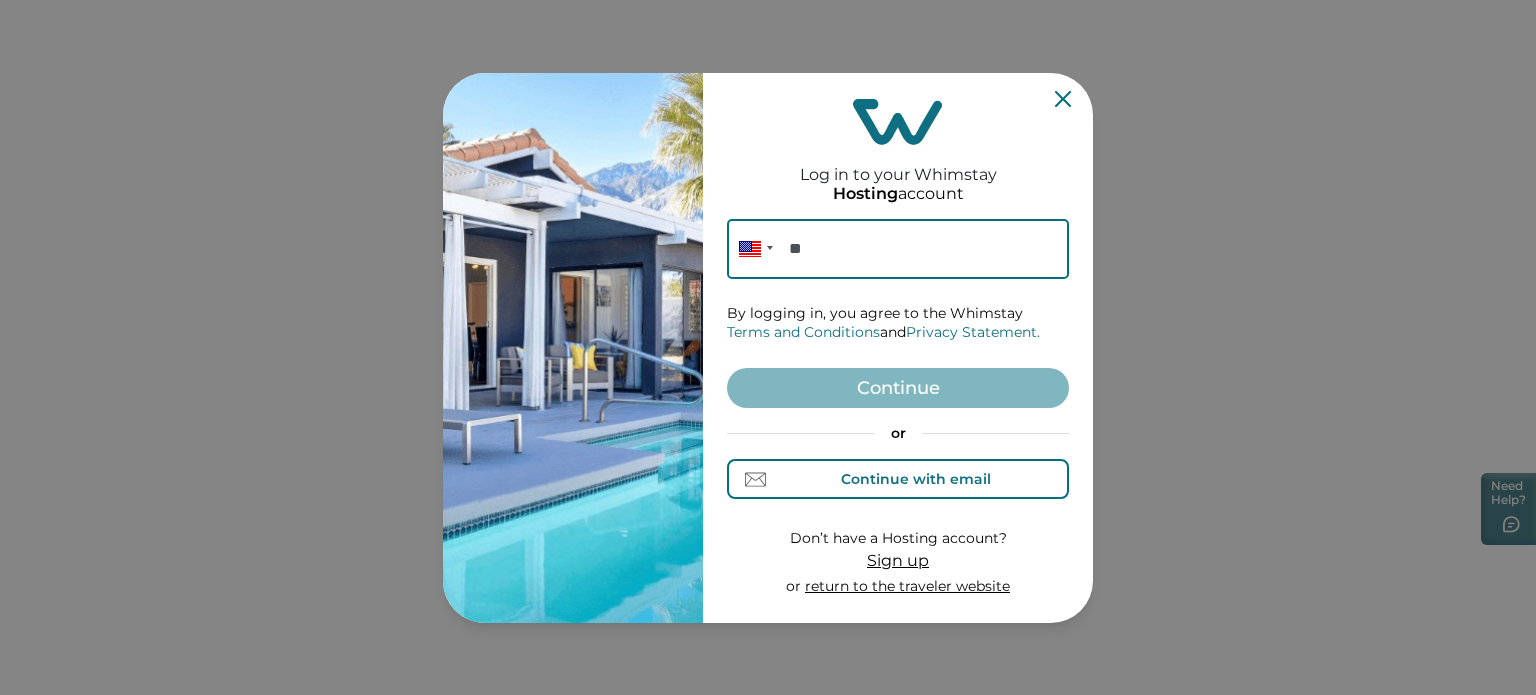 click on "Continue with email" at bounding box center (916, 479) 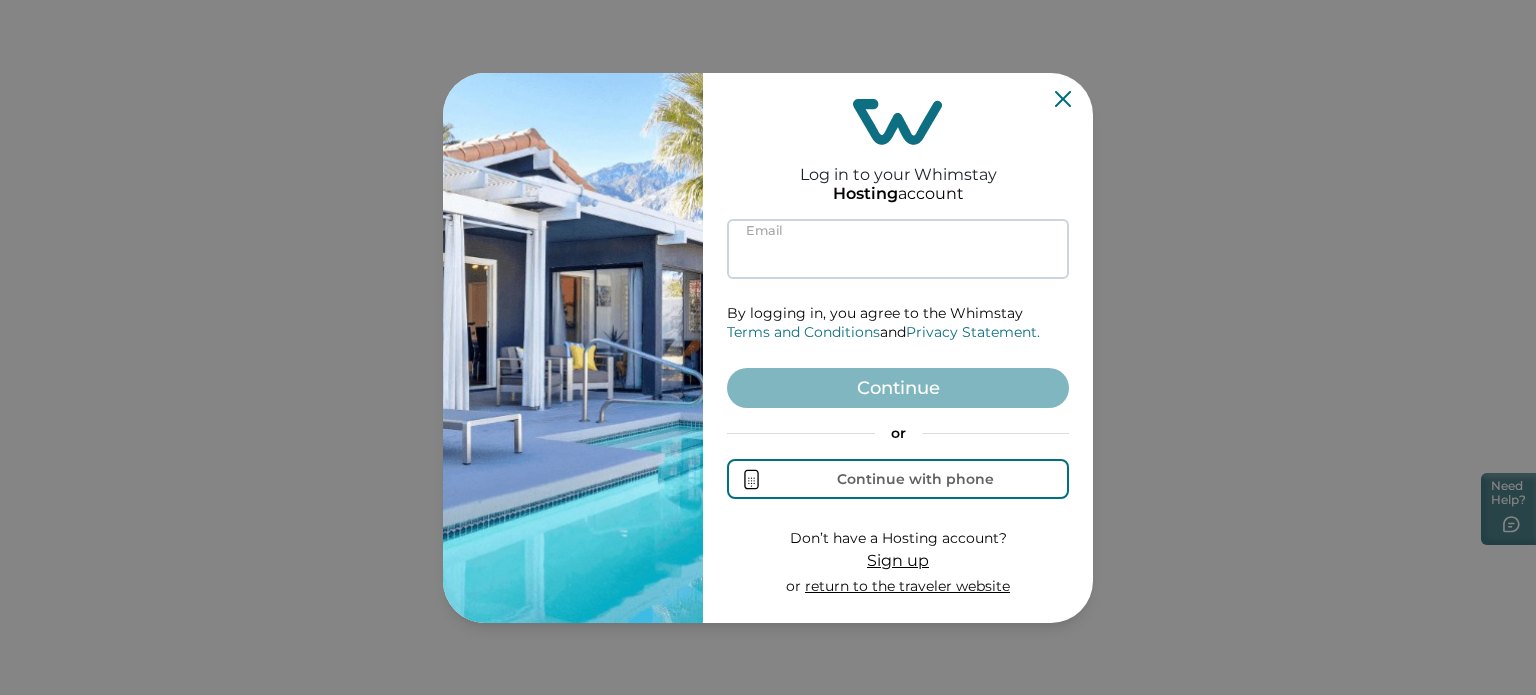 click at bounding box center (898, 249) 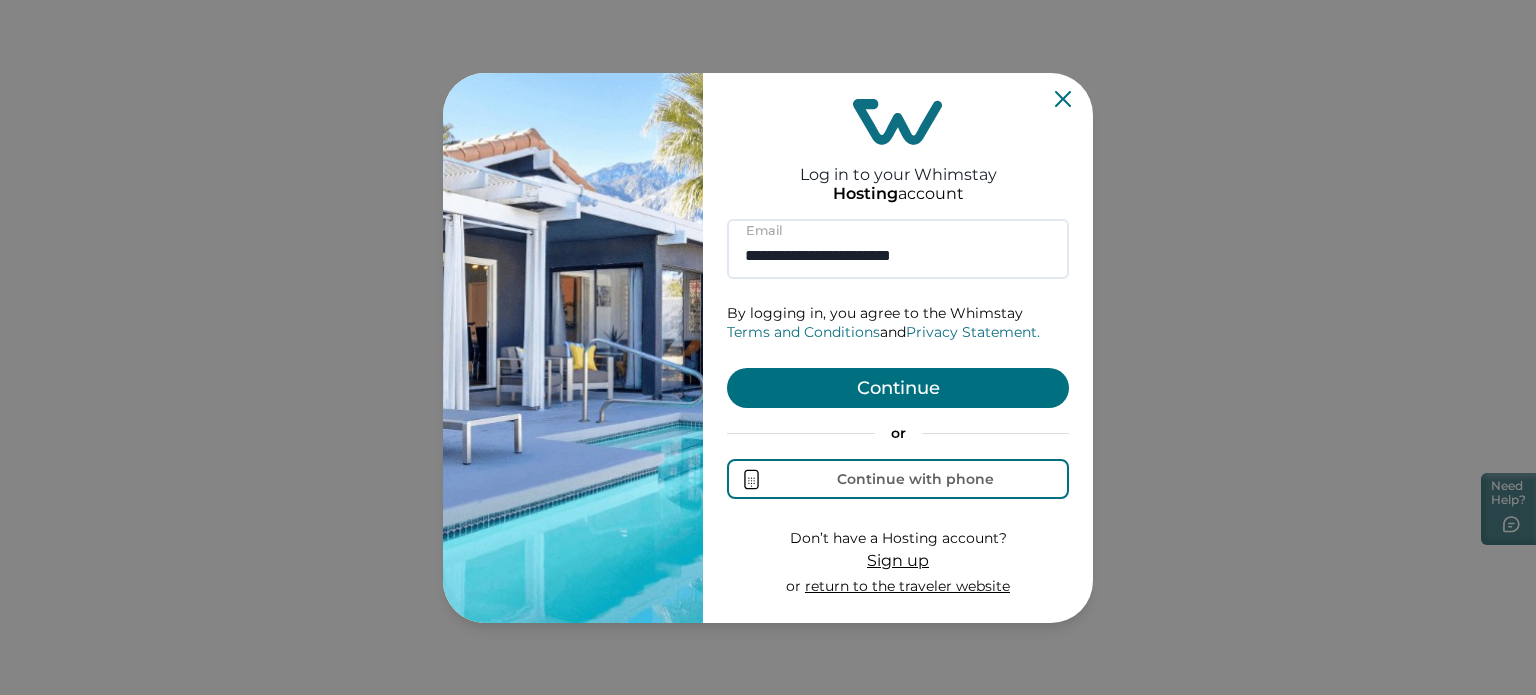 type on "**********" 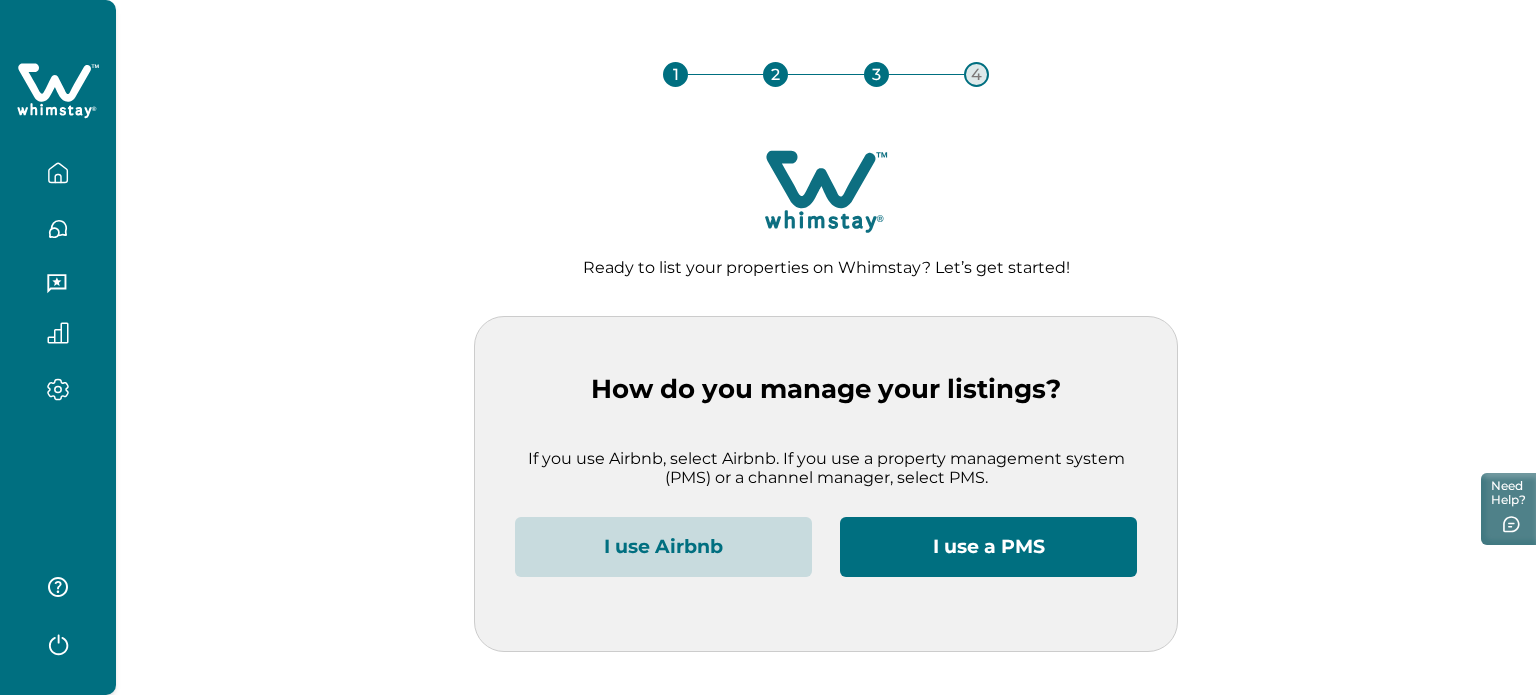 click on "I use Airbnb" at bounding box center [663, 547] 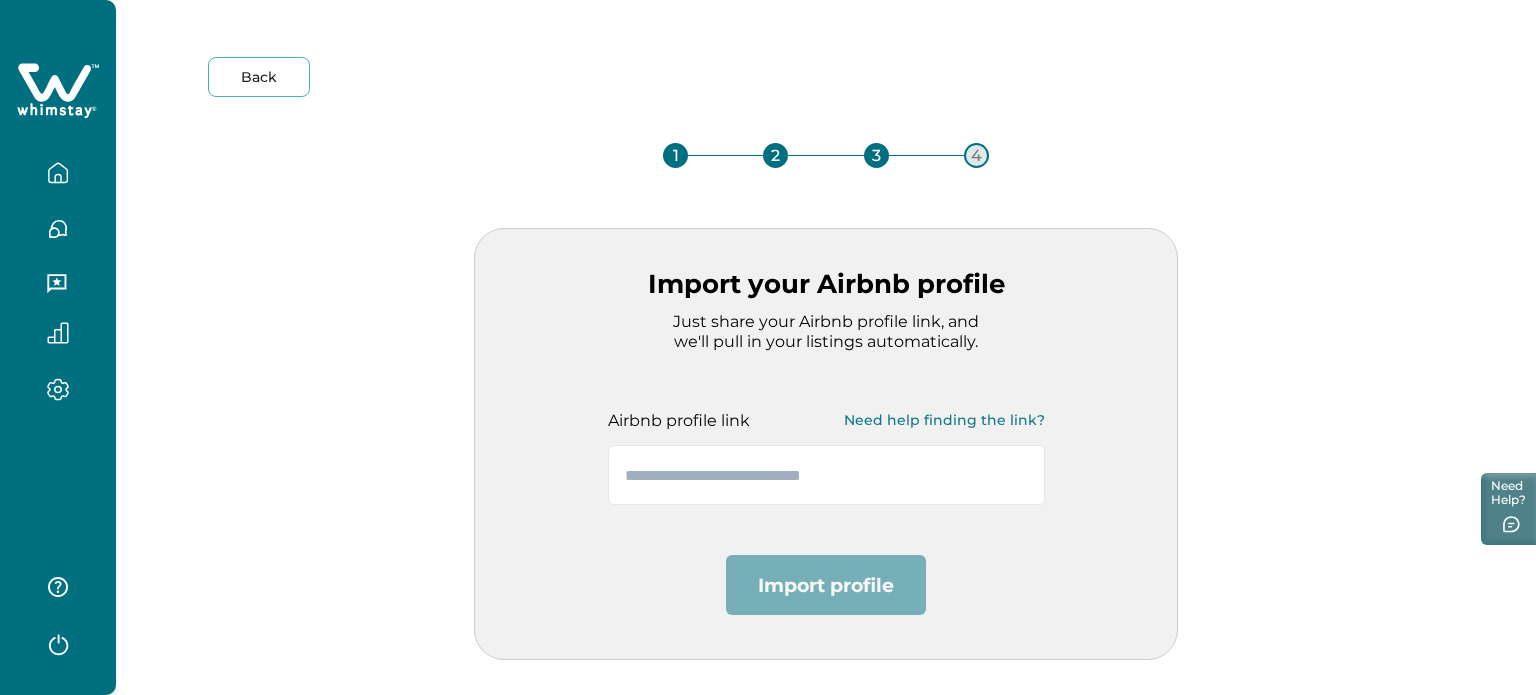 click 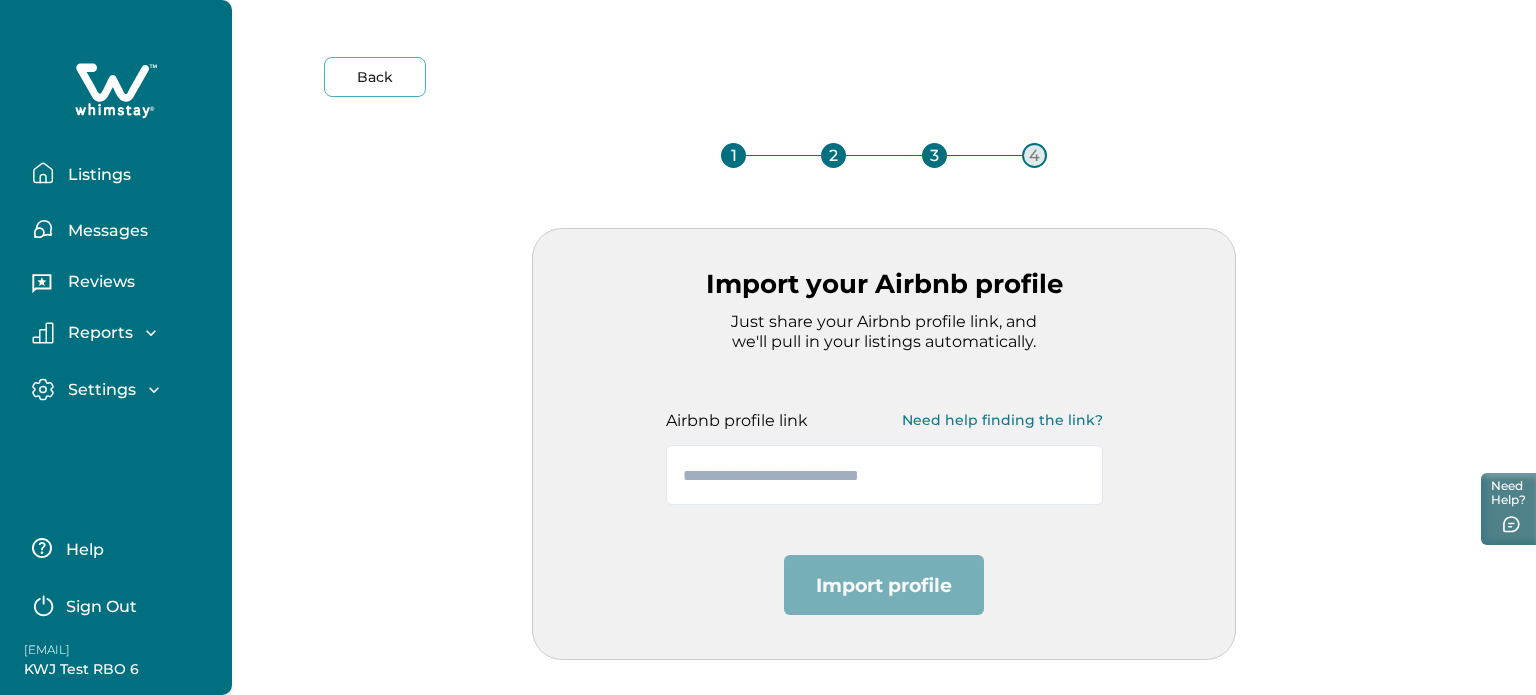 click on "Sign Out" at bounding box center [101, 607] 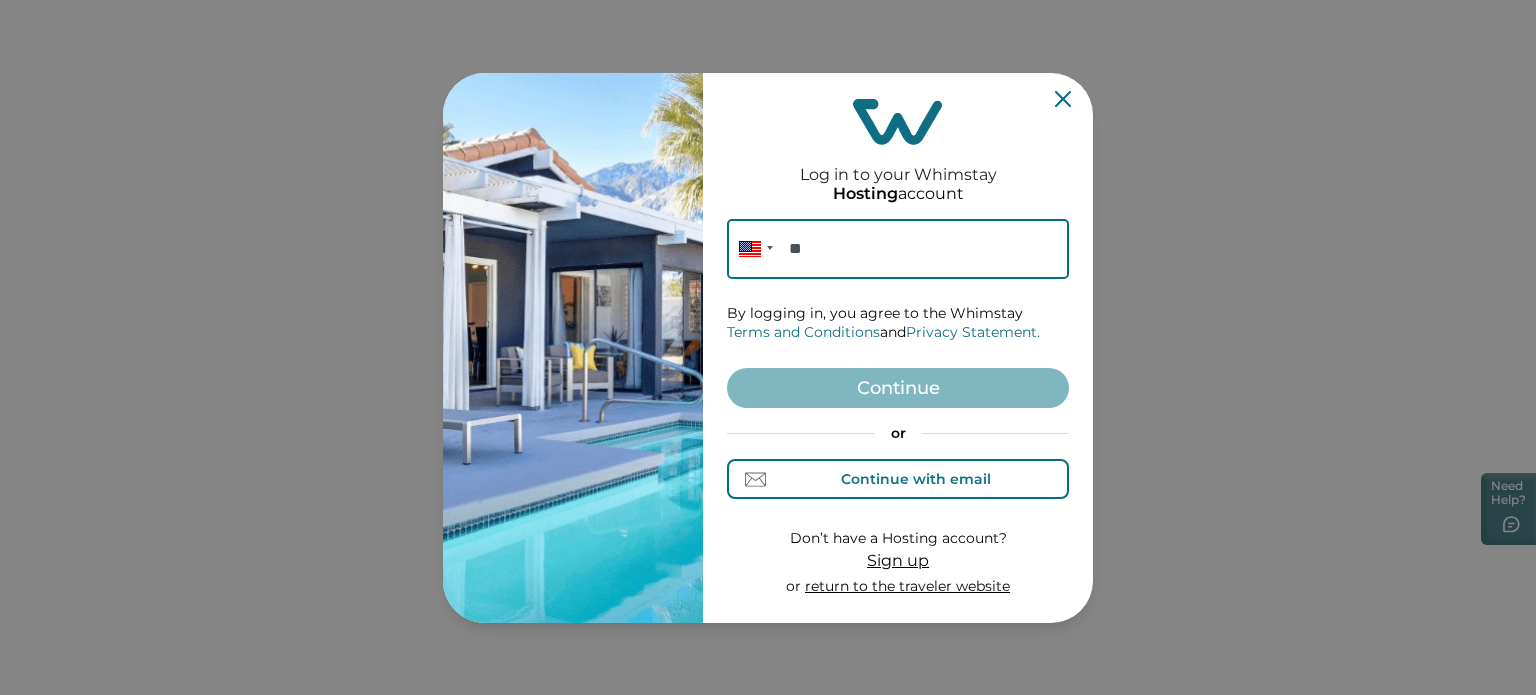 click on "Continue with email" at bounding box center [898, 479] 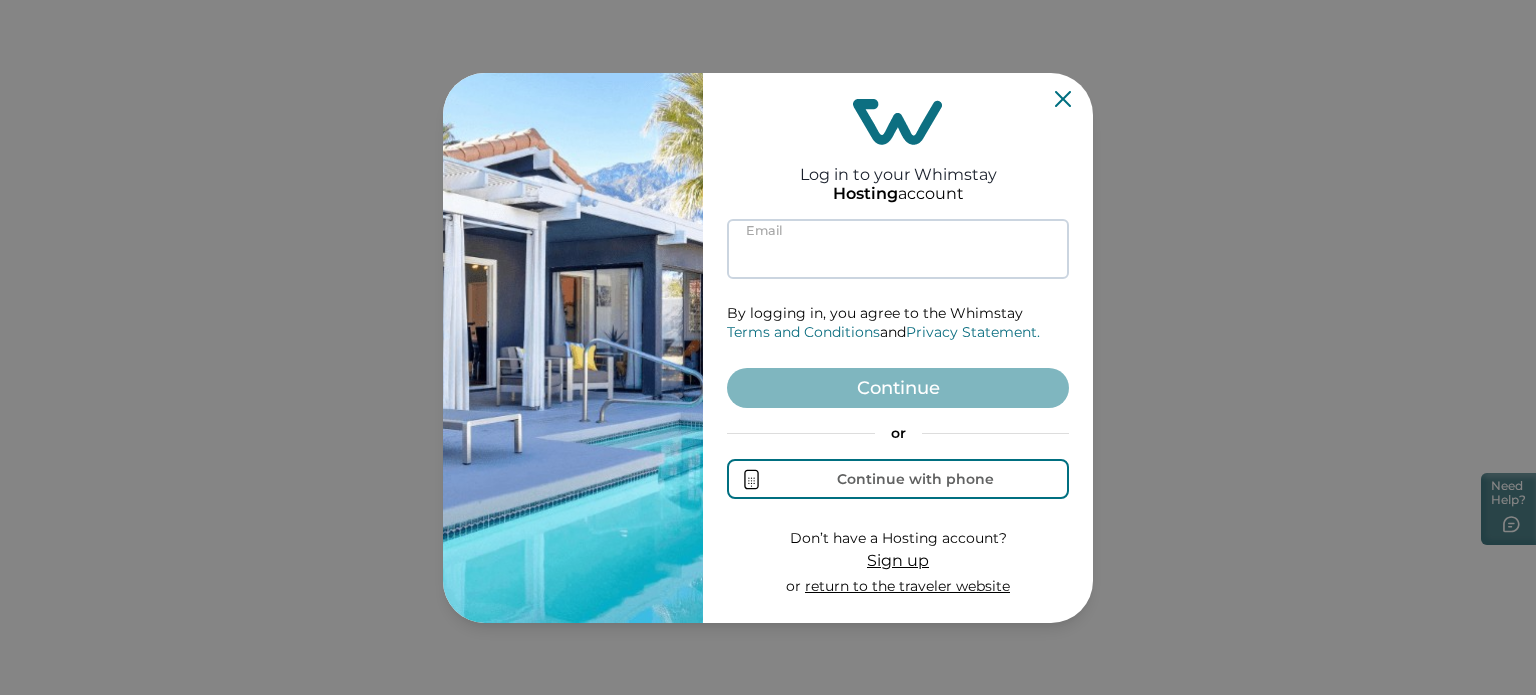 click at bounding box center [898, 249] 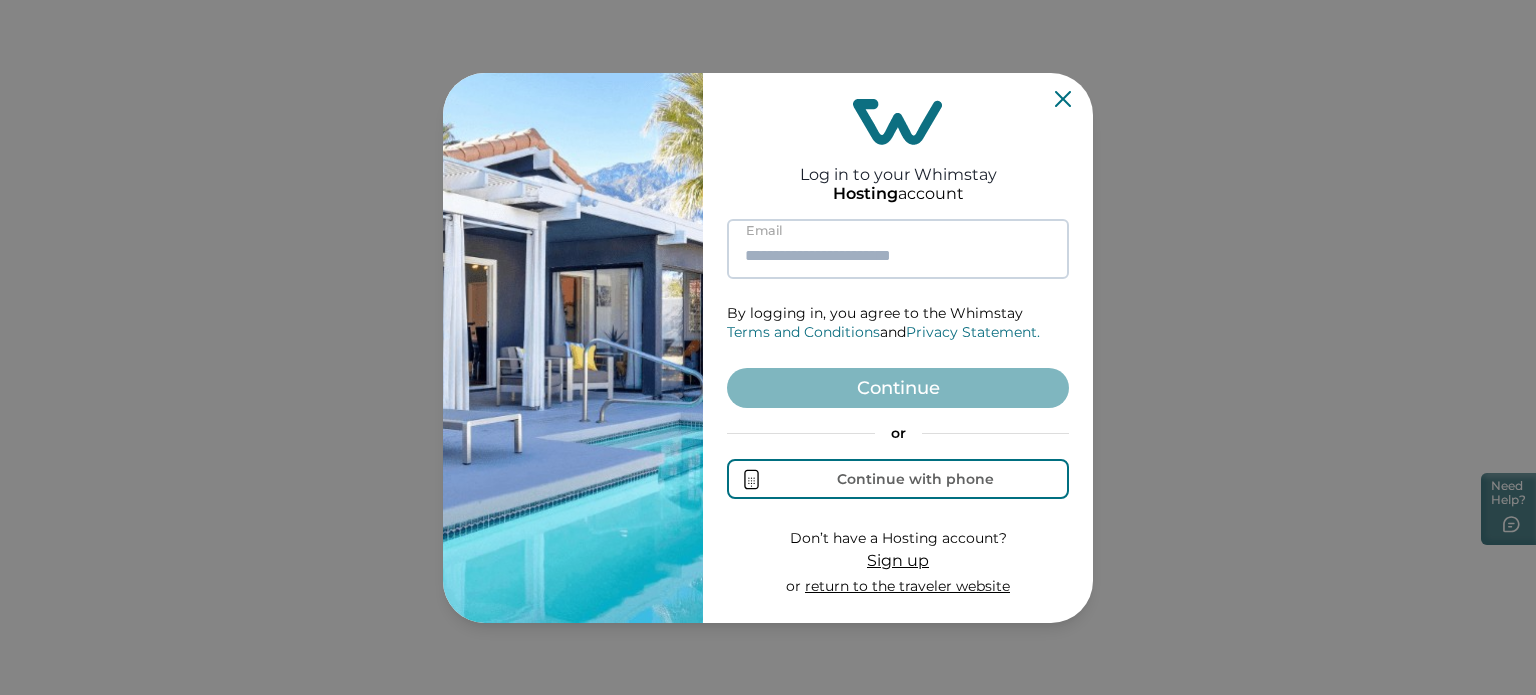 paste on "**********" 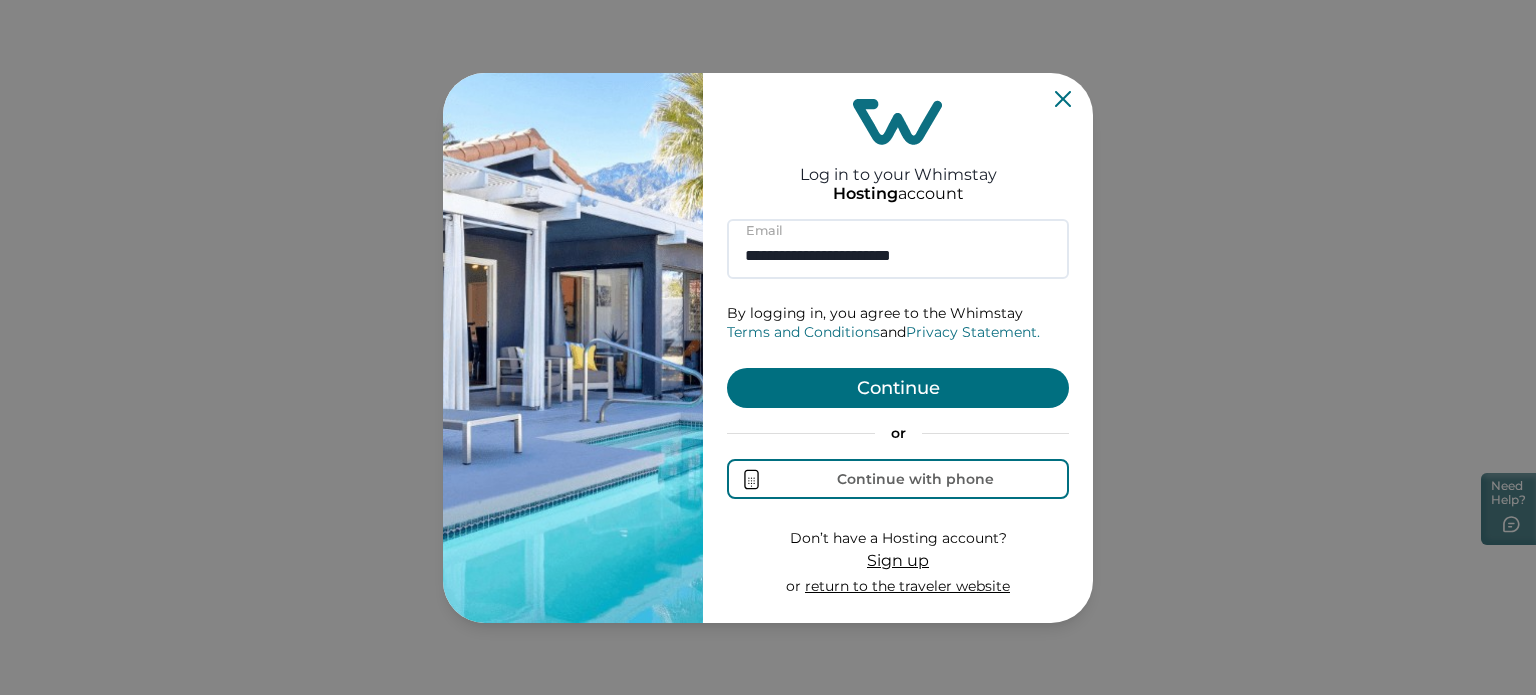 type on "**********" 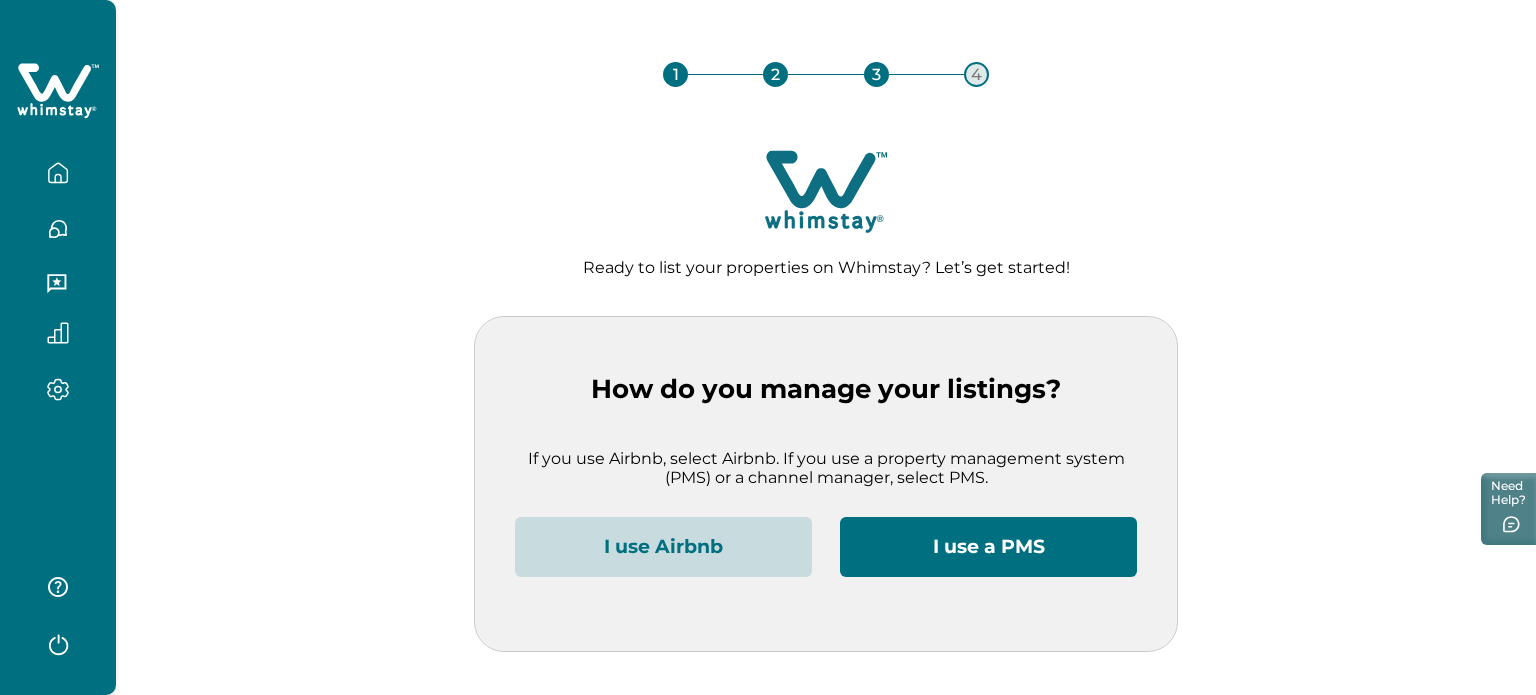 click 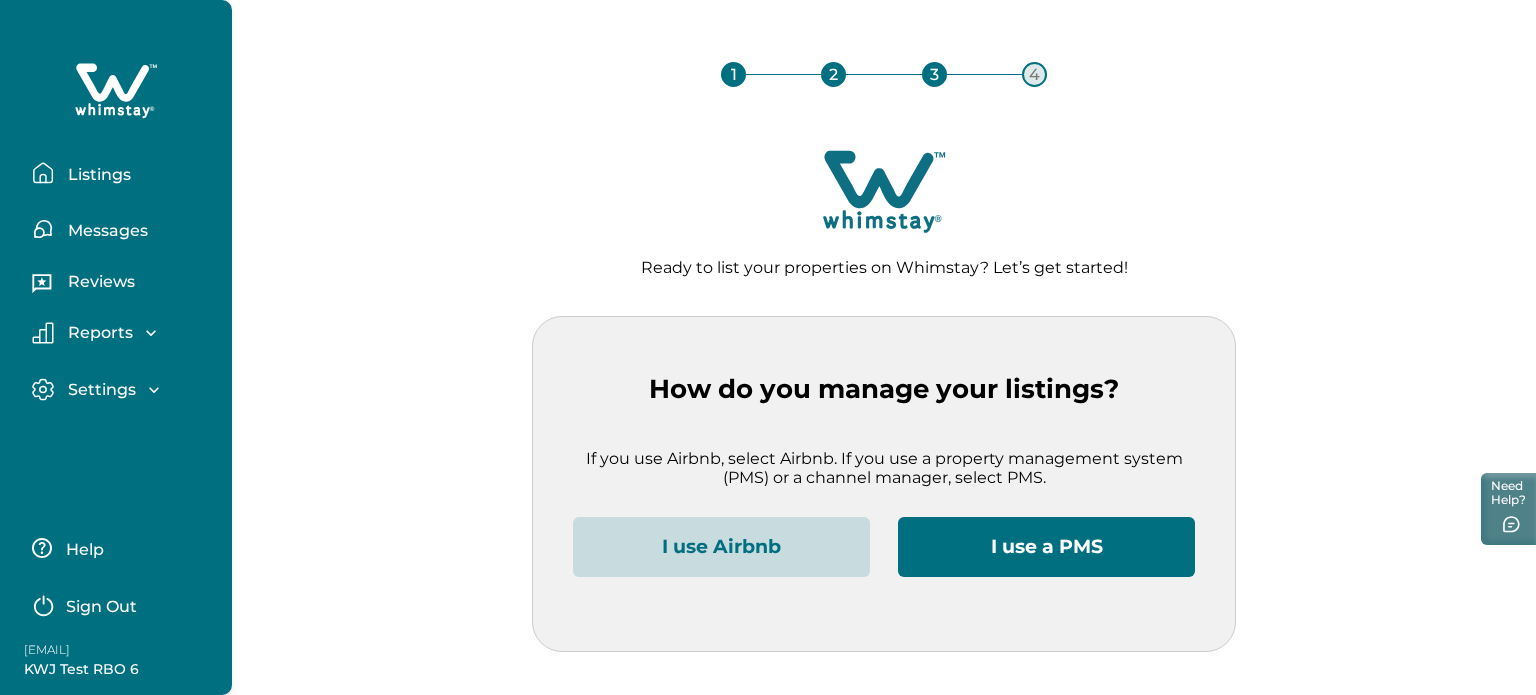 click on "Sign Out" at bounding box center (101, 607) 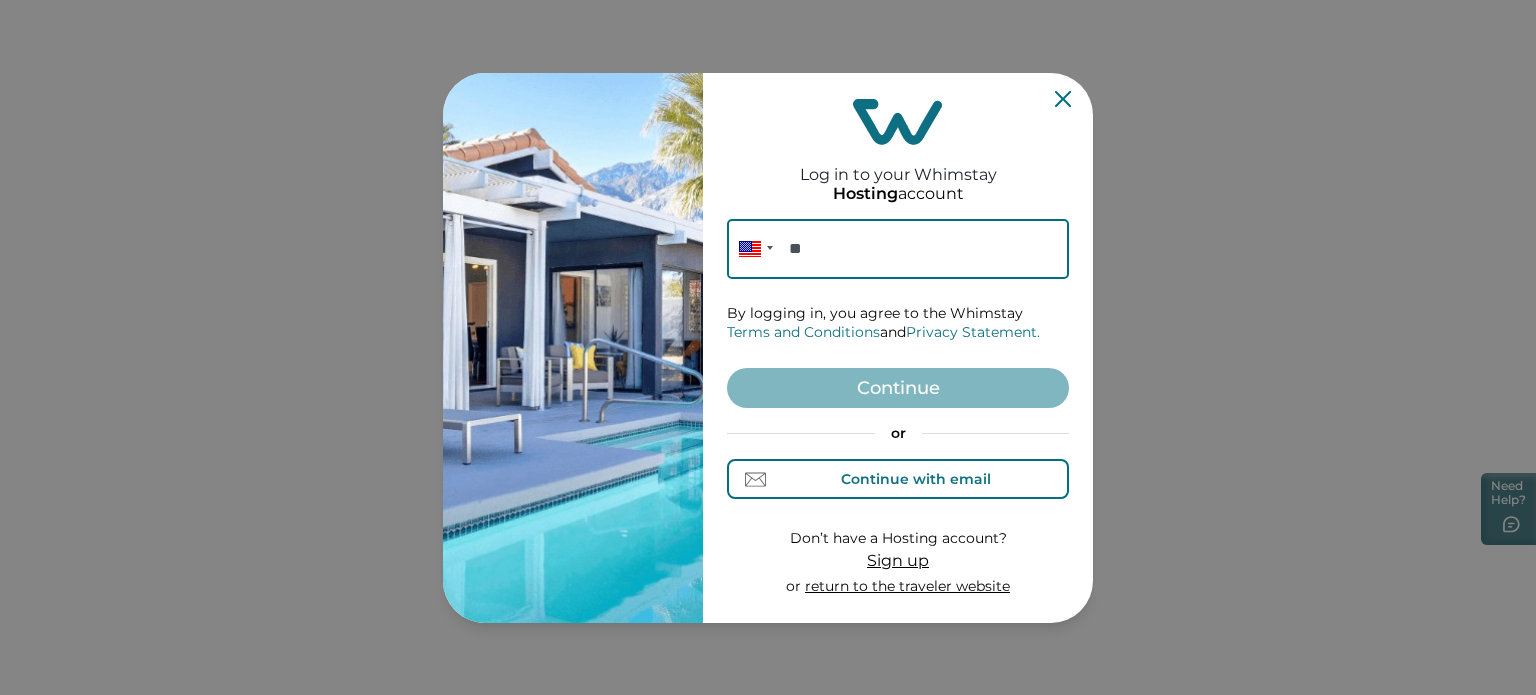 click on "Continue with email" at bounding box center (898, 479) 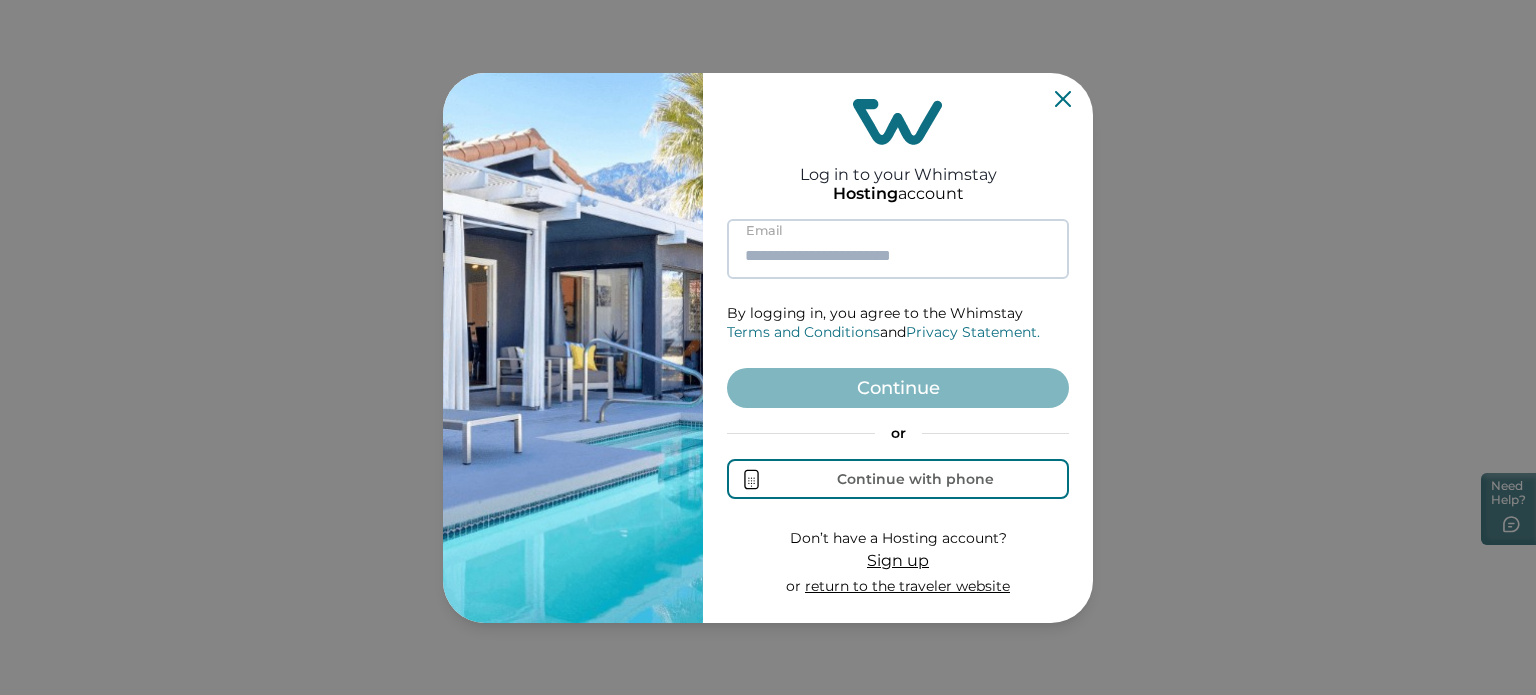 click at bounding box center [898, 249] 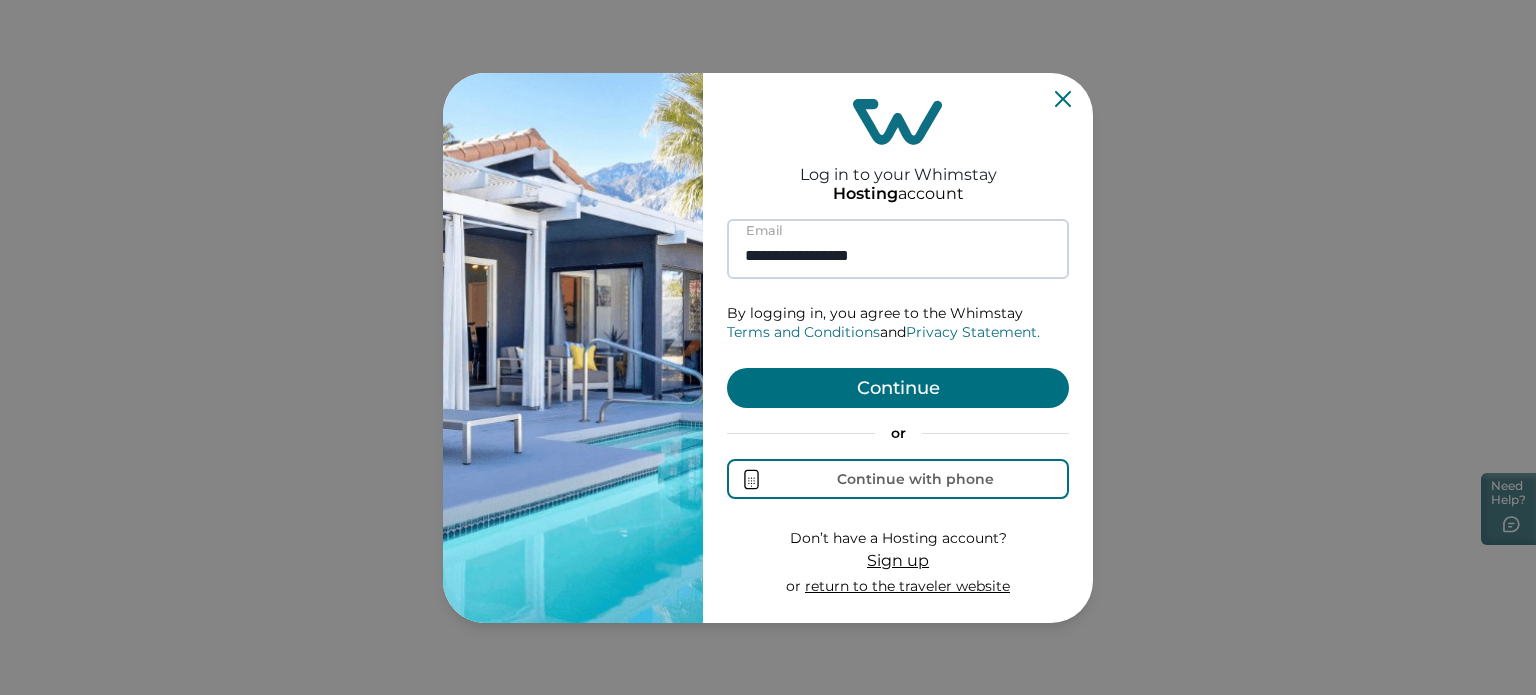 type on "**********" 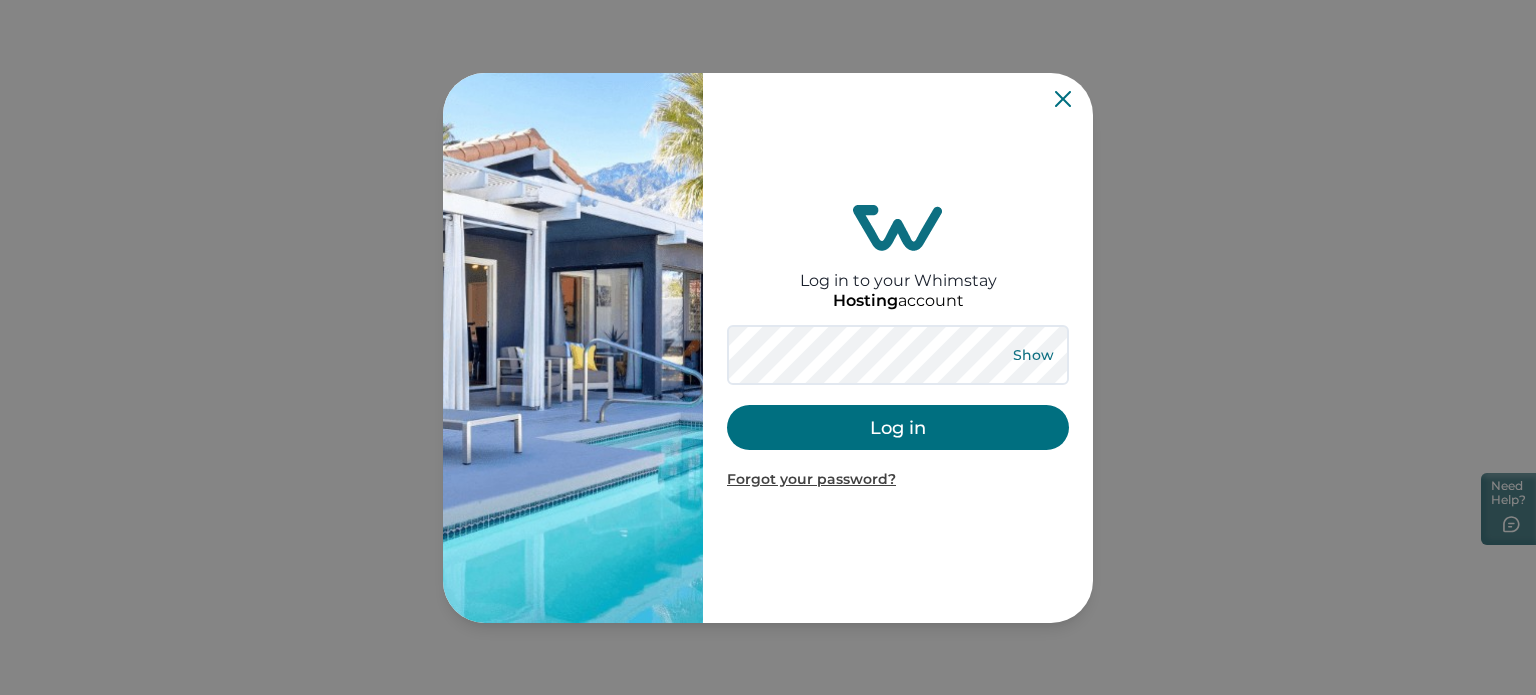 click on "Show" at bounding box center (1033, 355) 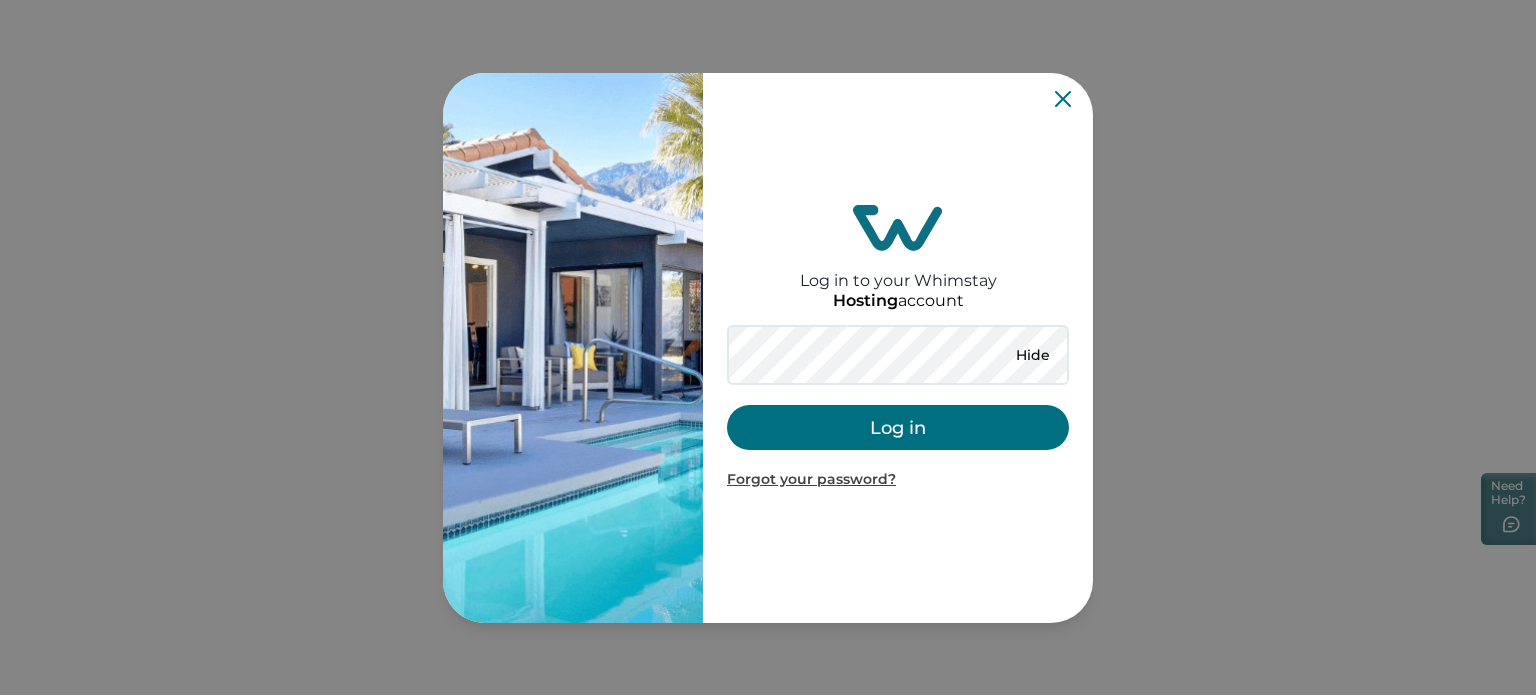 click on "Log in" at bounding box center [898, 427] 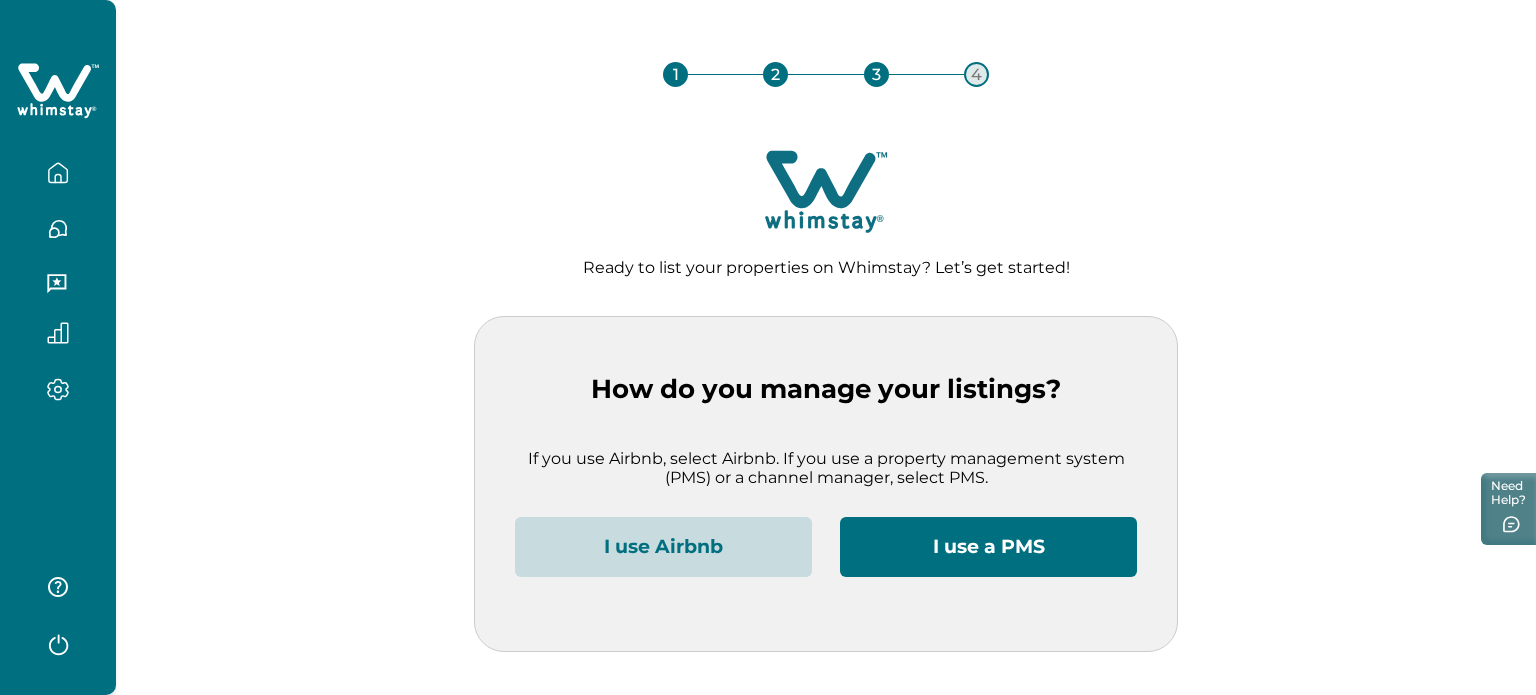 click on "I use Airbnb" at bounding box center [663, 547] 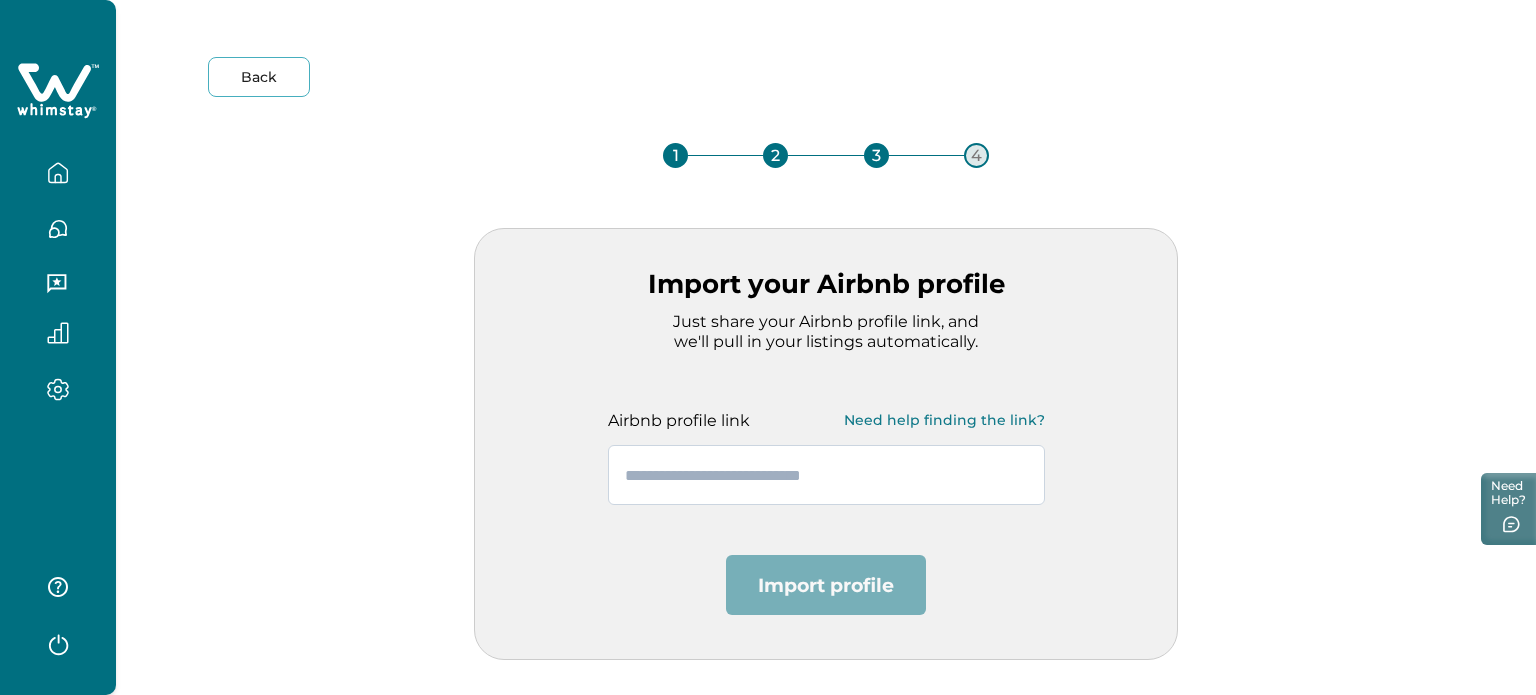 click at bounding box center (826, 475) 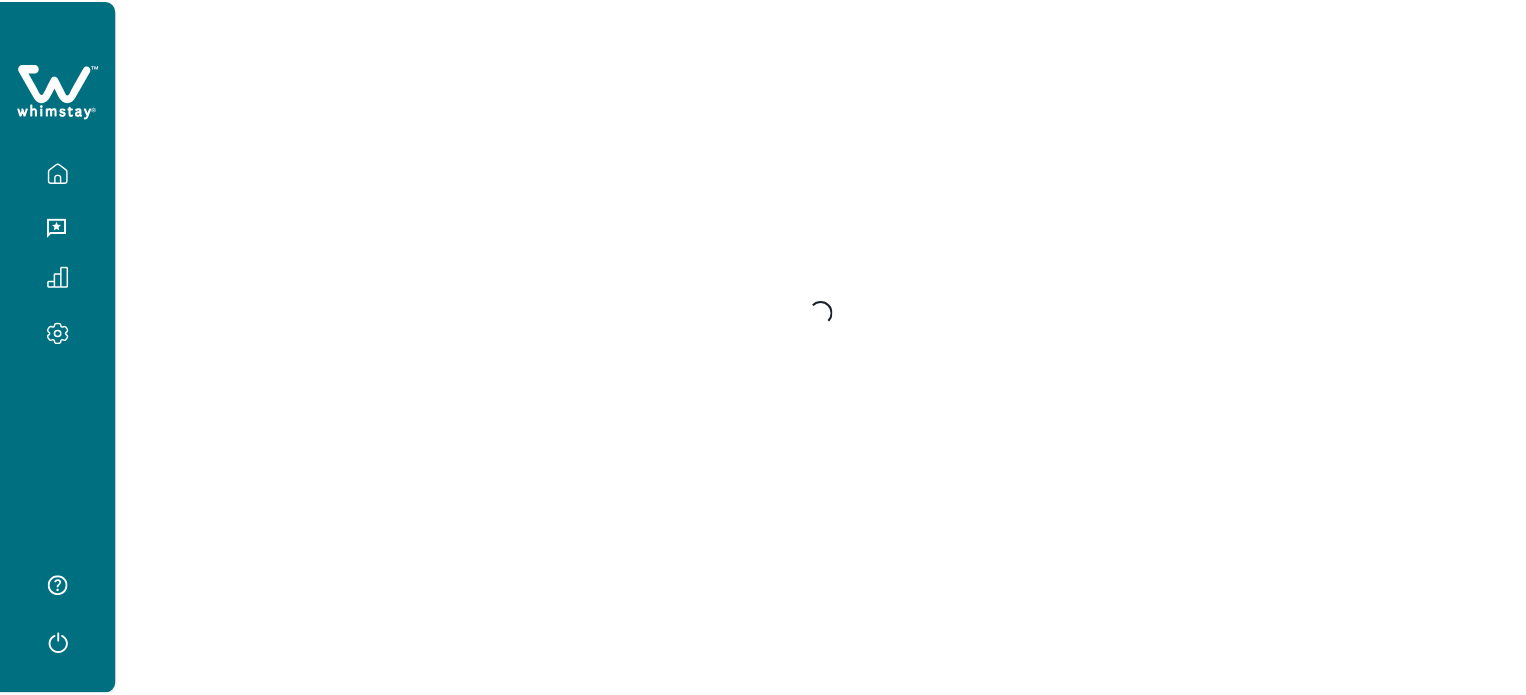 scroll, scrollTop: 0, scrollLeft: 0, axis: both 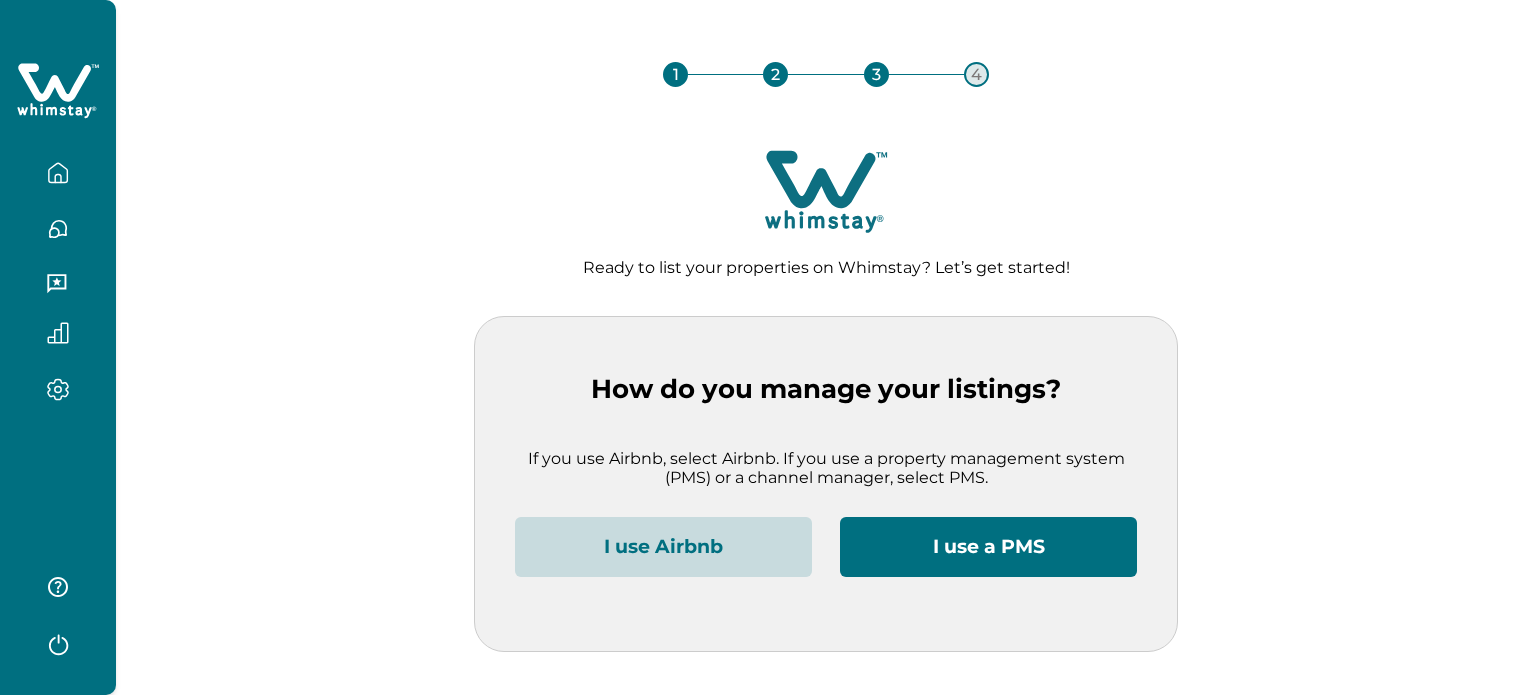 click on "I use Airbnb" at bounding box center (663, 547) 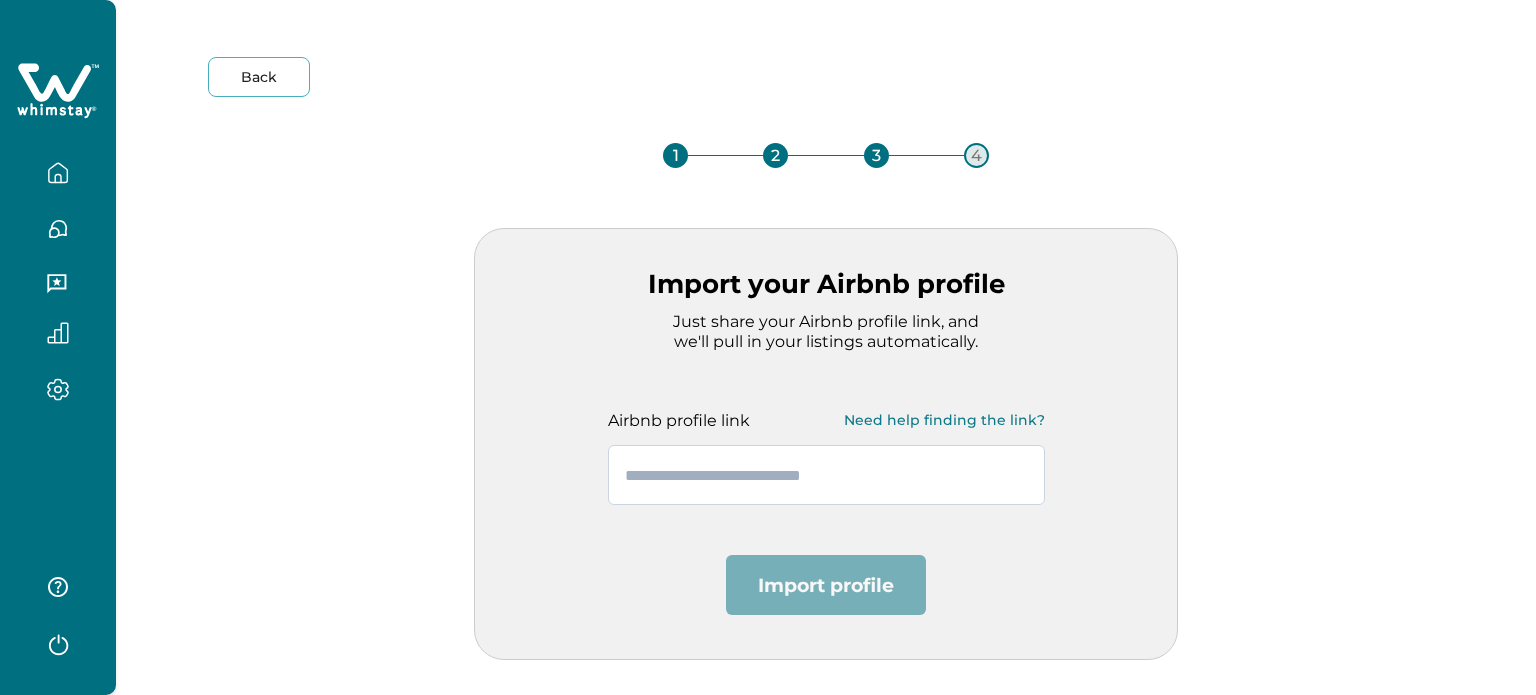 click at bounding box center (826, 475) 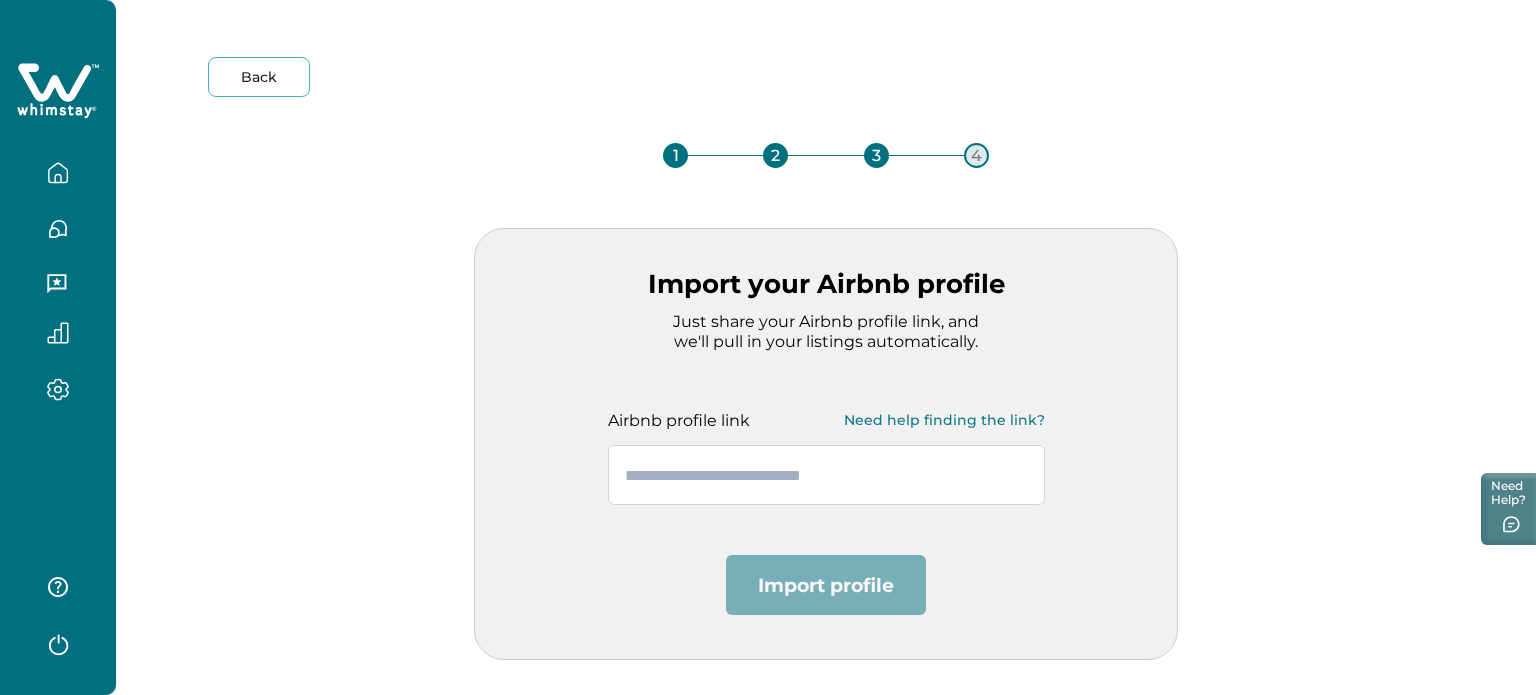 paste on "**********" 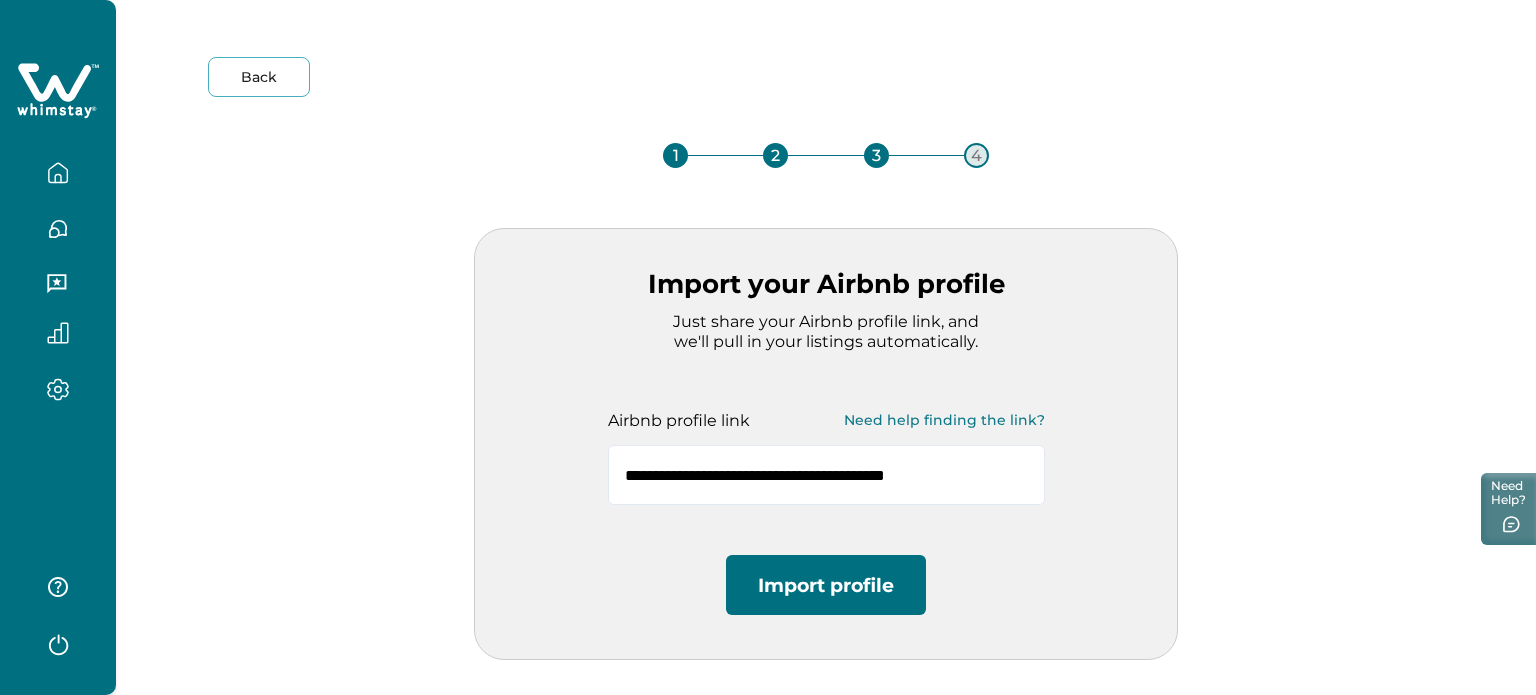 type on "**********" 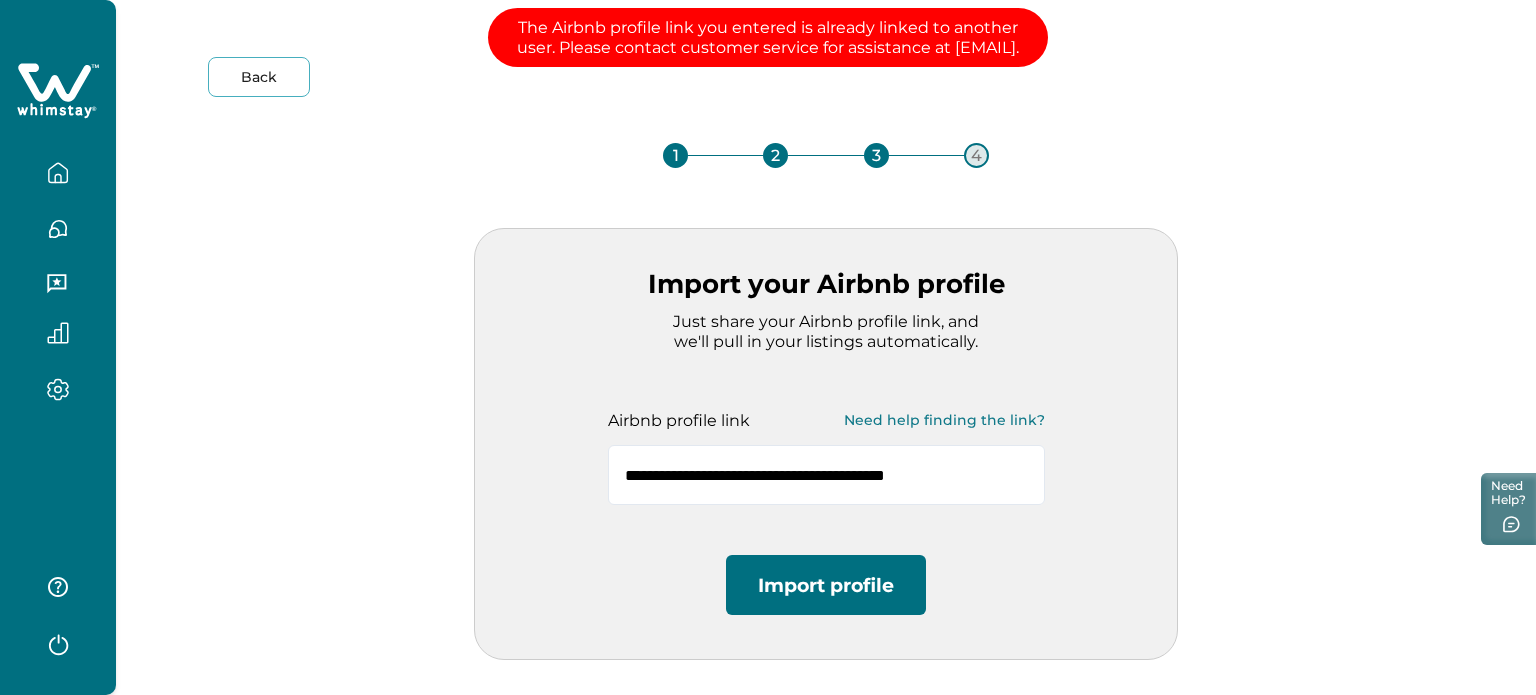 click 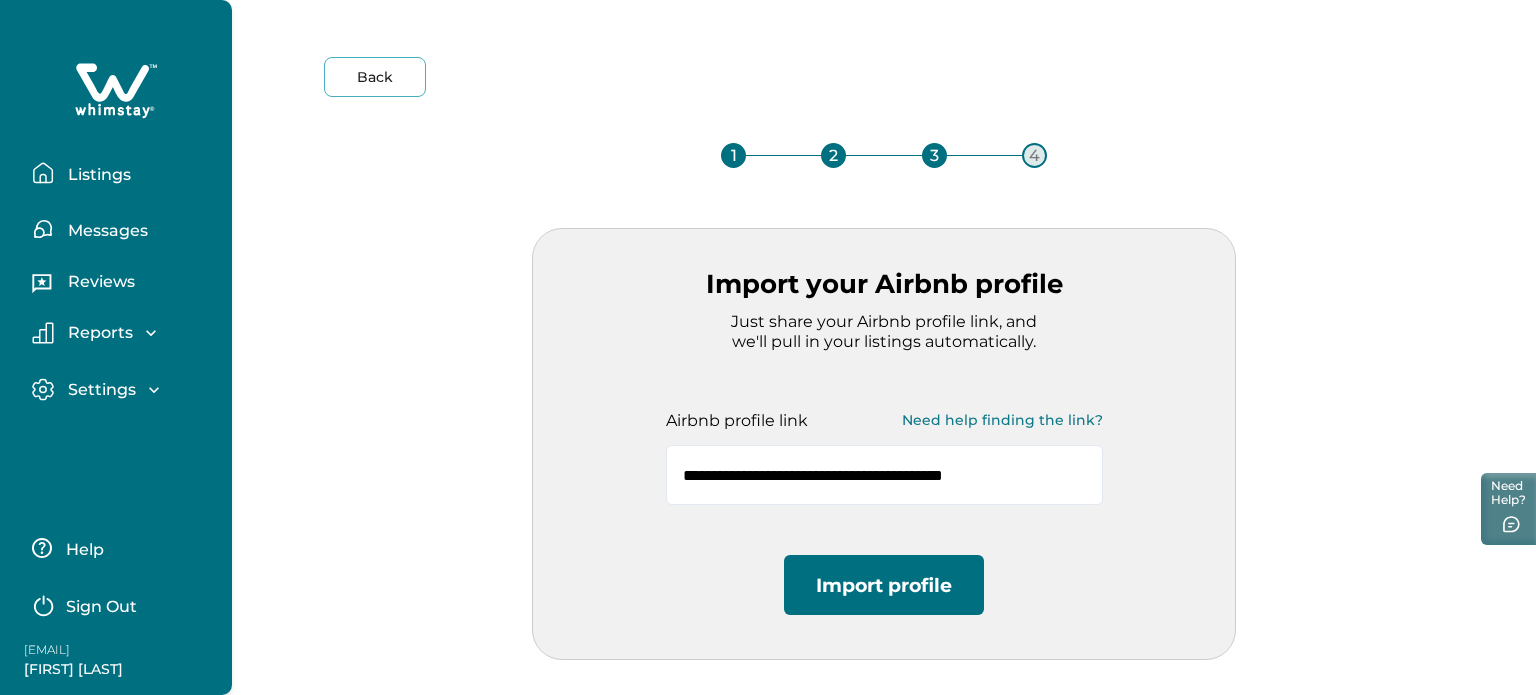click on "Sign Out" at bounding box center (101, 607) 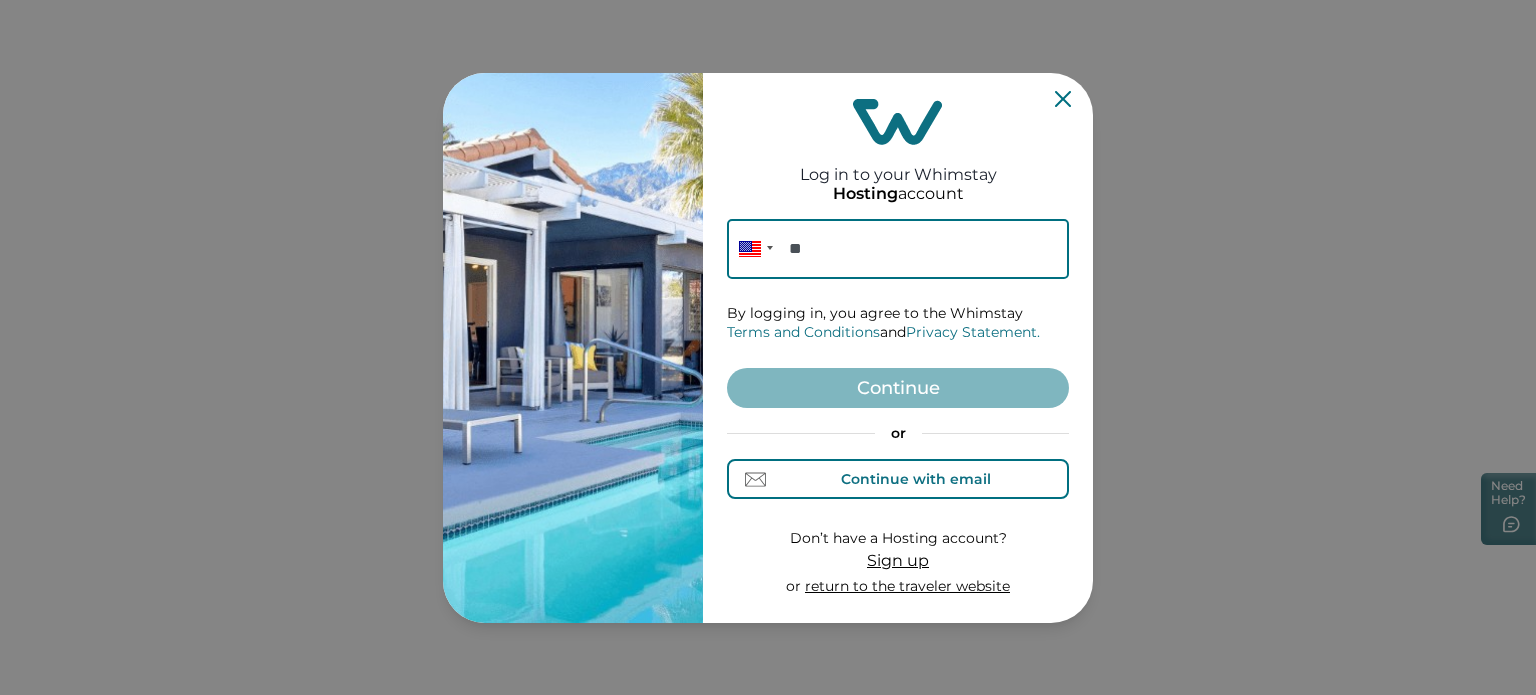 click on "Continue with email" at bounding box center (898, 479) 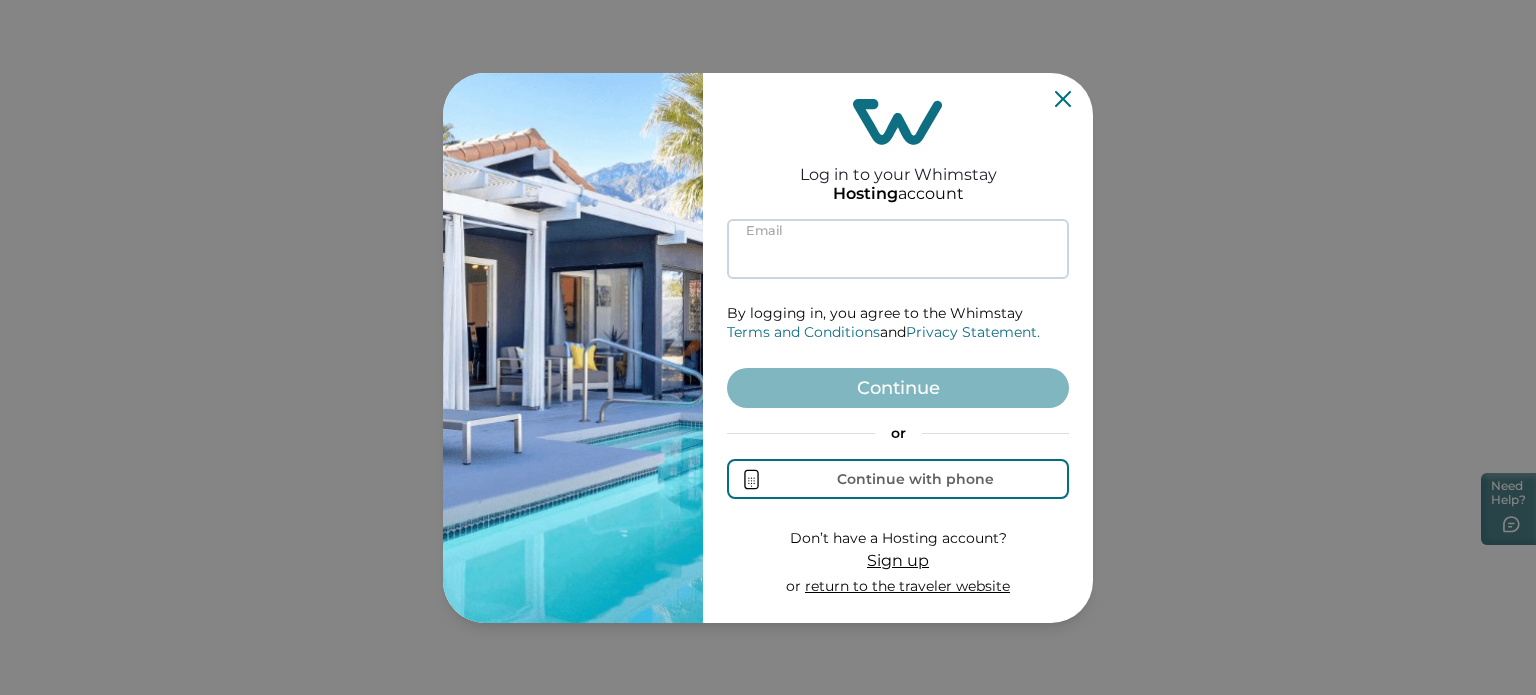 click at bounding box center [898, 249] 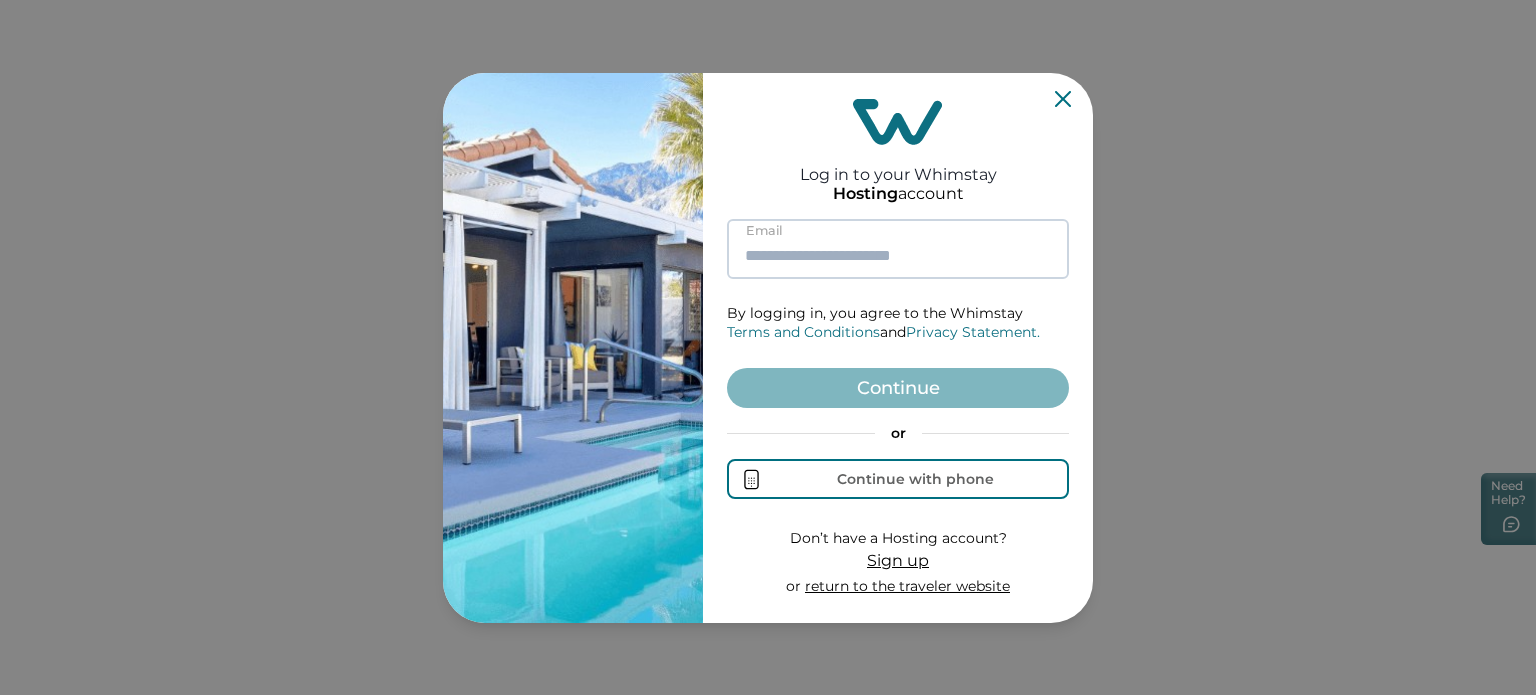 paste on "**********" 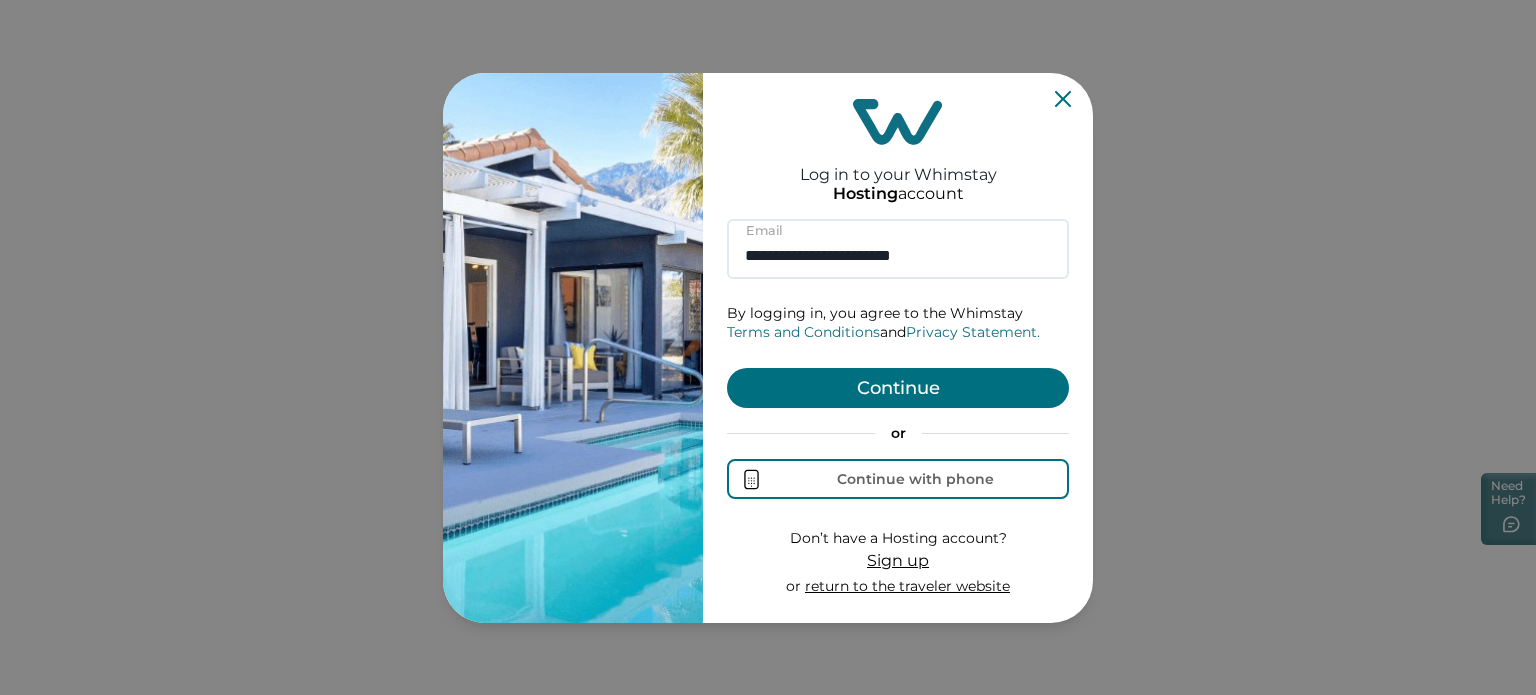 type on "**********" 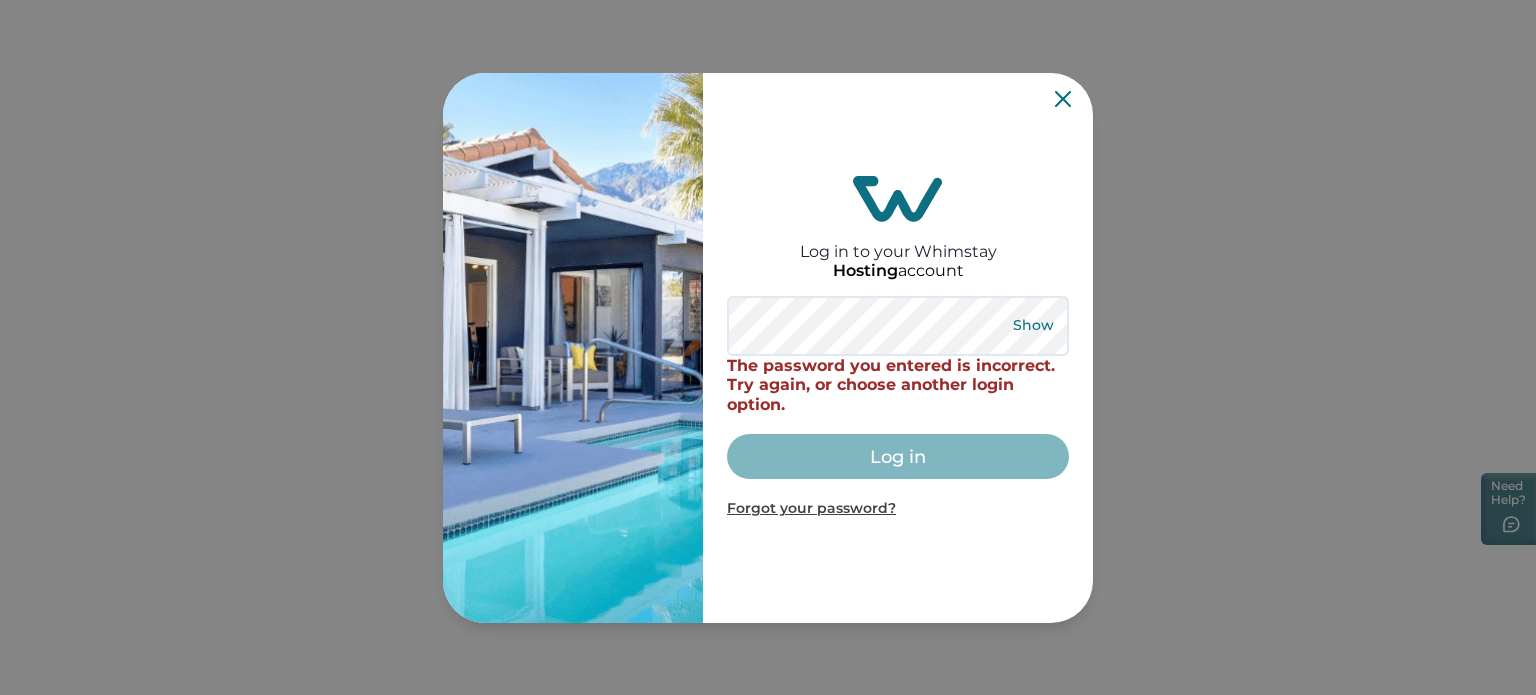 click on "Show" at bounding box center (1033, 326) 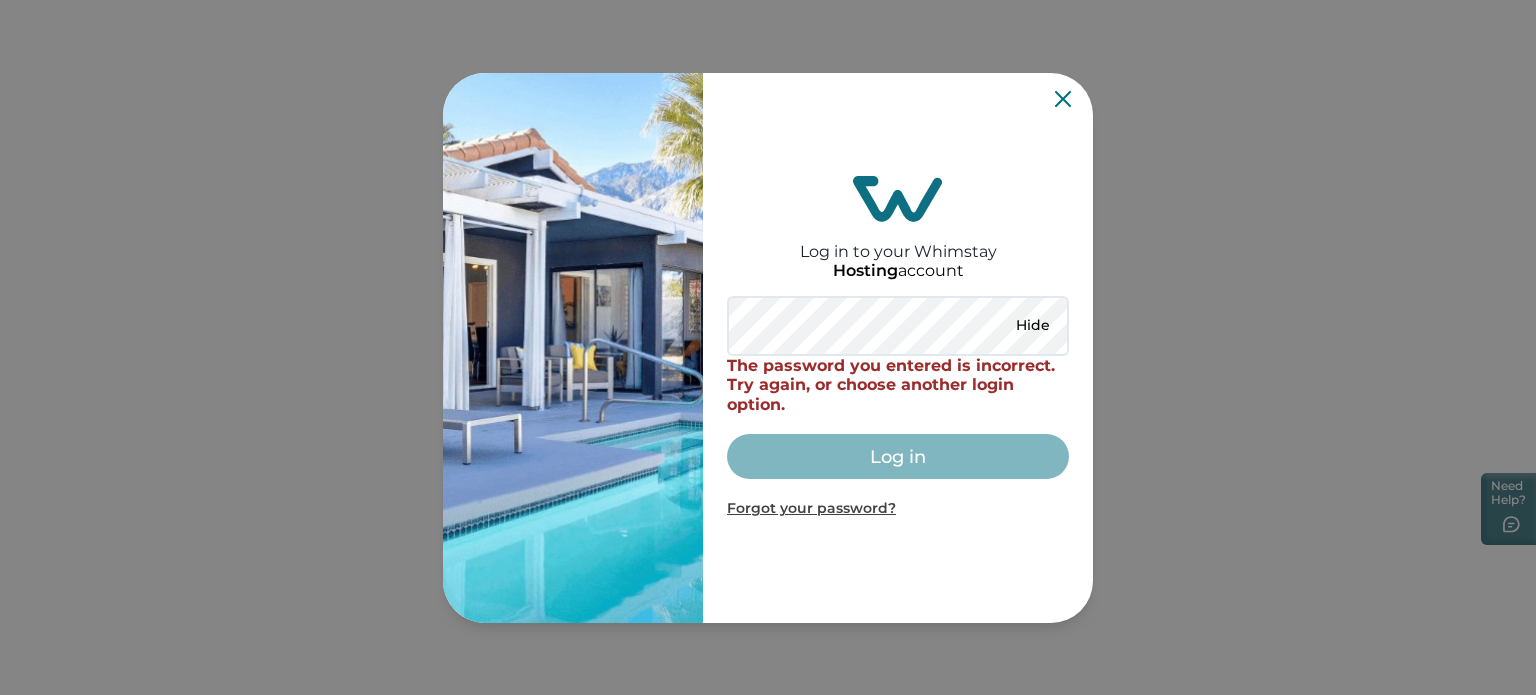 click on "Log in to your Whimstay  Hosting   account Hide The password you entered is incorrect. Try again, or choose another login option. Log in Forgot your password?" at bounding box center (768, 348) 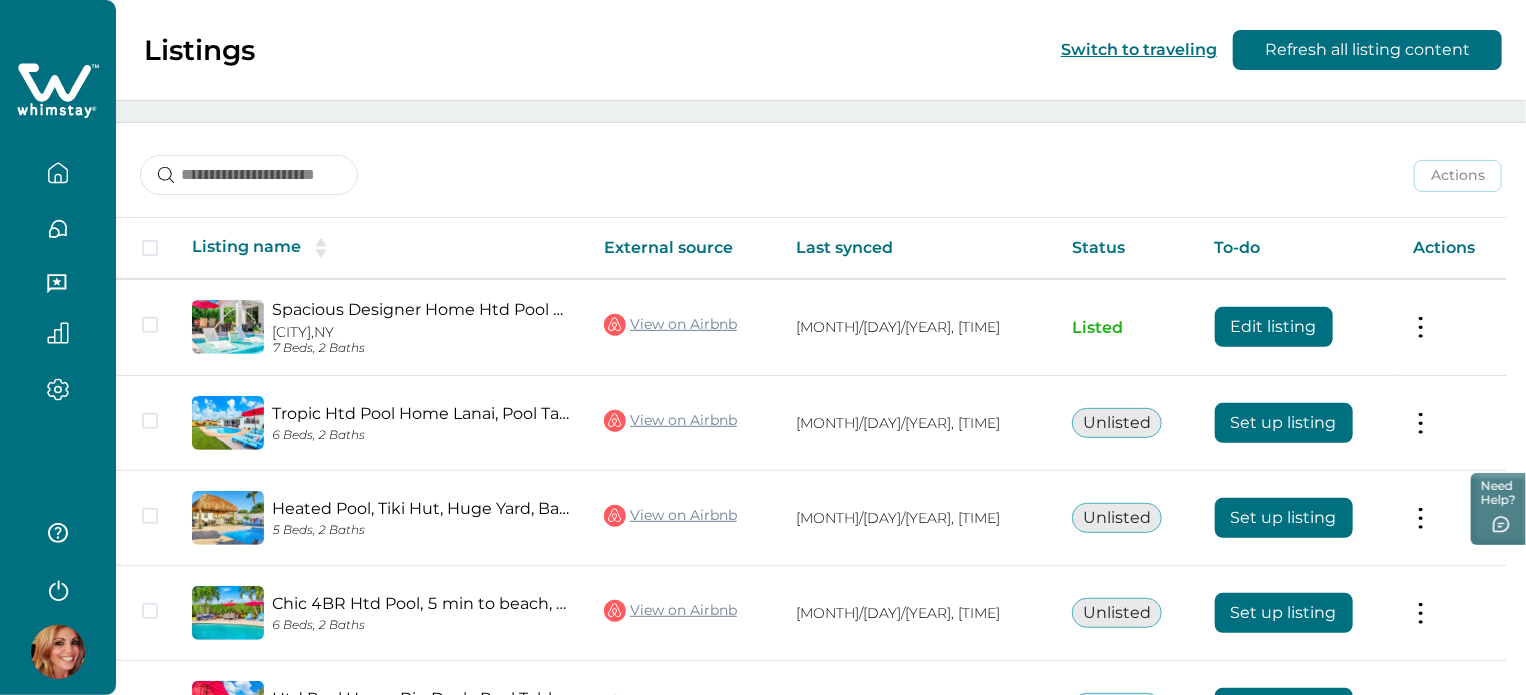scroll, scrollTop: 362, scrollLeft: 0, axis: vertical 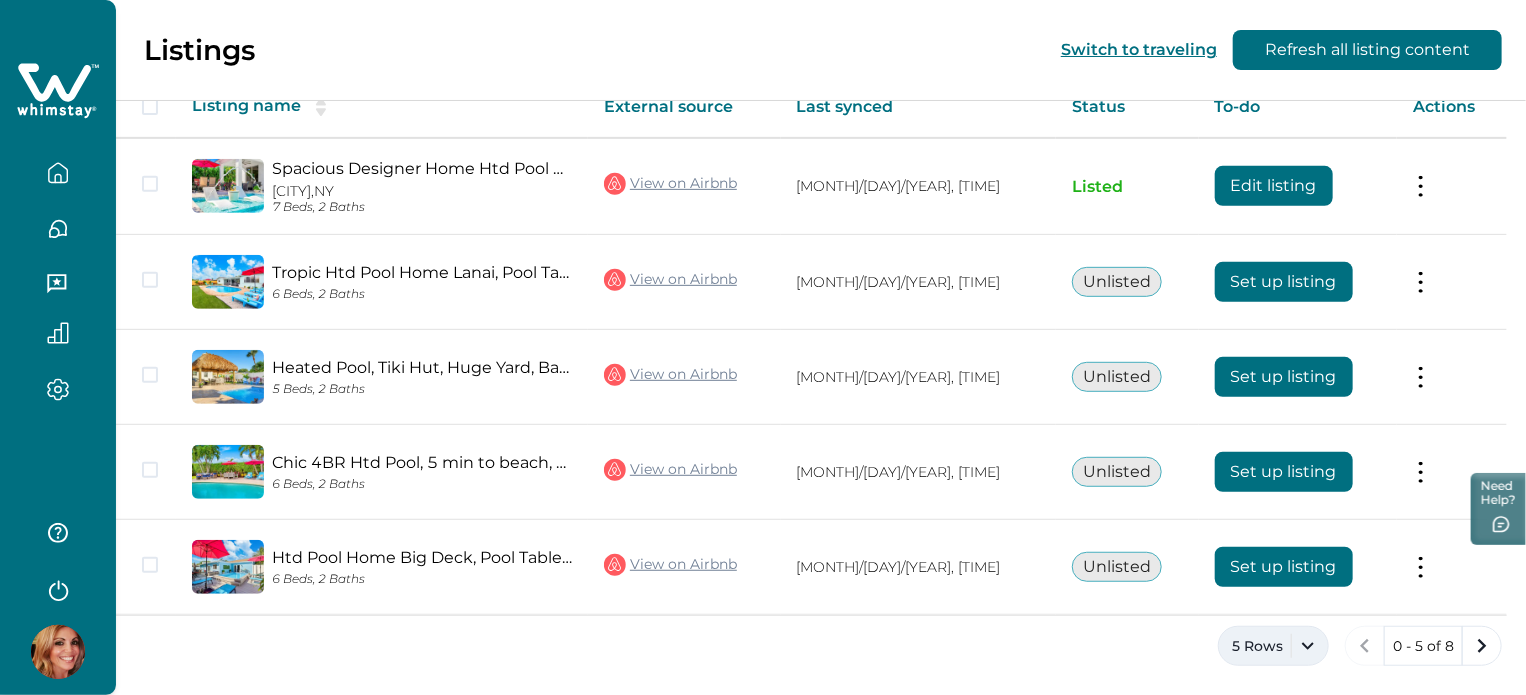 click on "5 Rows" at bounding box center [1273, 646] 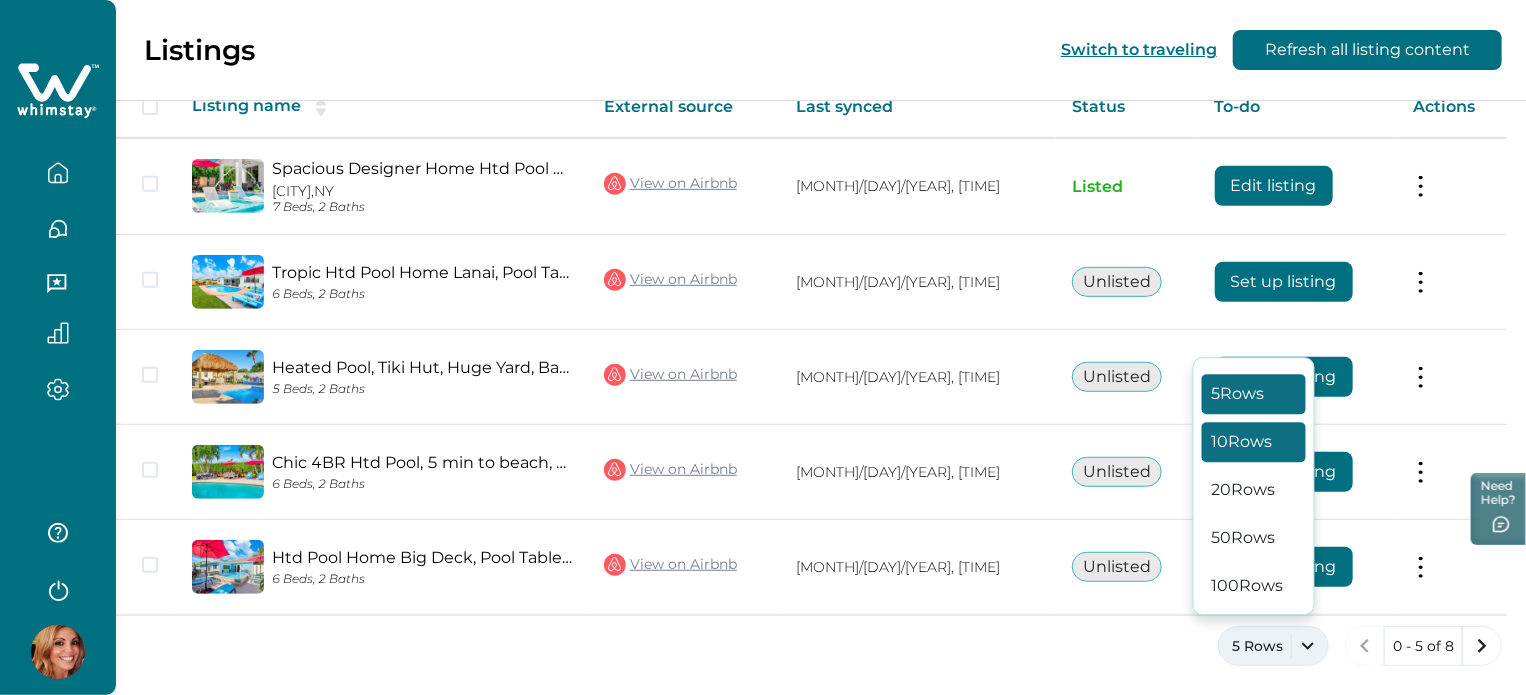 click on "10  Rows" at bounding box center (1254, 442) 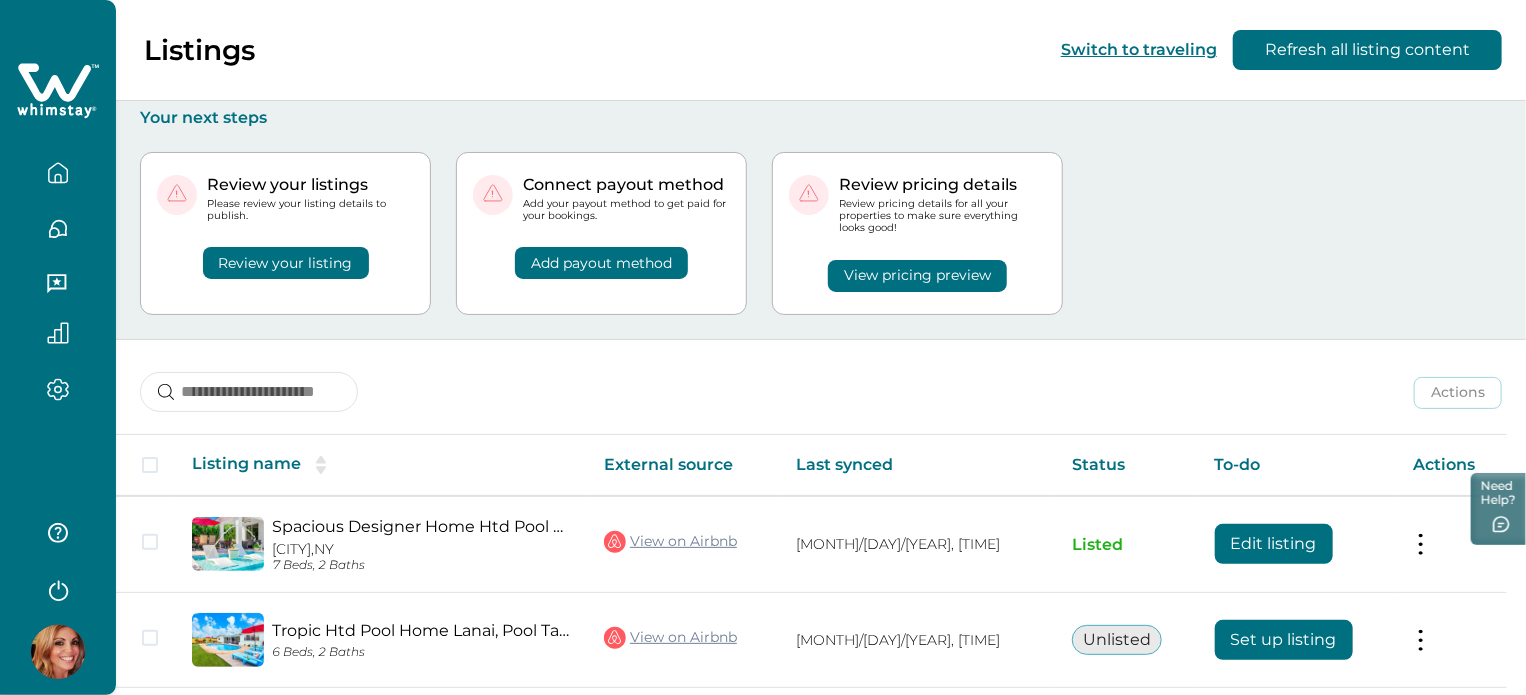 scroll, scrollTop: 0, scrollLeft: 0, axis: both 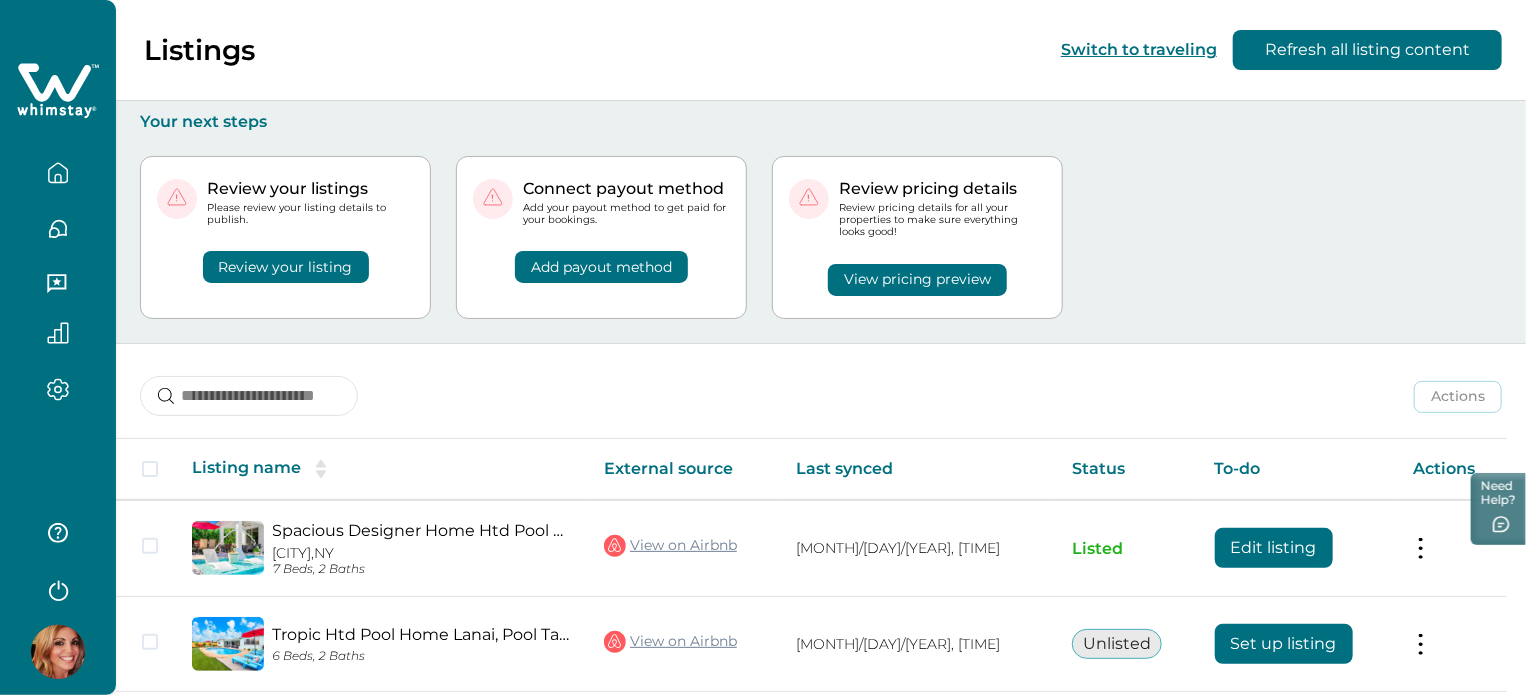 click on "Review your listings  Please review your listing details to publish. Review your listing Connect payout method Add your payout method to get paid for your bookings. Add payout method Review pricing details Review pricing details for all your properties to make sure everything looks good! View pricing preview" at bounding box center (821, 237) 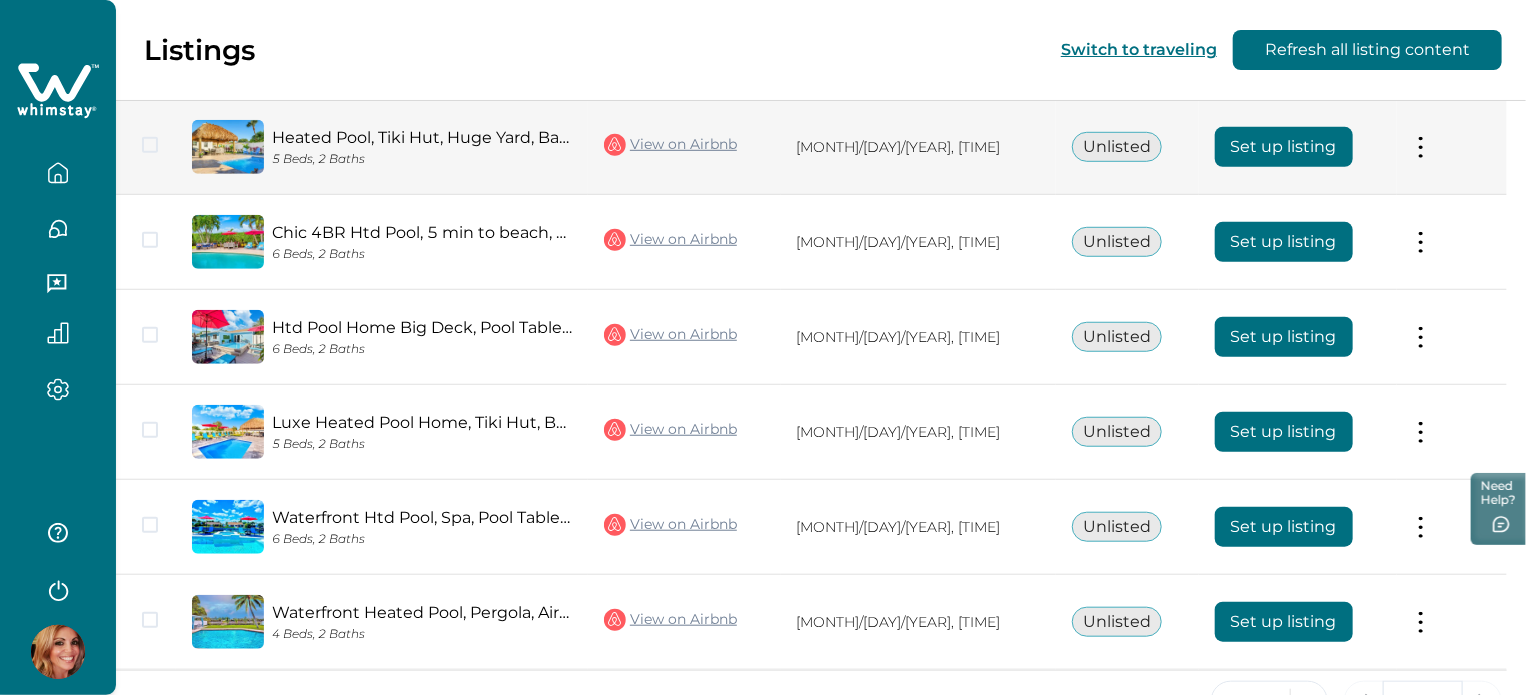 scroll, scrollTop: 547, scrollLeft: 0, axis: vertical 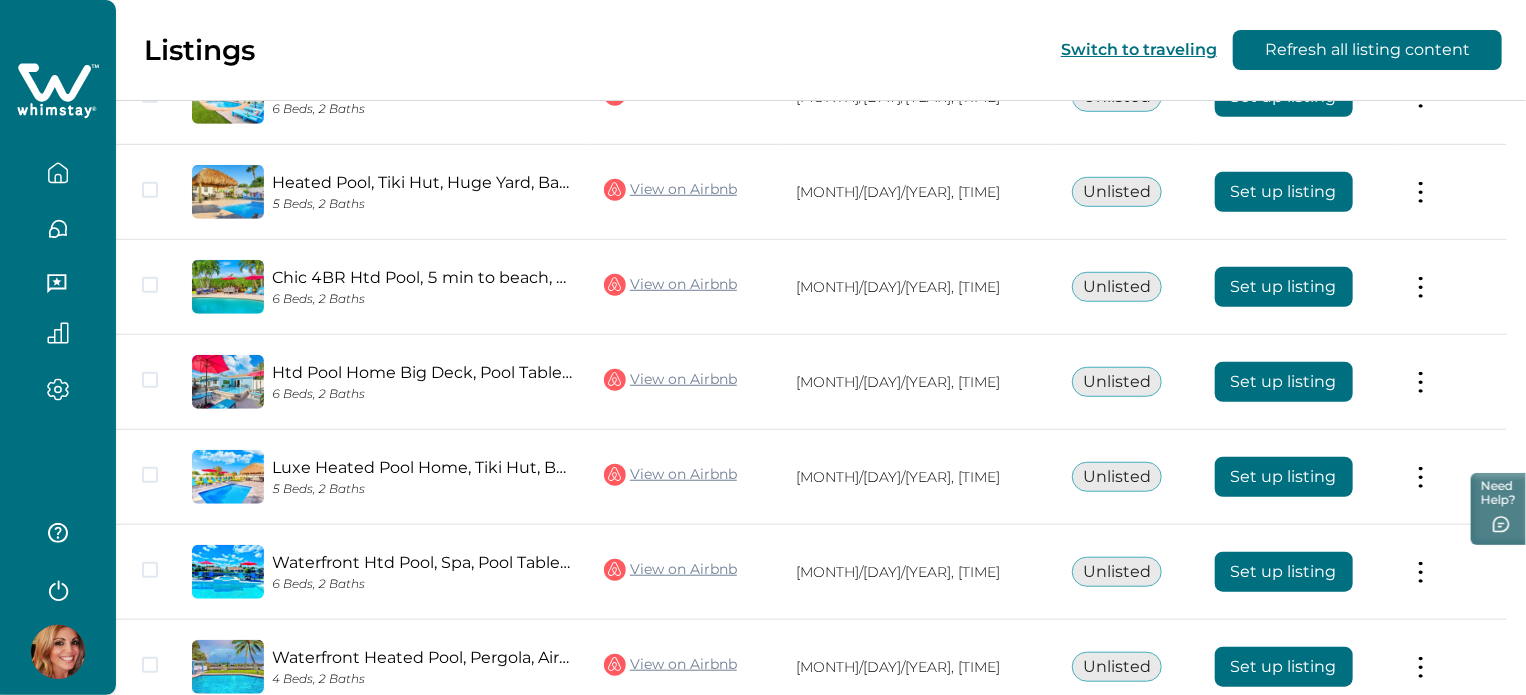 click on "Listings Switch to traveling Refresh all listing content" at bounding box center (763, 50) 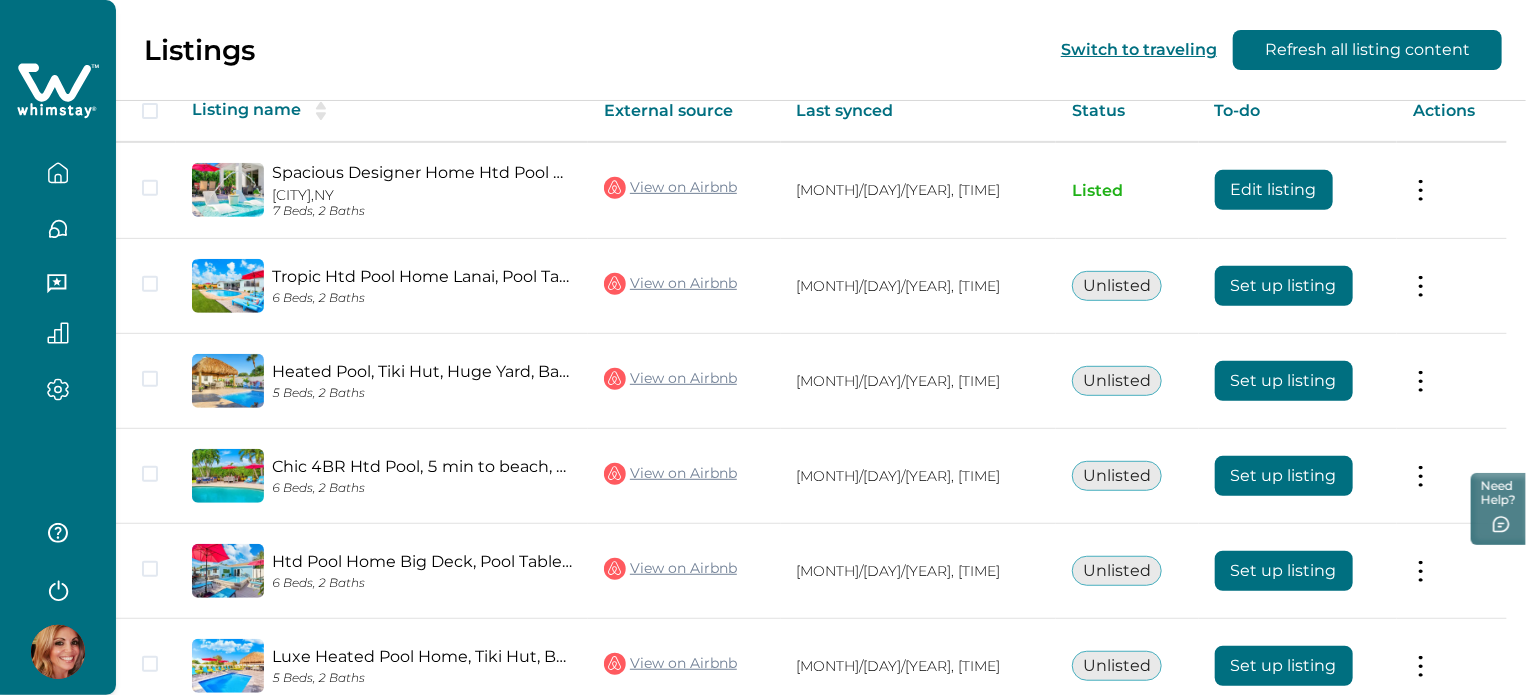 scroll, scrollTop: 347, scrollLeft: 0, axis: vertical 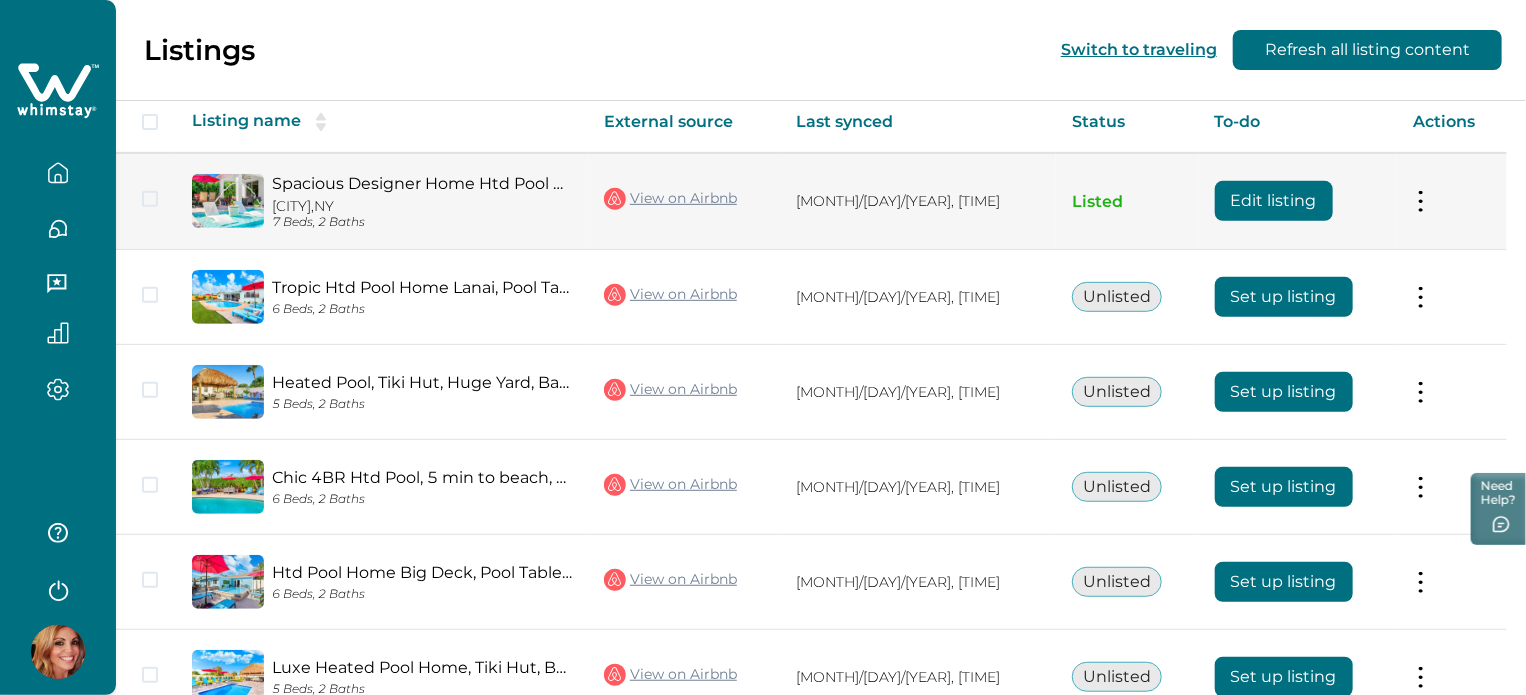 click on "Edit listing" at bounding box center (1274, 201) 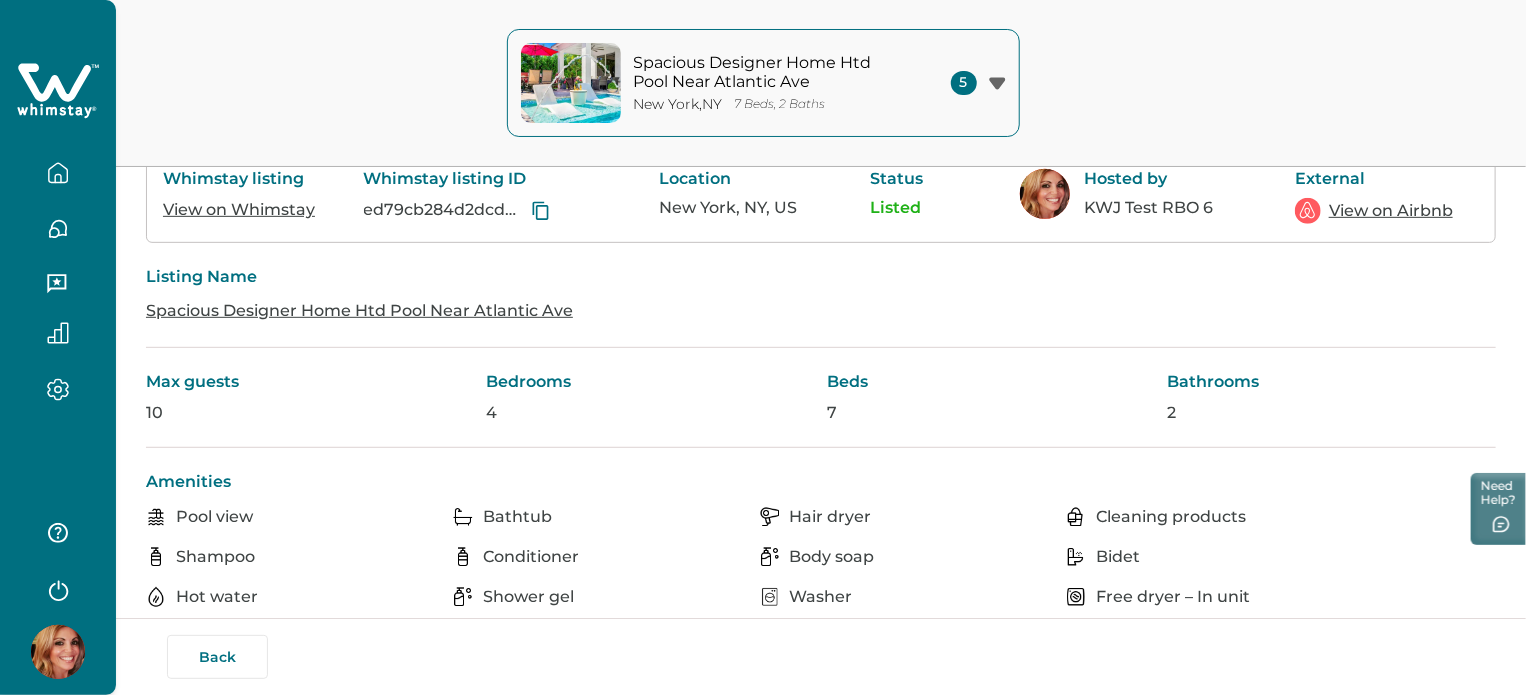 scroll, scrollTop: 0, scrollLeft: 0, axis: both 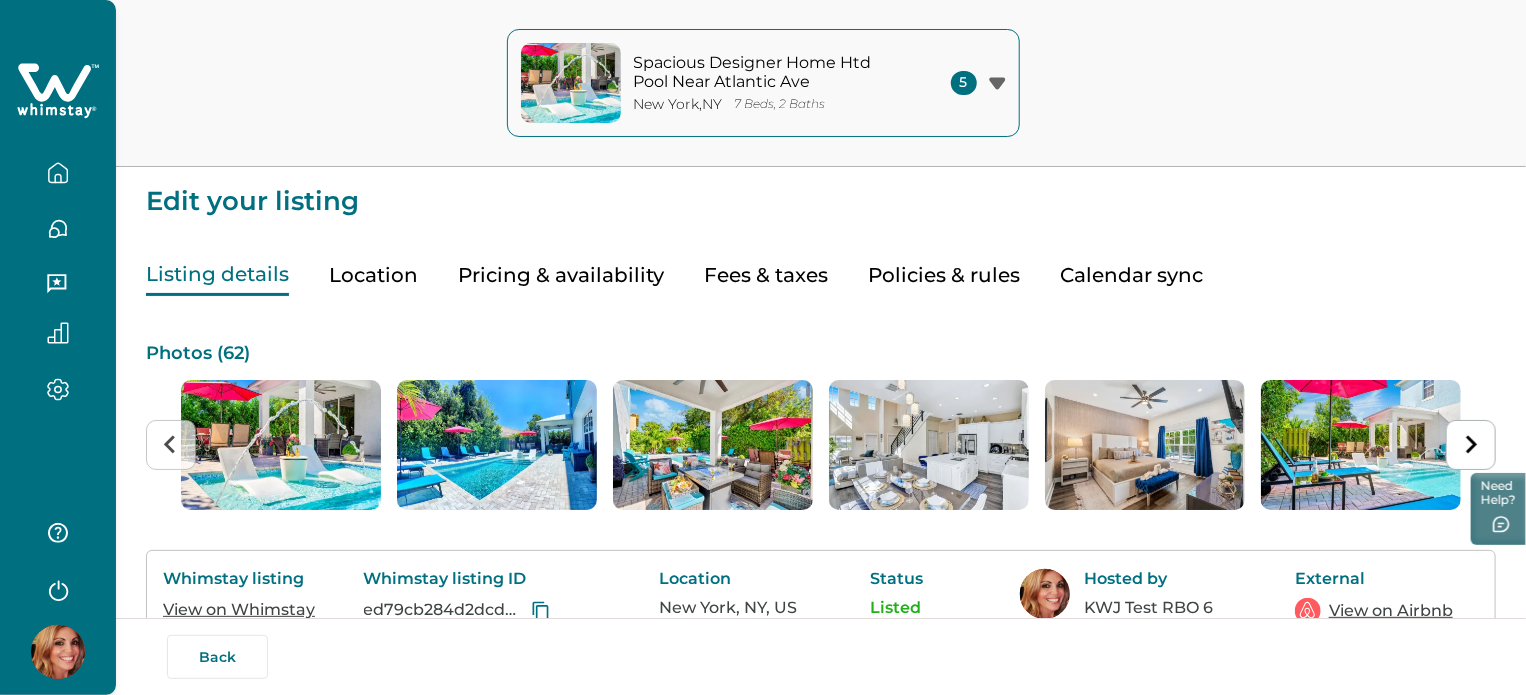 click on "Spacious Designer Home Htd Pool Near Atlantic Ave New York ,  NY 7 Beds, 2 Baths 5 Spacious Designer Home Htd Pool Near Atlantic Ave New York ,  NY Waterfront Htd Pool, Spa, Pool Table, Lanai, Canal Waterfront Heated Pool, Pergola, Air Hockey, Dock Chic 4BR Htd Pool, 5 min to beach, PAC-MAN, Games Seattle ,  WA Heated Pool, Tiki Hut, Huge Yard, Bar, Walk 2 Ave Load More" at bounding box center (763, 83) 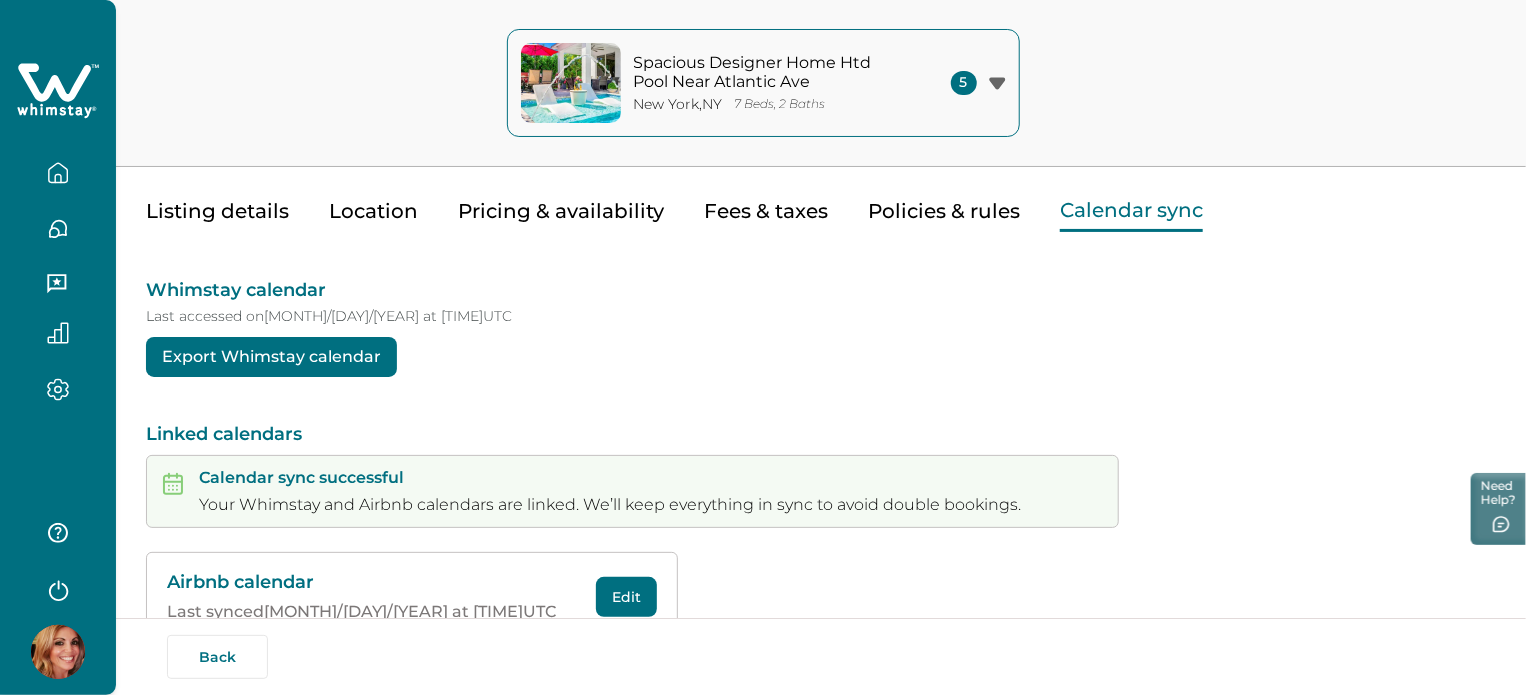 scroll, scrollTop: 121, scrollLeft: 0, axis: vertical 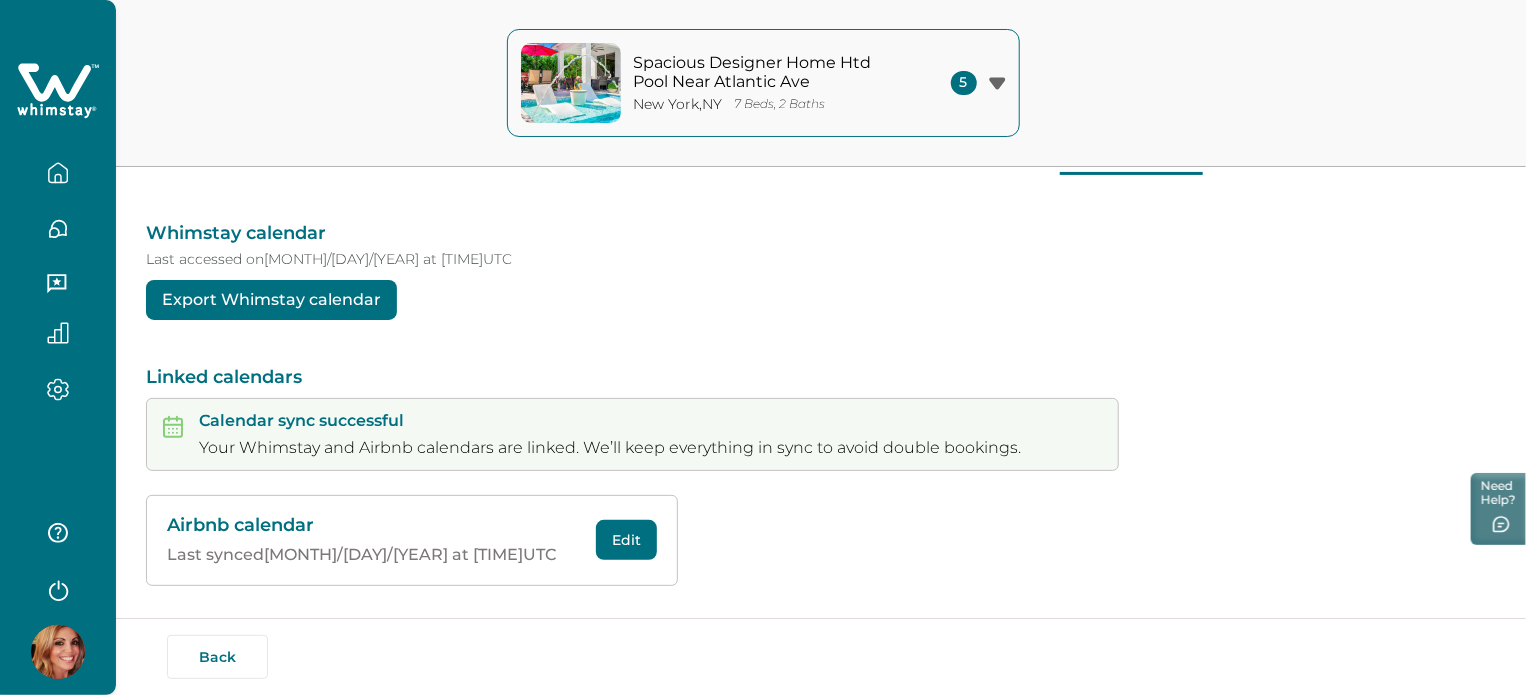 click on "Edit" at bounding box center (626, 540) 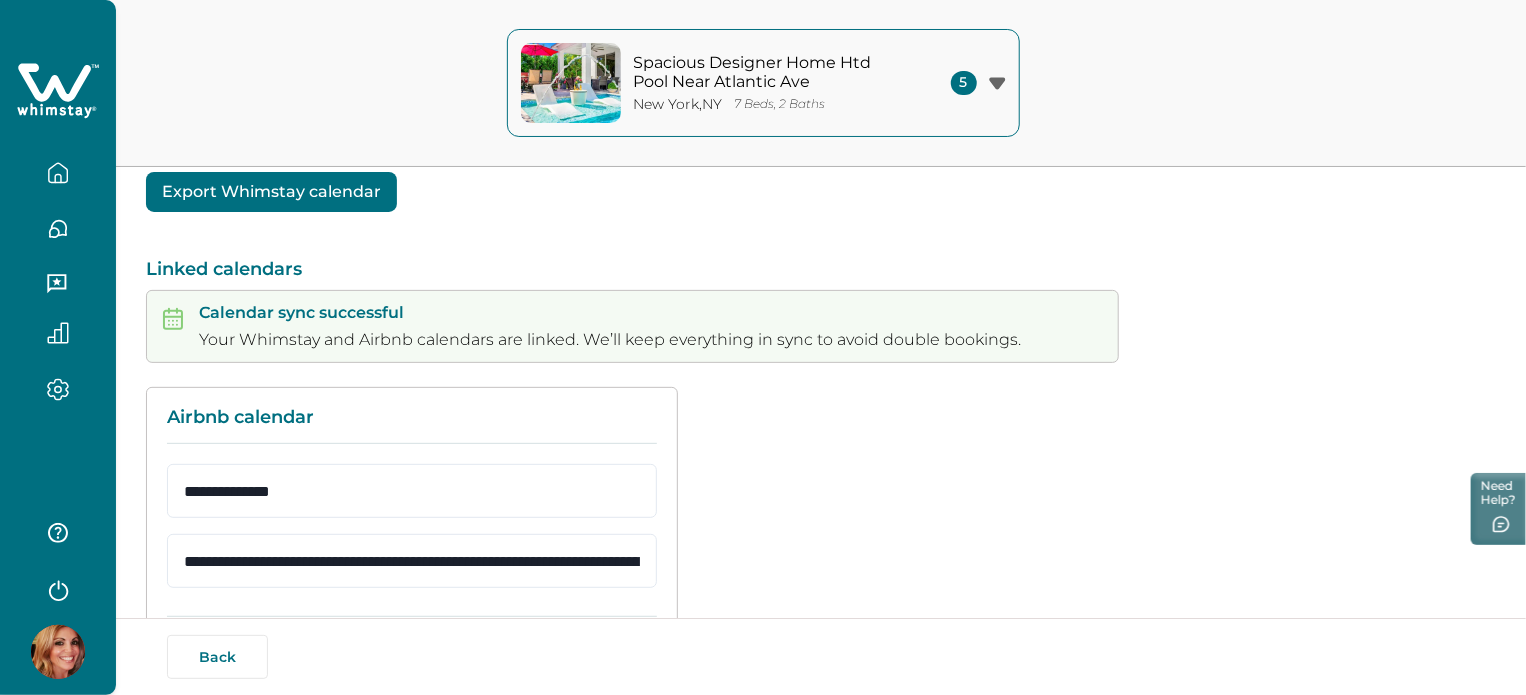 scroll, scrollTop: 346, scrollLeft: 0, axis: vertical 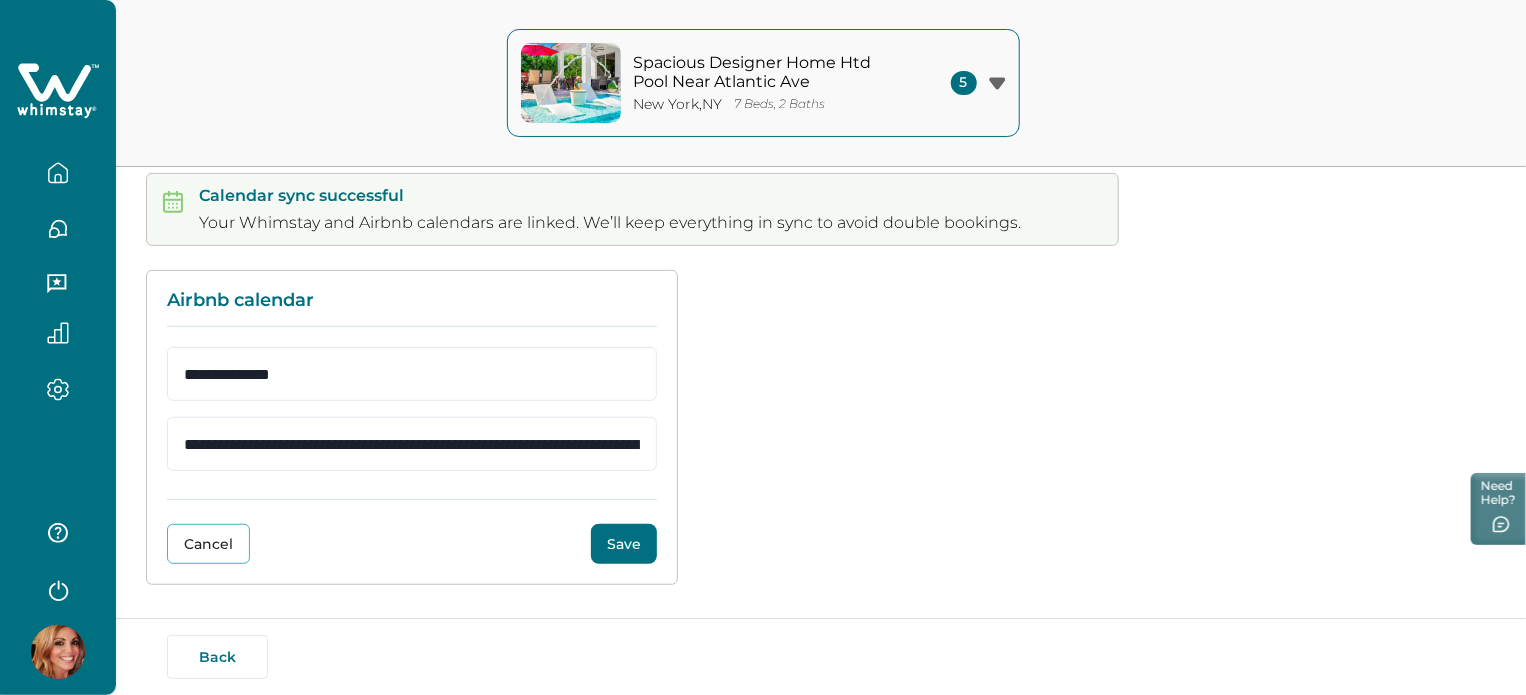 click on "**********" at bounding box center [821, 428] 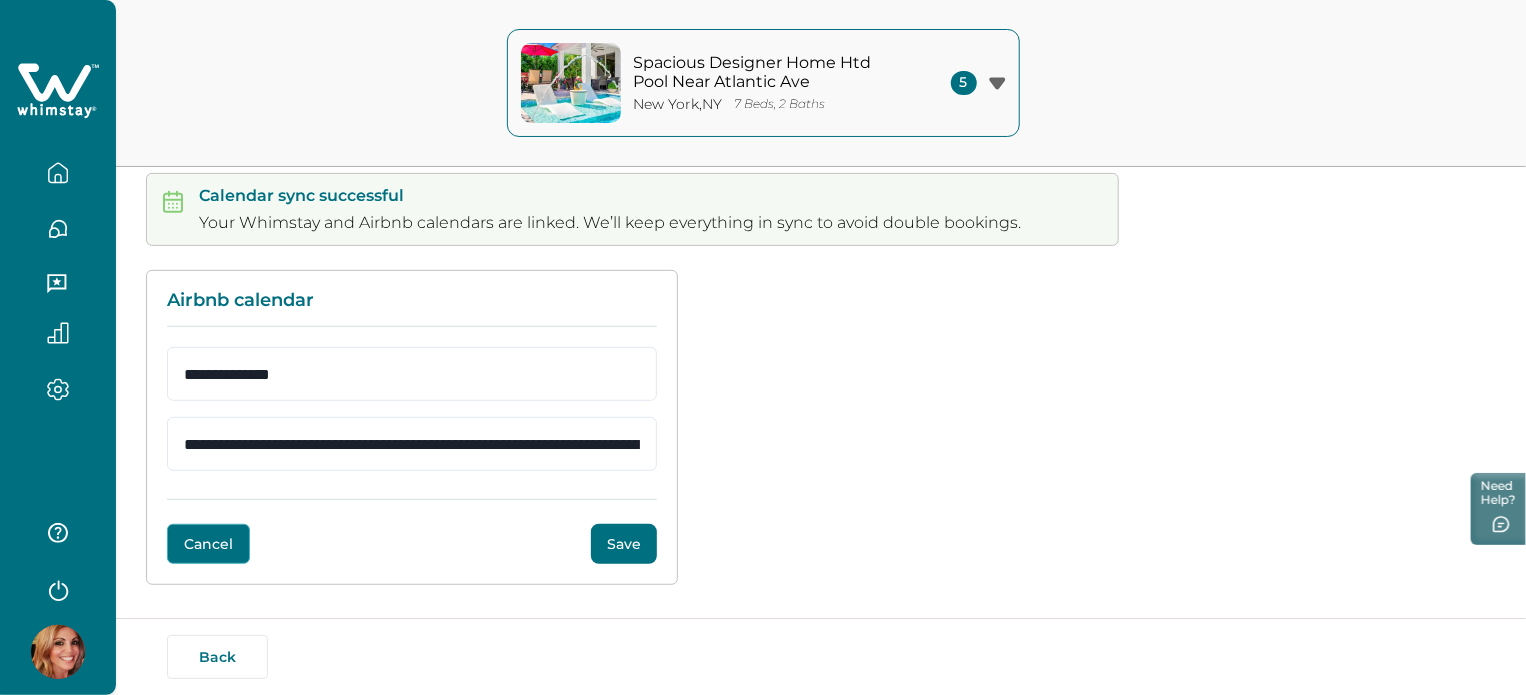 click on "Cancel" at bounding box center [208, 544] 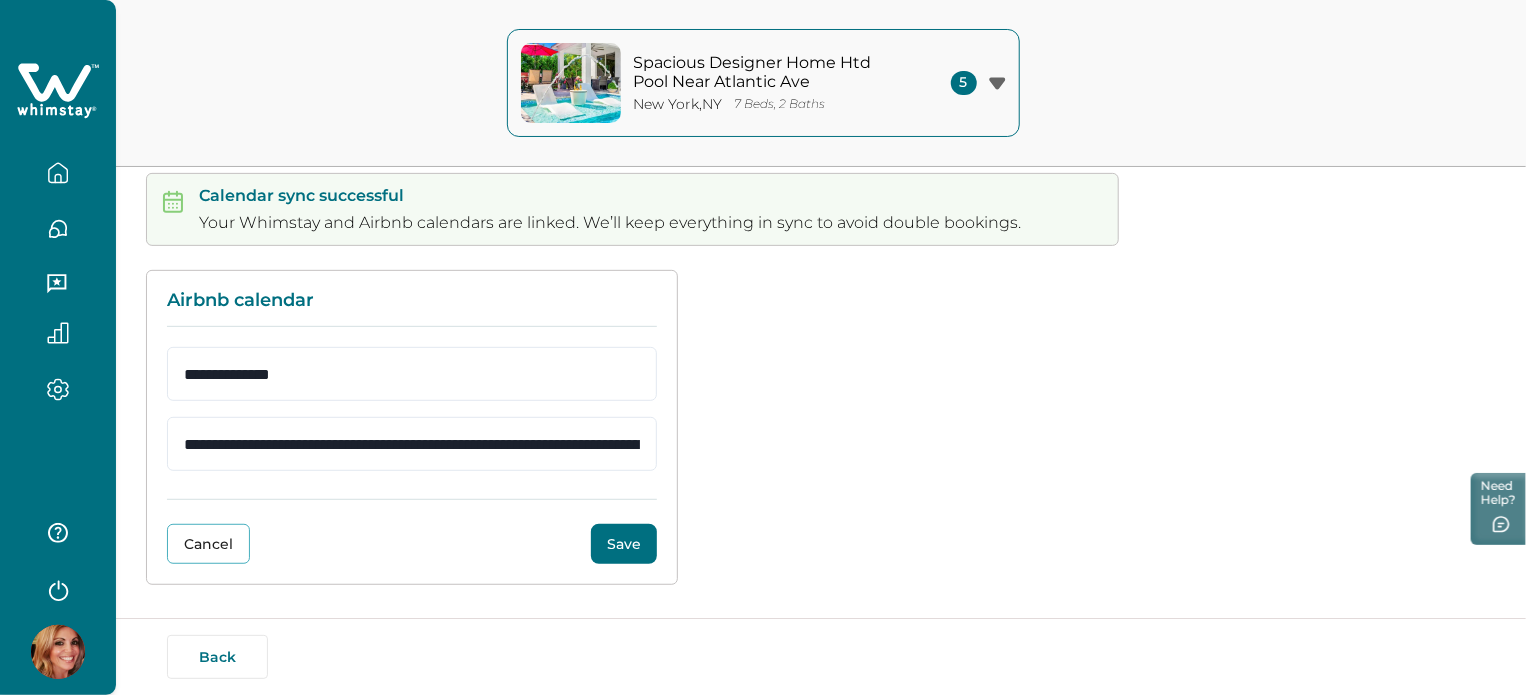 scroll, scrollTop: 121, scrollLeft: 0, axis: vertical 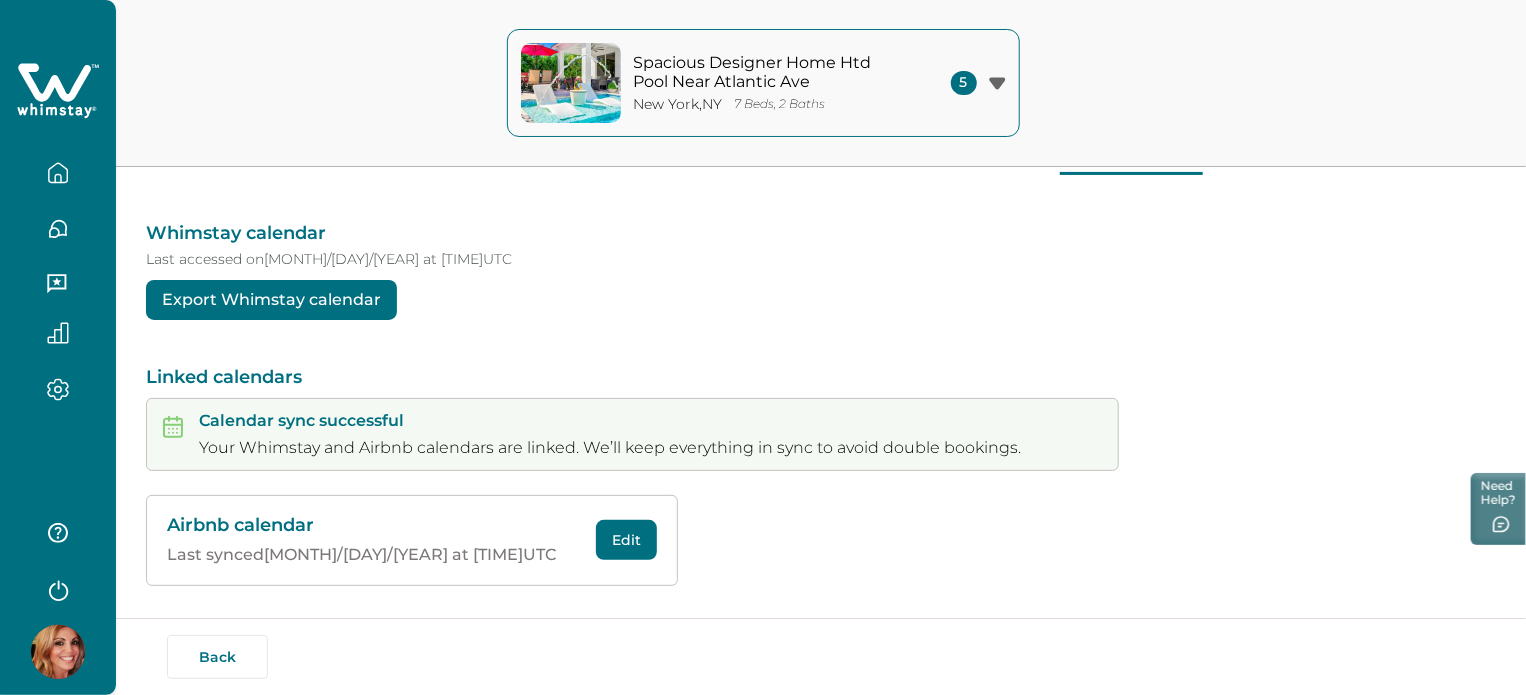 click on "Whimstay calendar Last accessed on  08/08/2025 at 09:47 AM  UTC Export Whimstay calendar Linked calendars Calendar sync successful Your Whimstay and Airbnb calendars are linked. We’ll keep everything in sync to avoid double bookings. Airbnb calendar   Last synced  08/08/2025 at 09:47 AM  UTC Edit" at bounding box center (821, 380) 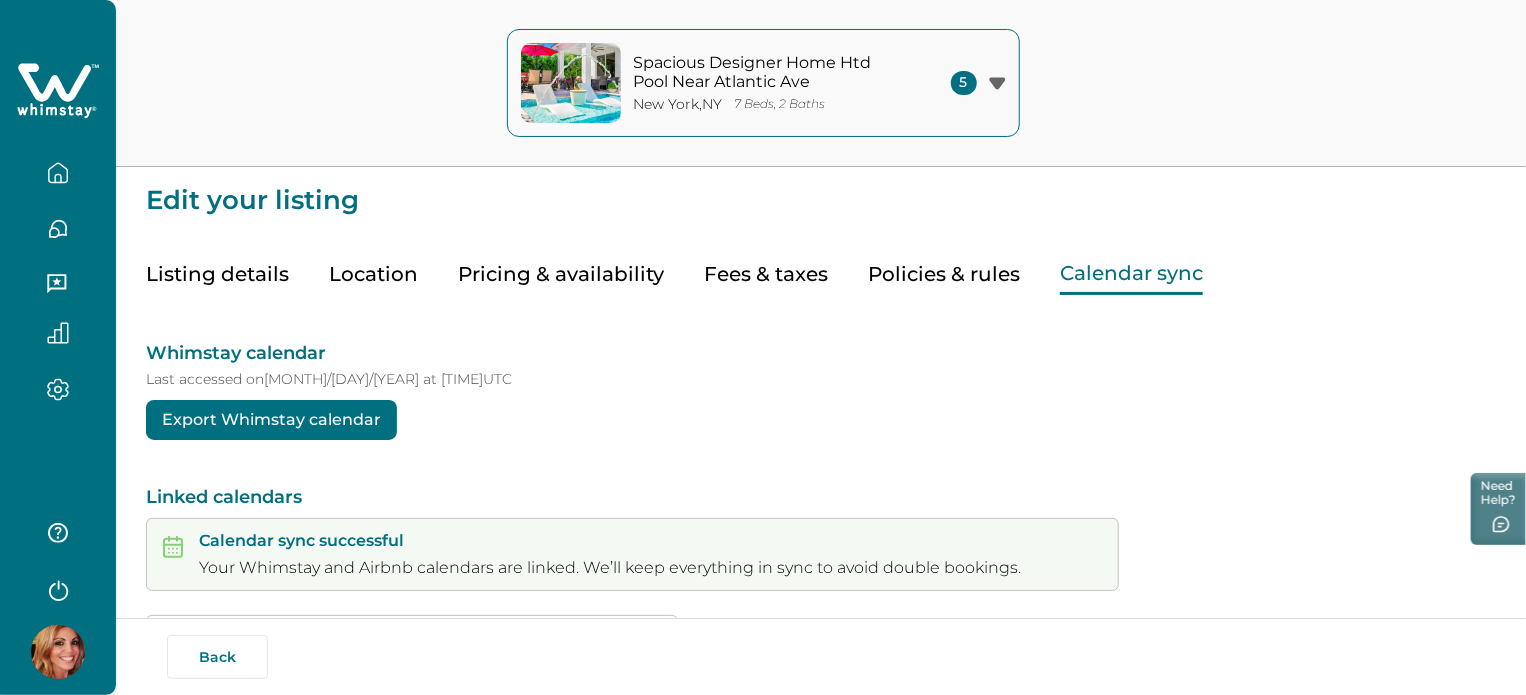 scroll, scrollTop: 0, scrollLeft: 0, axis: both 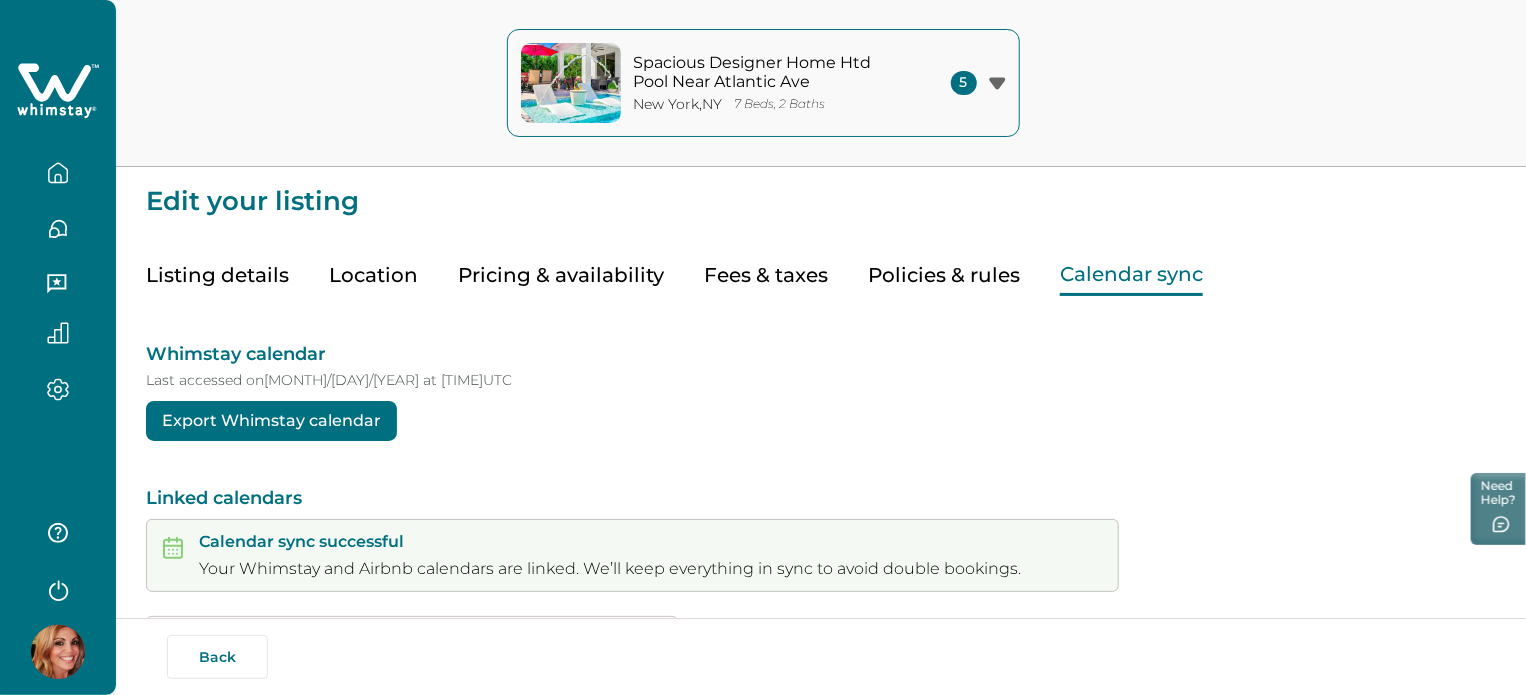 click on "Policies & rules" at bounding box center (944, 275) 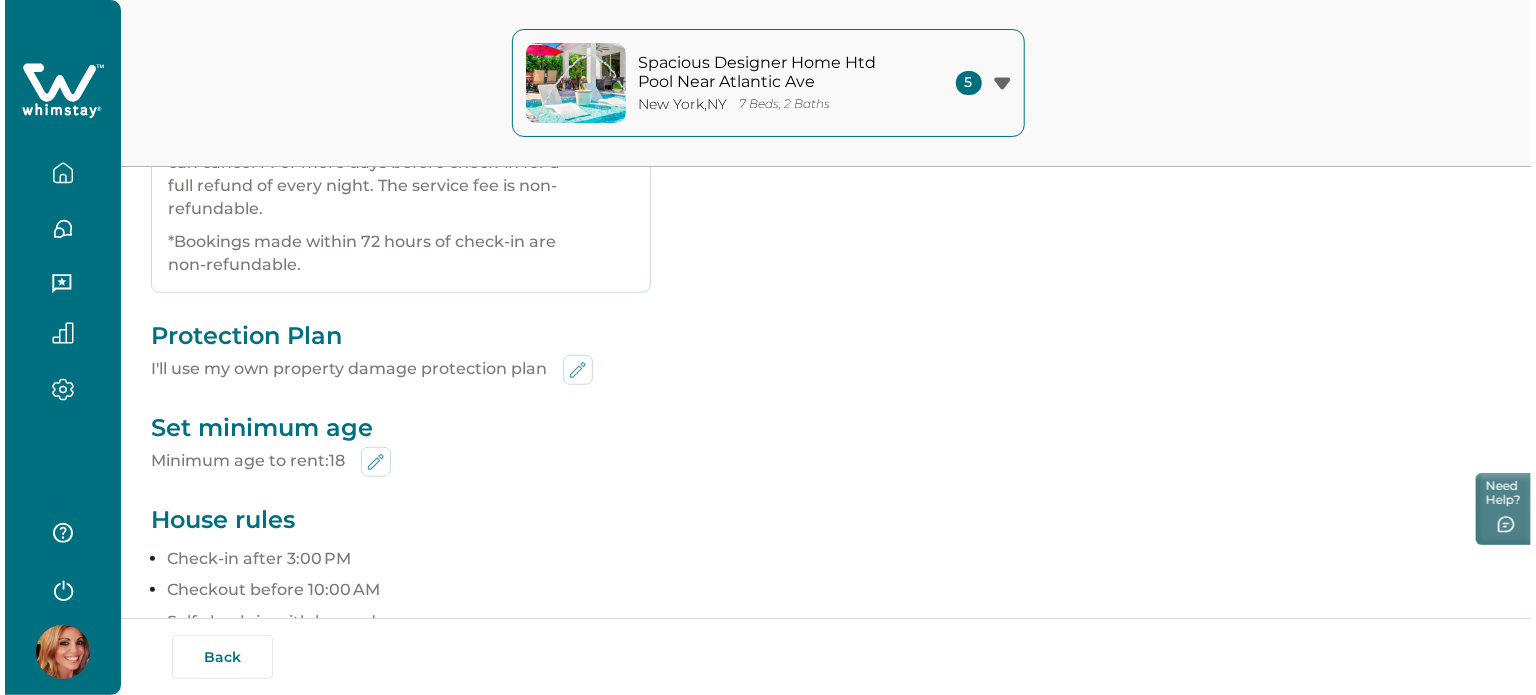 scroll, scrollTop: 604, scrollLeft: 0, axis: vertical 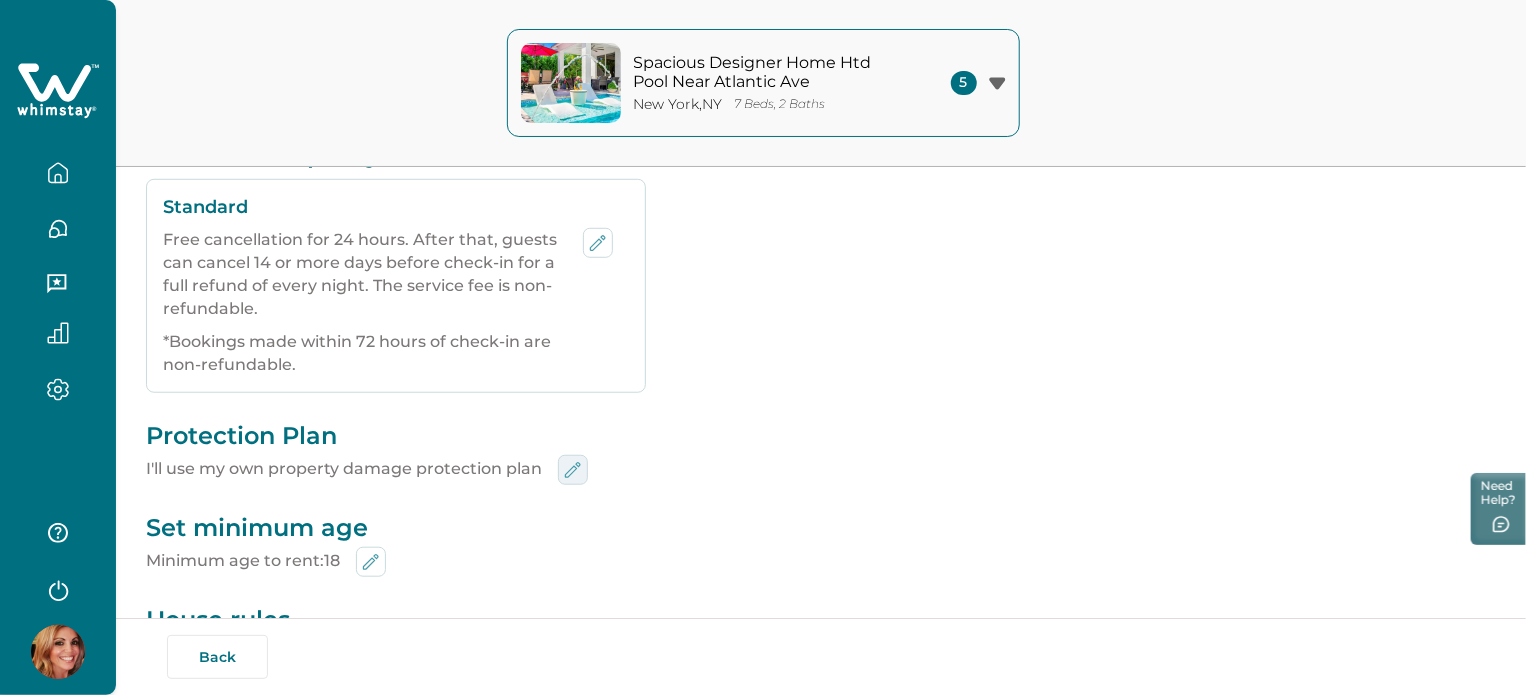 click 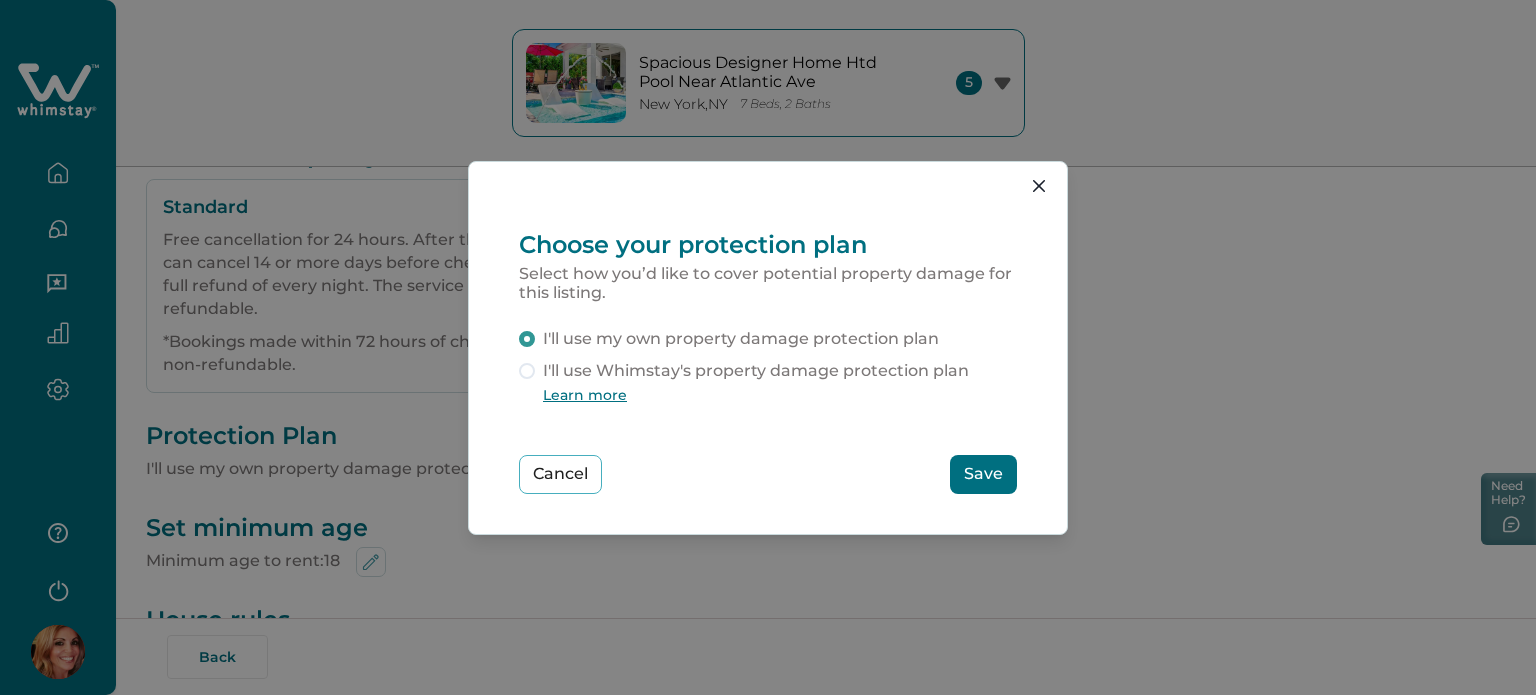 click on "Choose your protection plan Select how you’d like to cover potential property damage for this listing. I'll use my own property damage protection plan I'll use Whimstay's property damage protection plan Learn more Cancel Save" at bounding box center [768, 347] 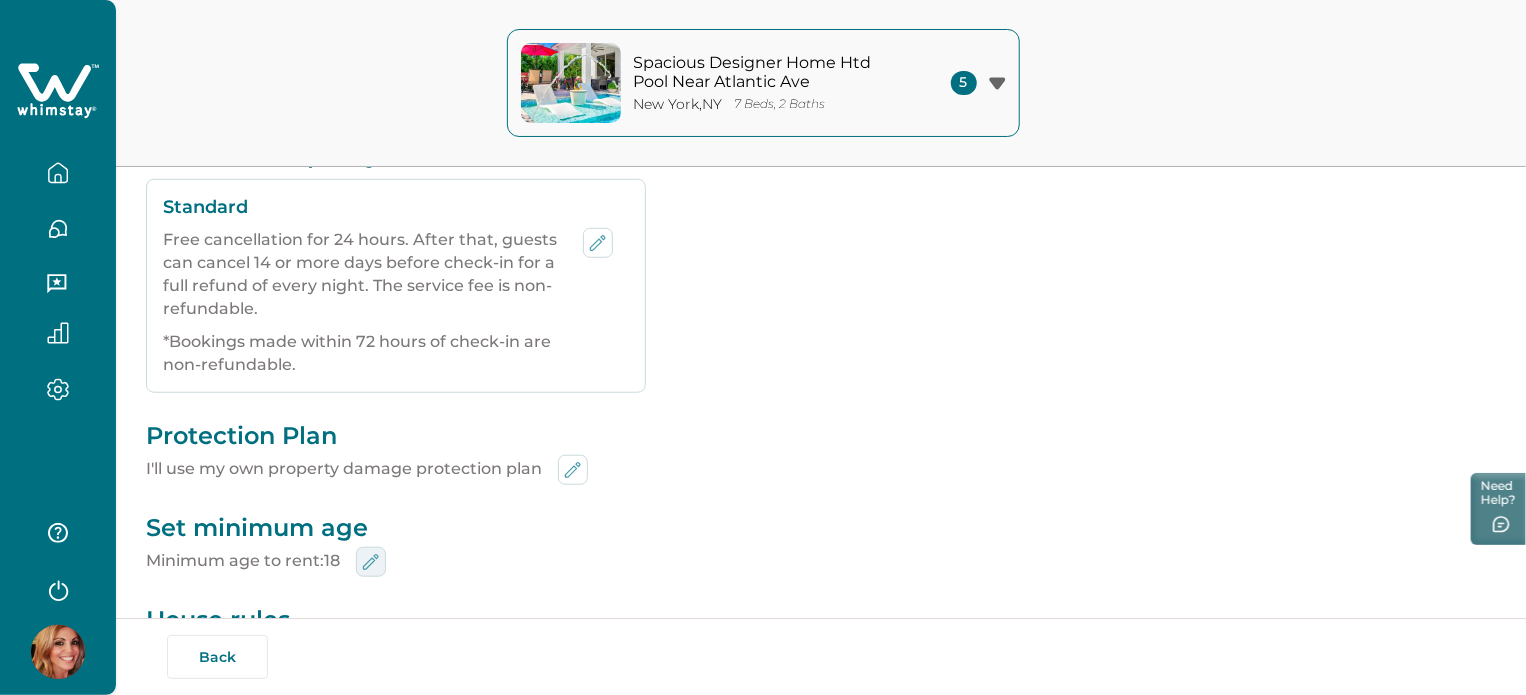 click 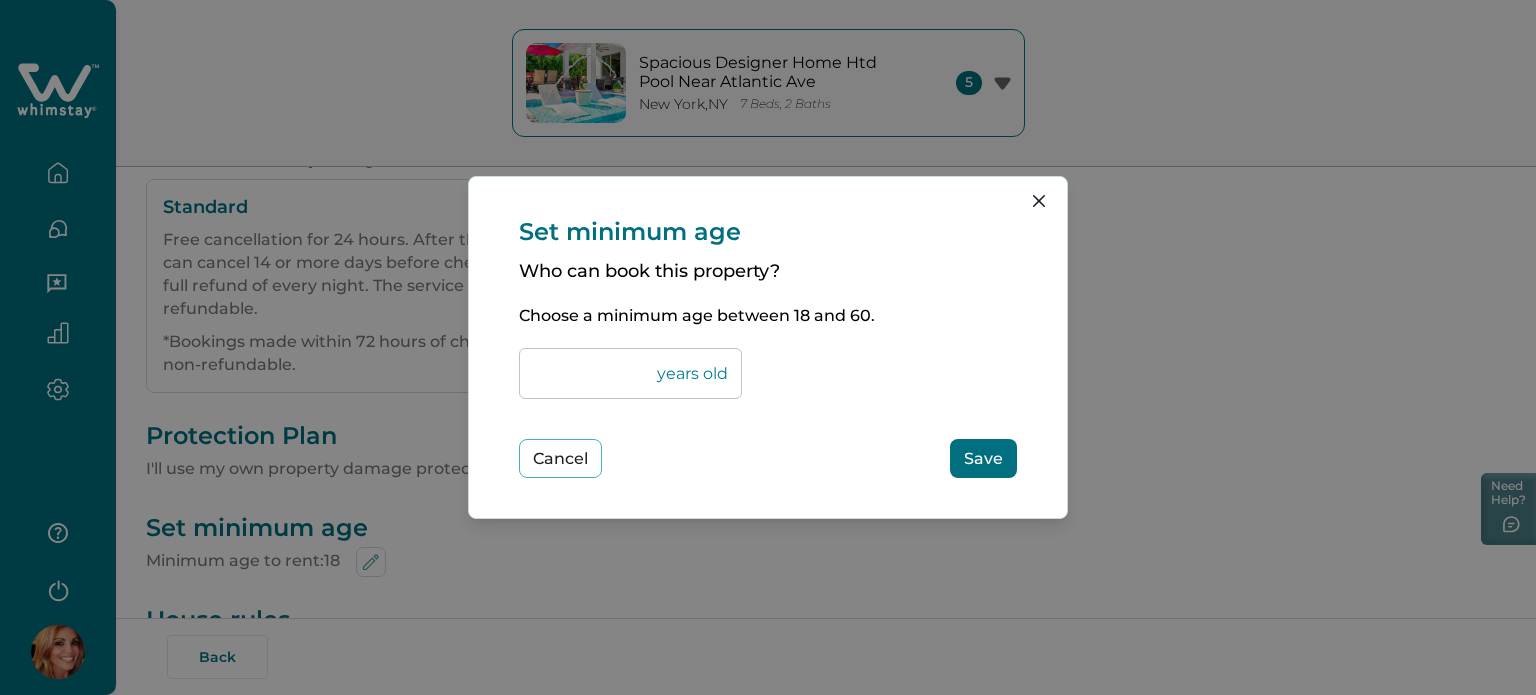 click on "Set minimum age Who can book this property? Choose a minimum age between 18 and 60. ** years old Cancel Save" at bounding box center [768, 347] 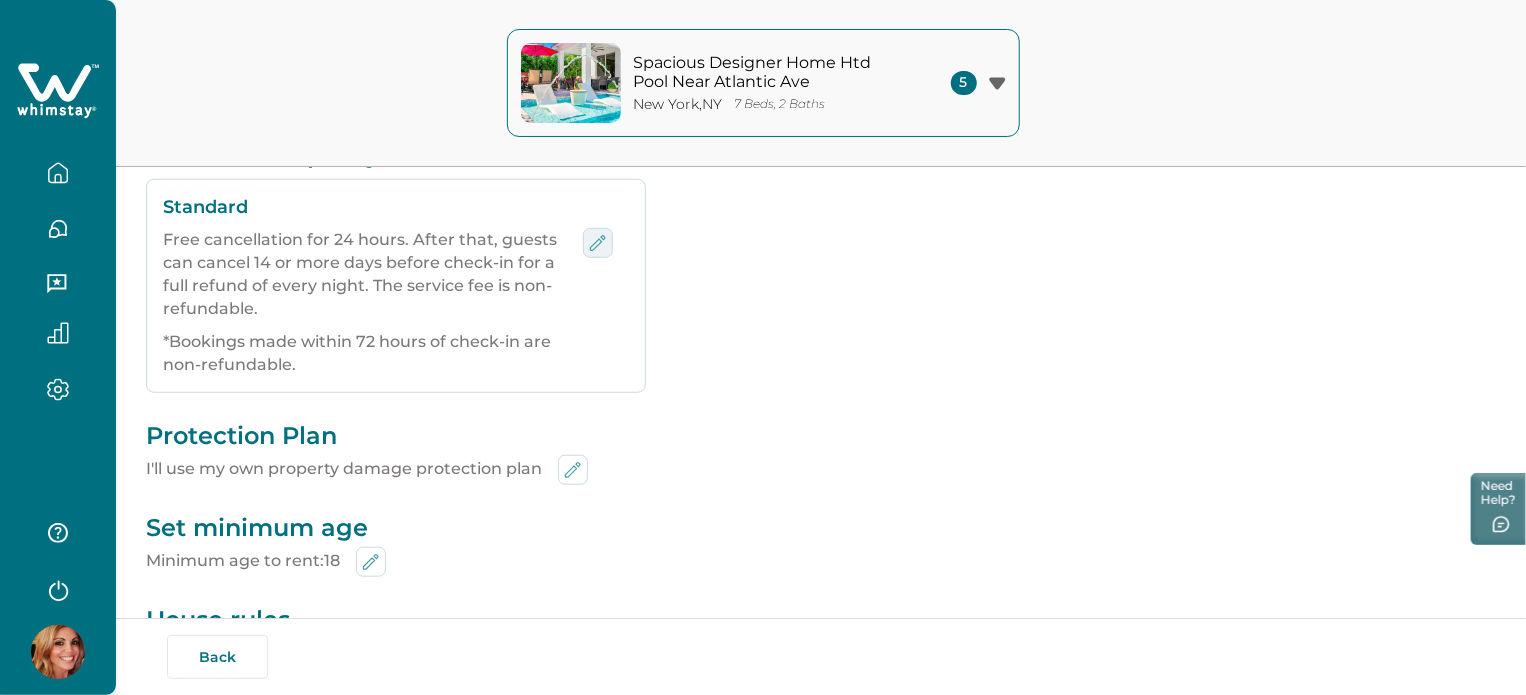 click 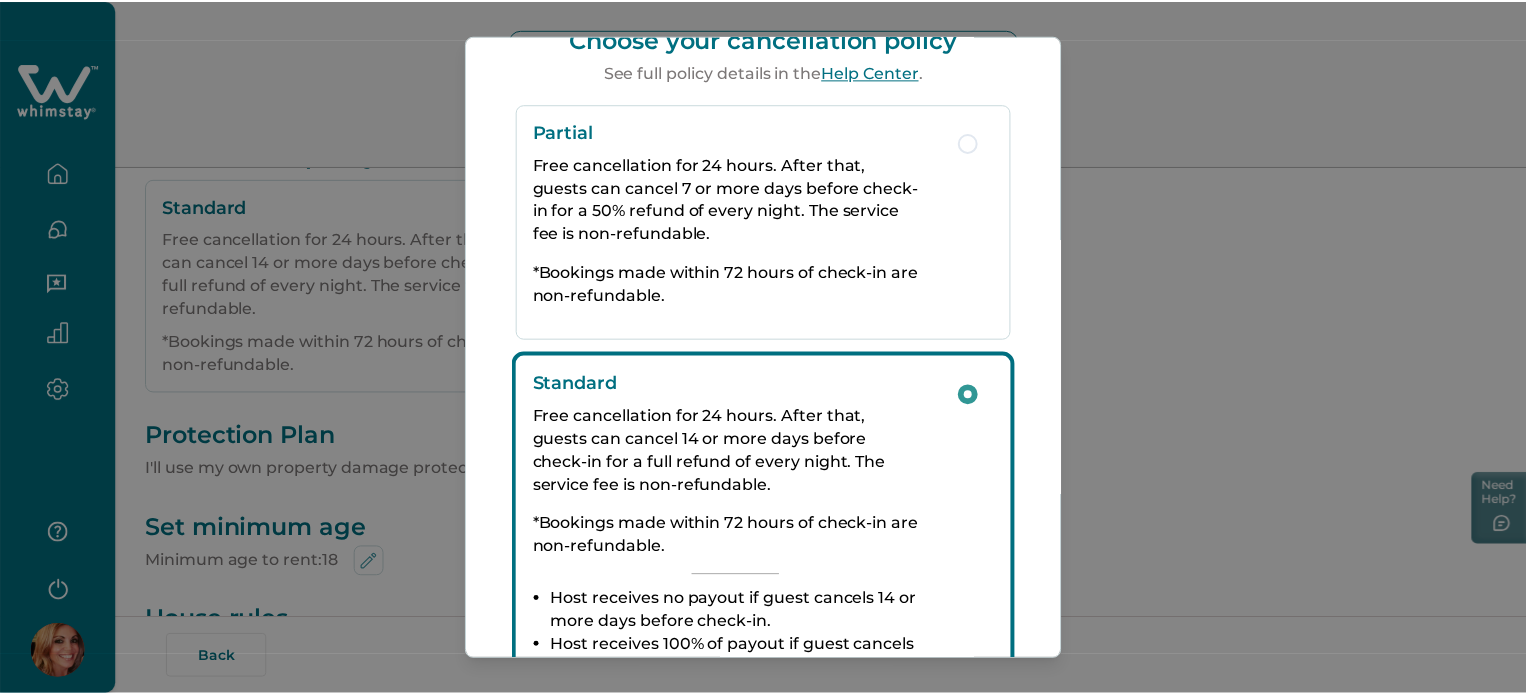 scroll, scrollTop: 0, scrollLeft: 0, axis: both 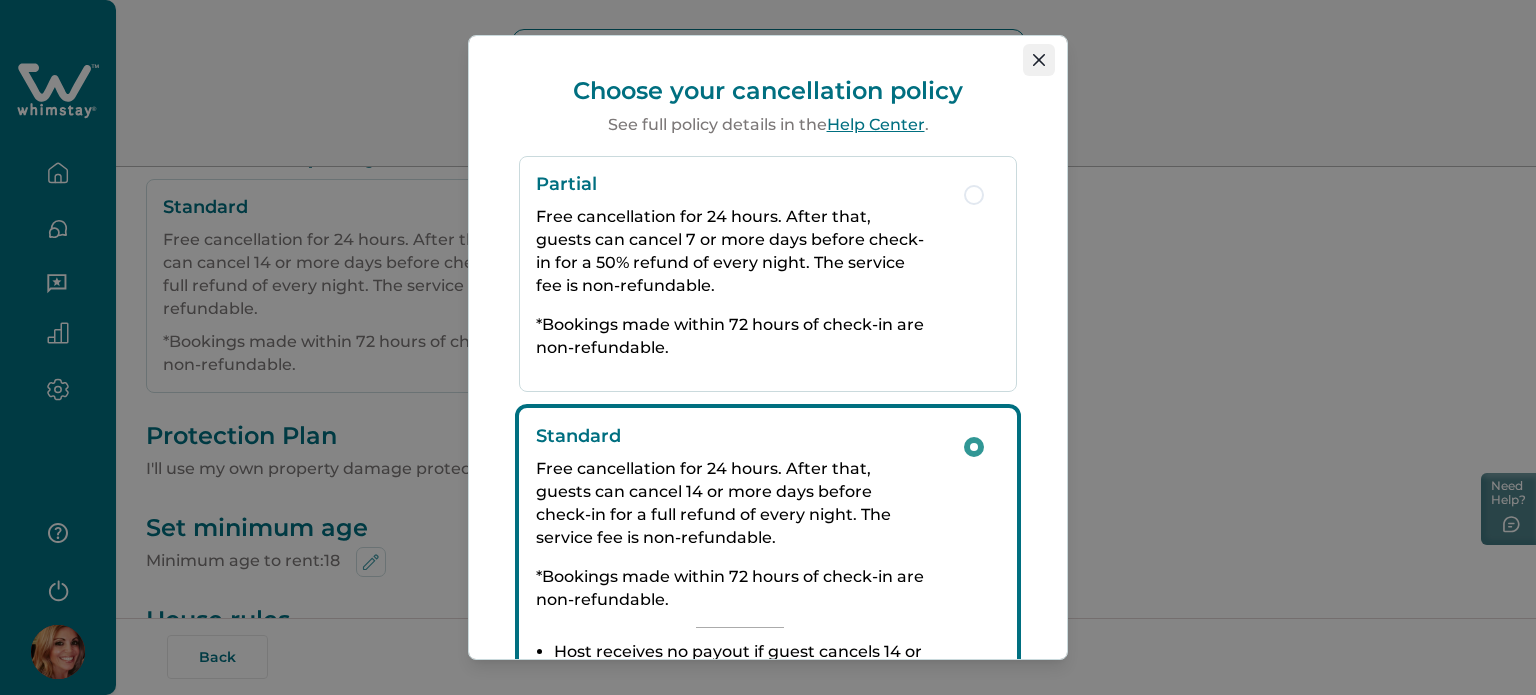 click at bounding box center (1039, 60) 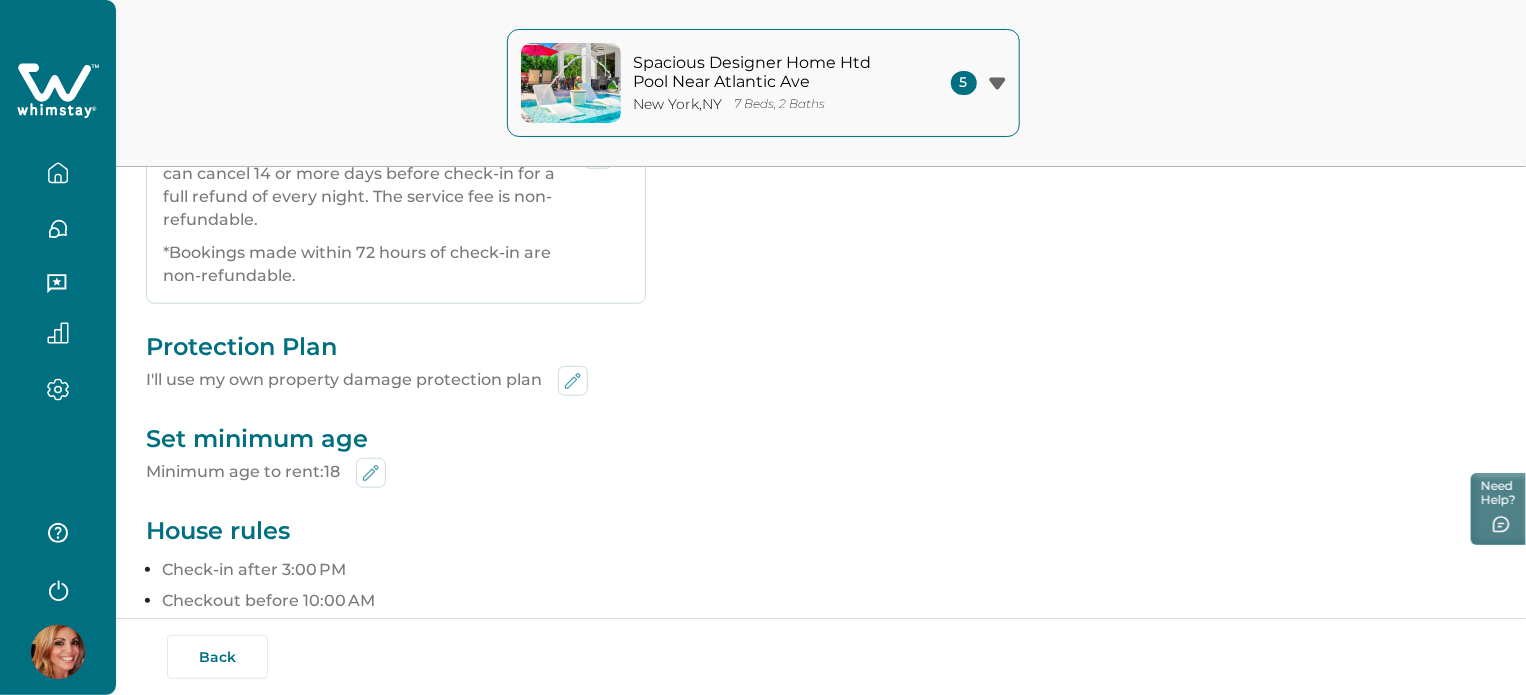 scroll, scrollTop: 600, scrollLeft: 0, axis: vertical 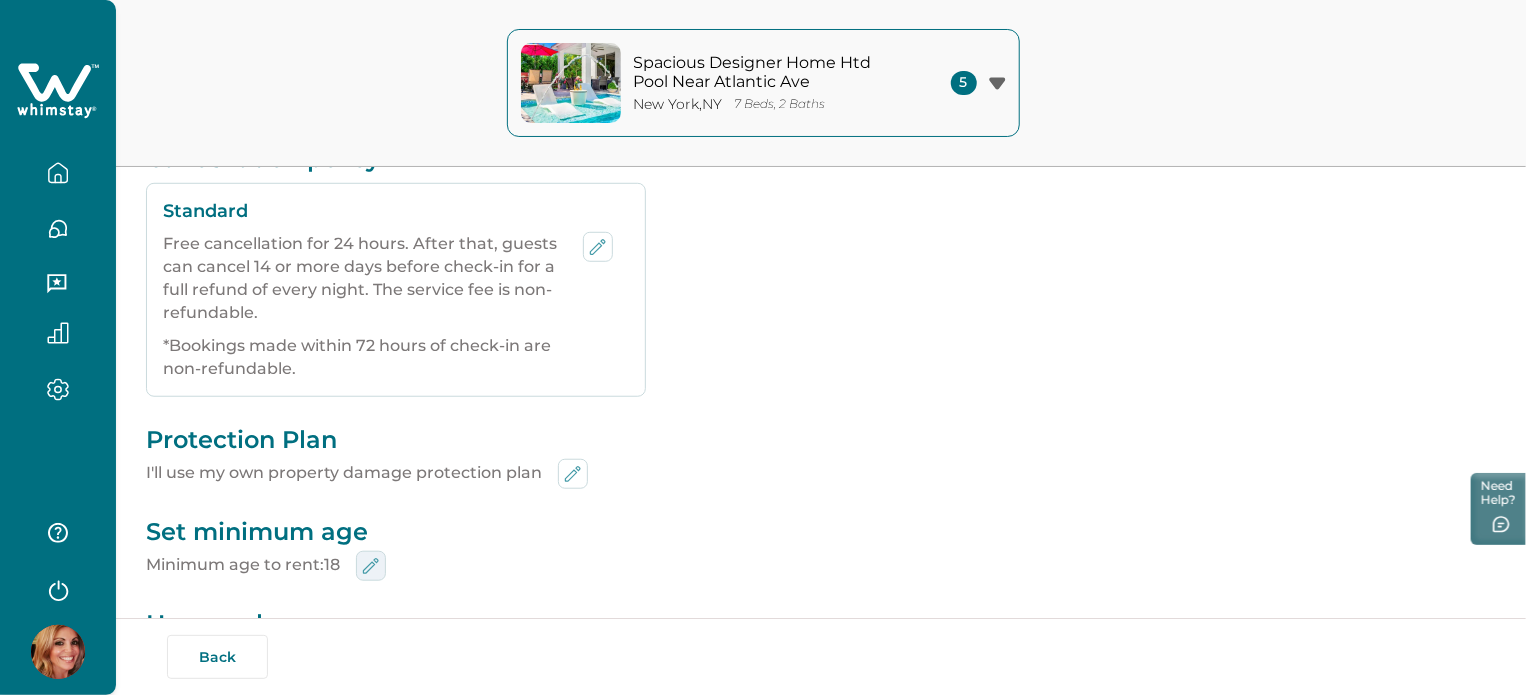 click 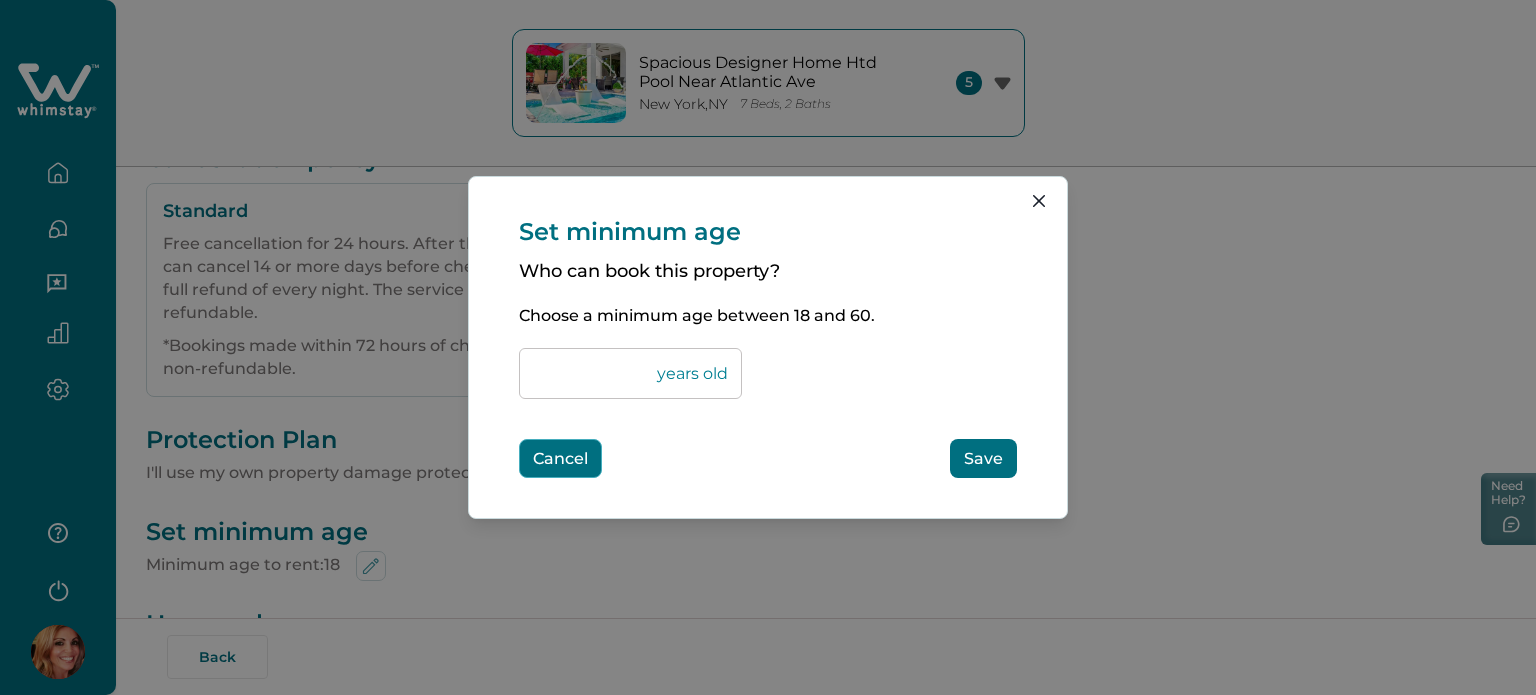 click on "Cancel" at bounding box center (560, 458) 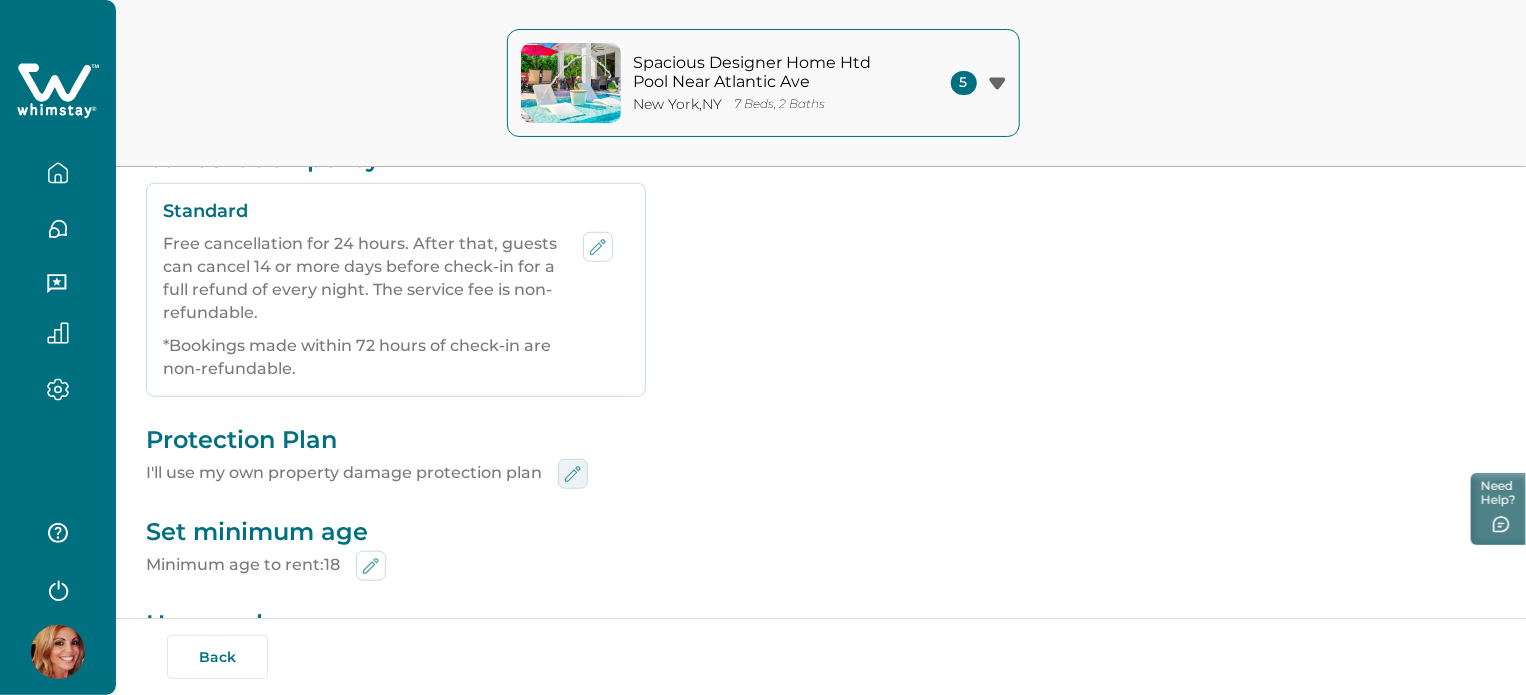 click 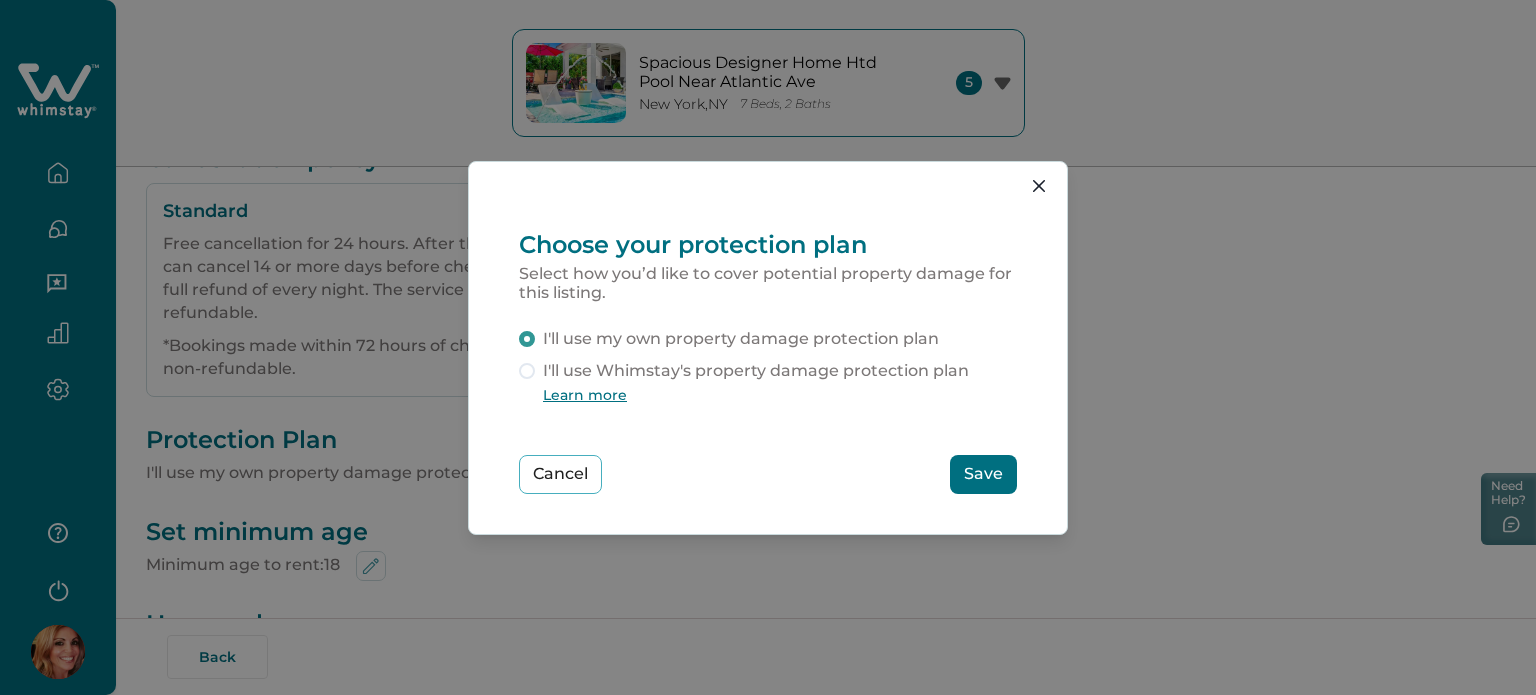 click on "Cancel" at bounding box center (560, 474) 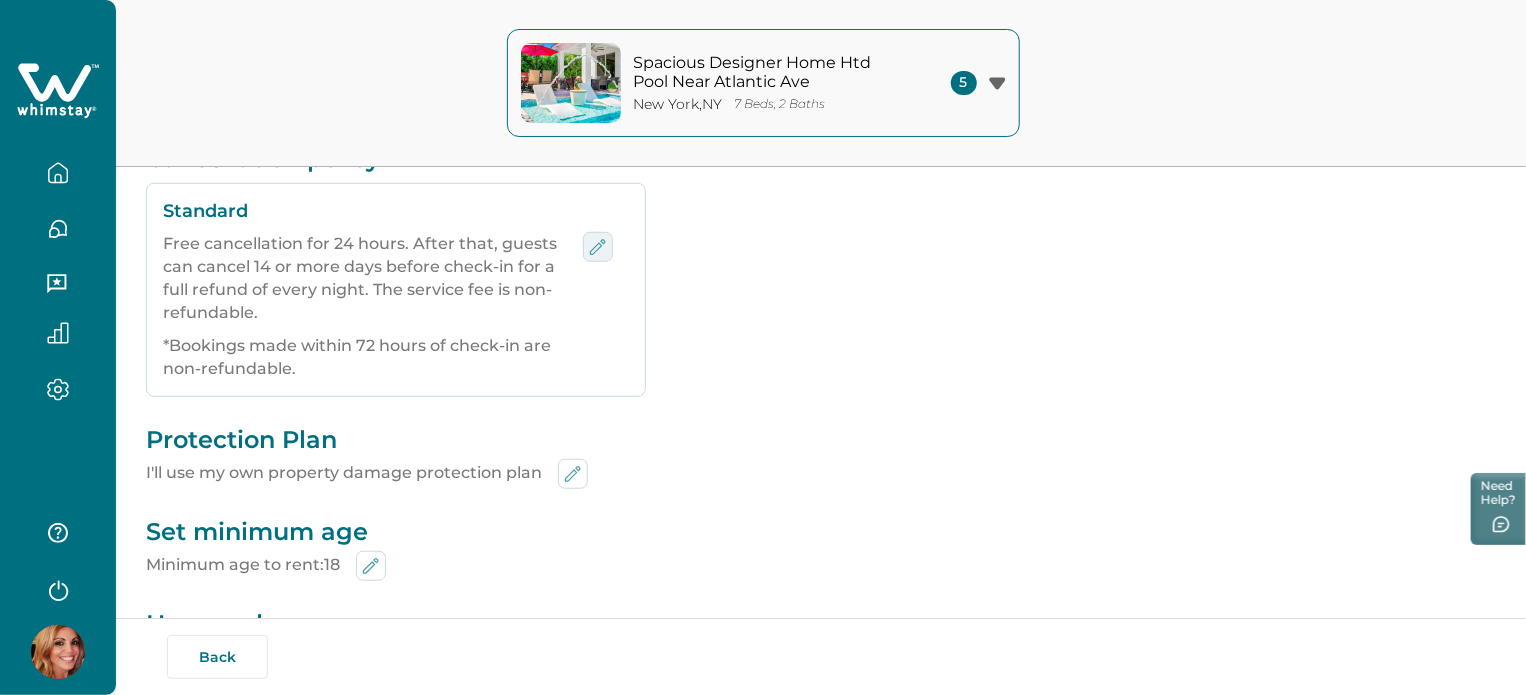 click 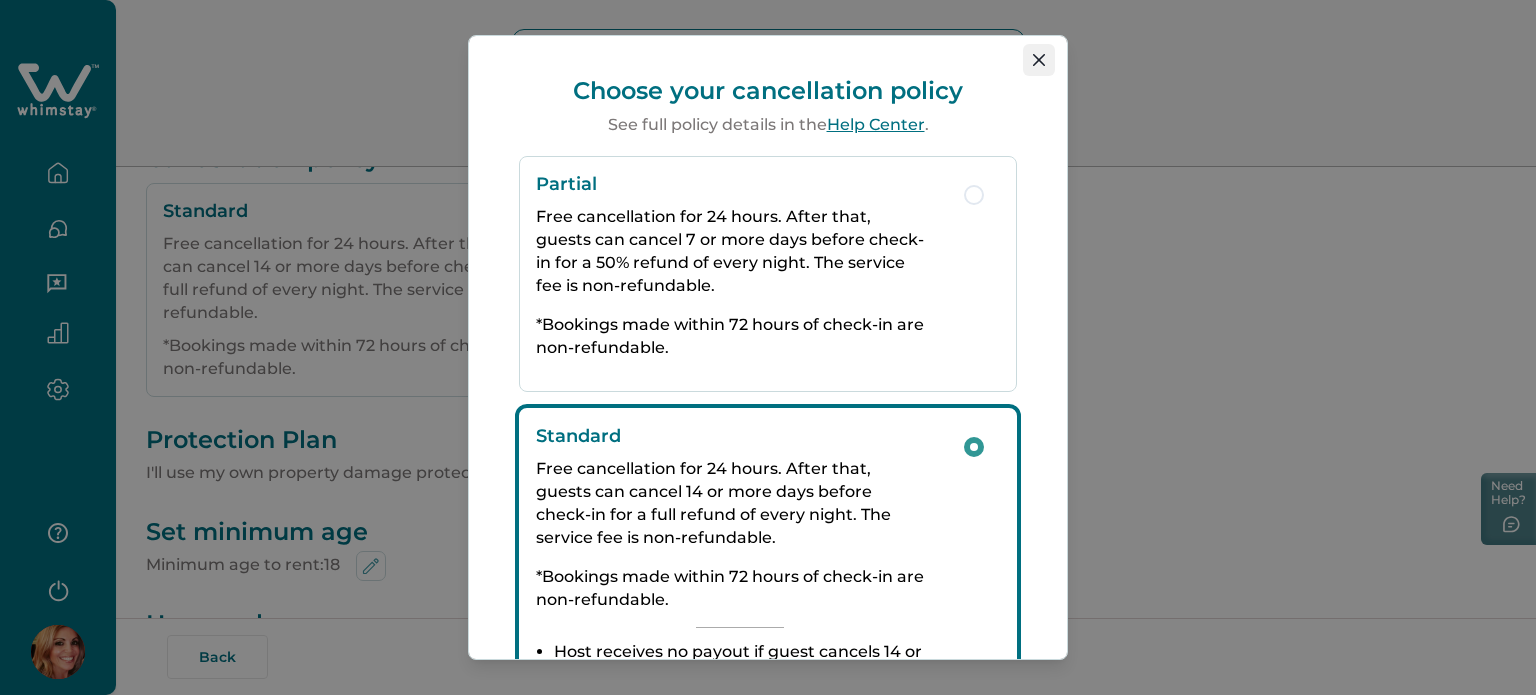click at bounding box center (1039, 60) 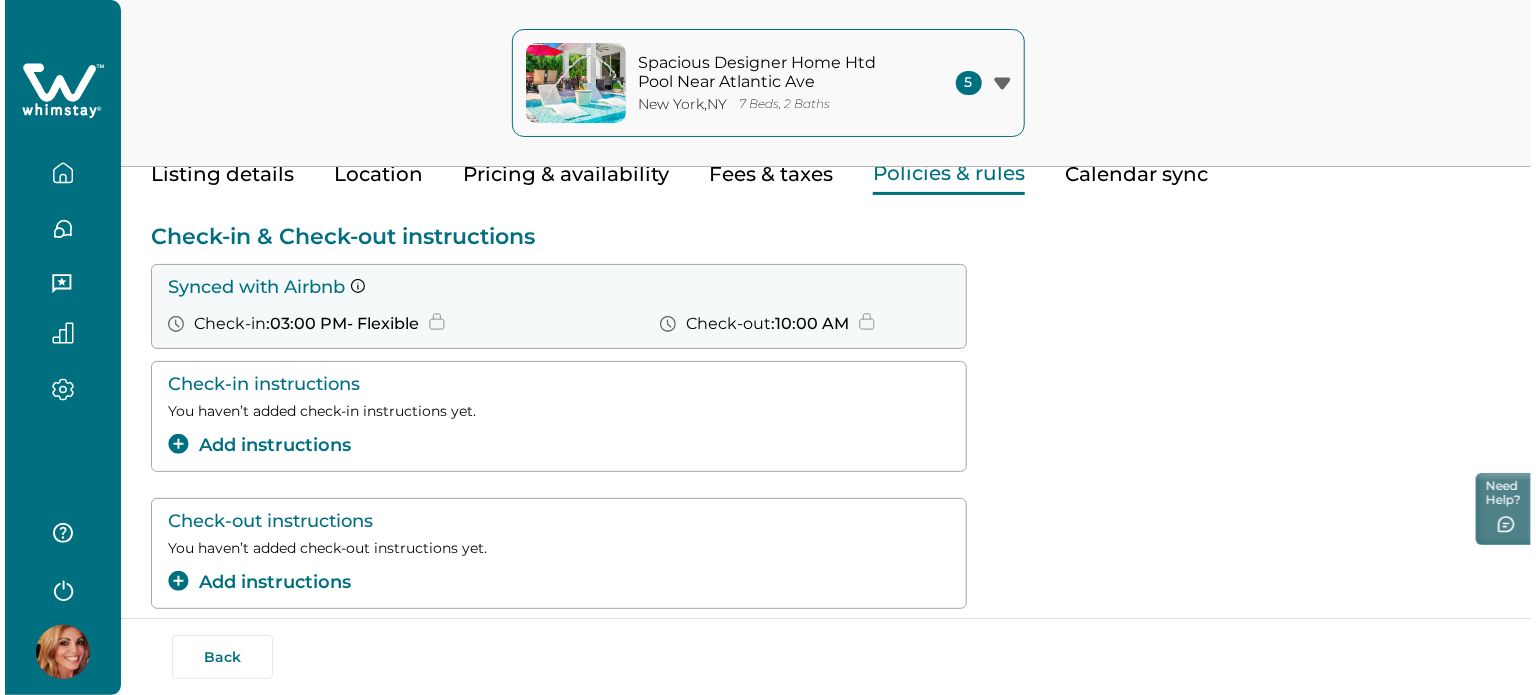 scroll, scrollTop: 200, scrollLeft: 0, axis: vertical 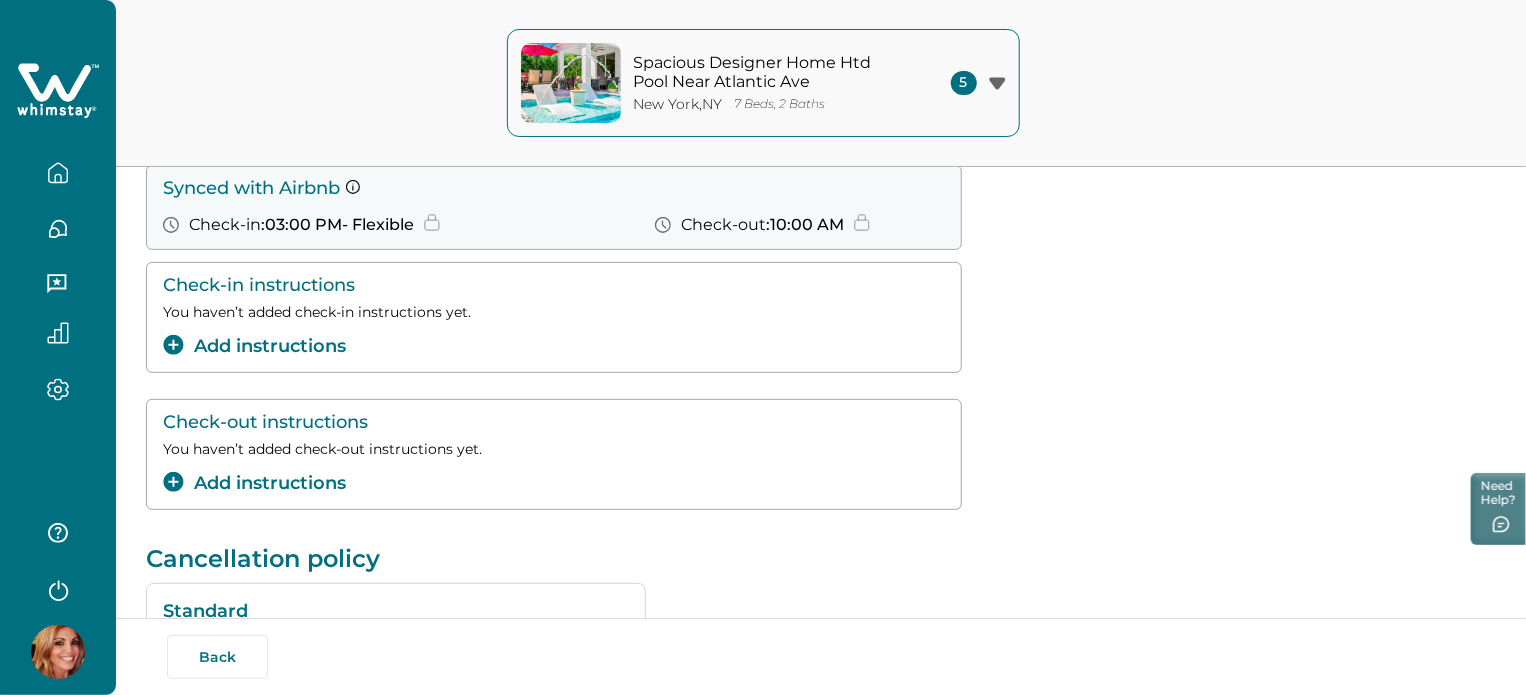 click on "Add instructions" at bounding box center [254, 483] 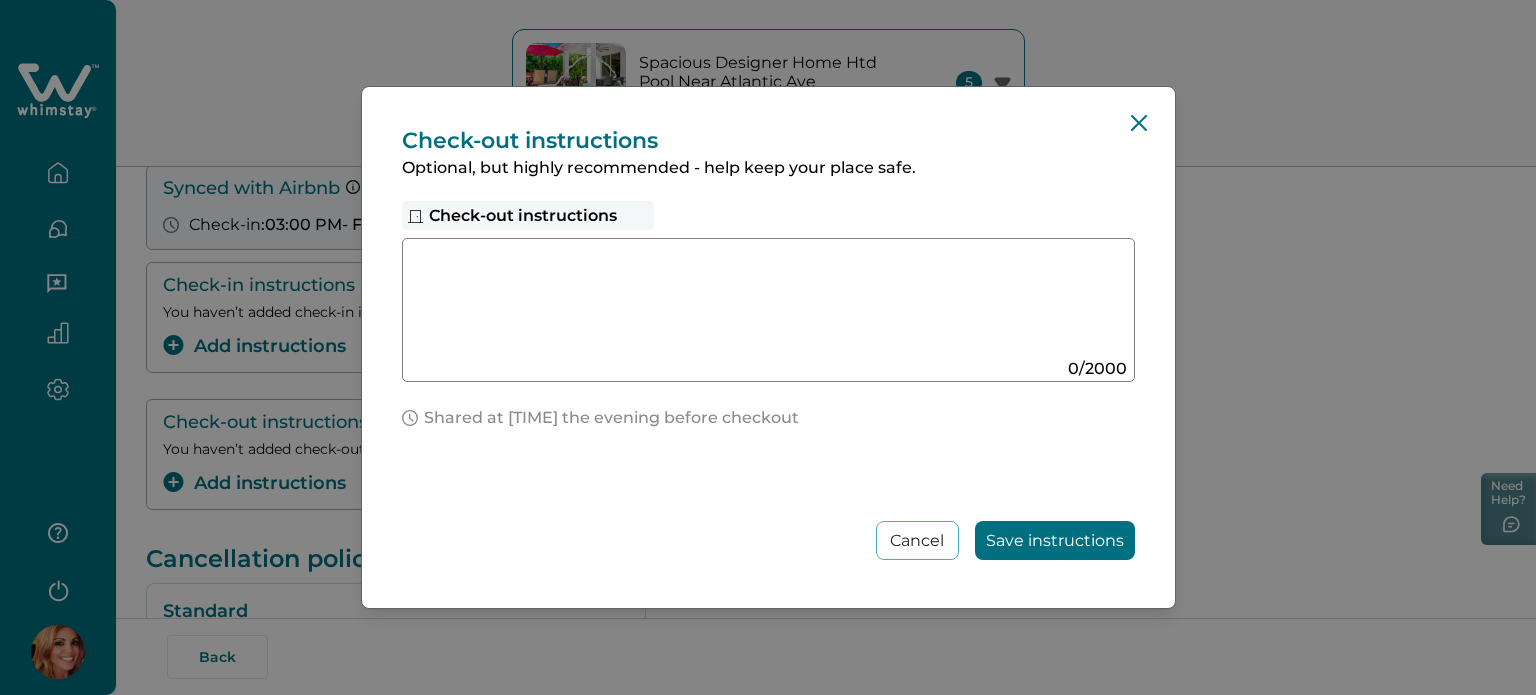 click at bounding box center (749, 302) 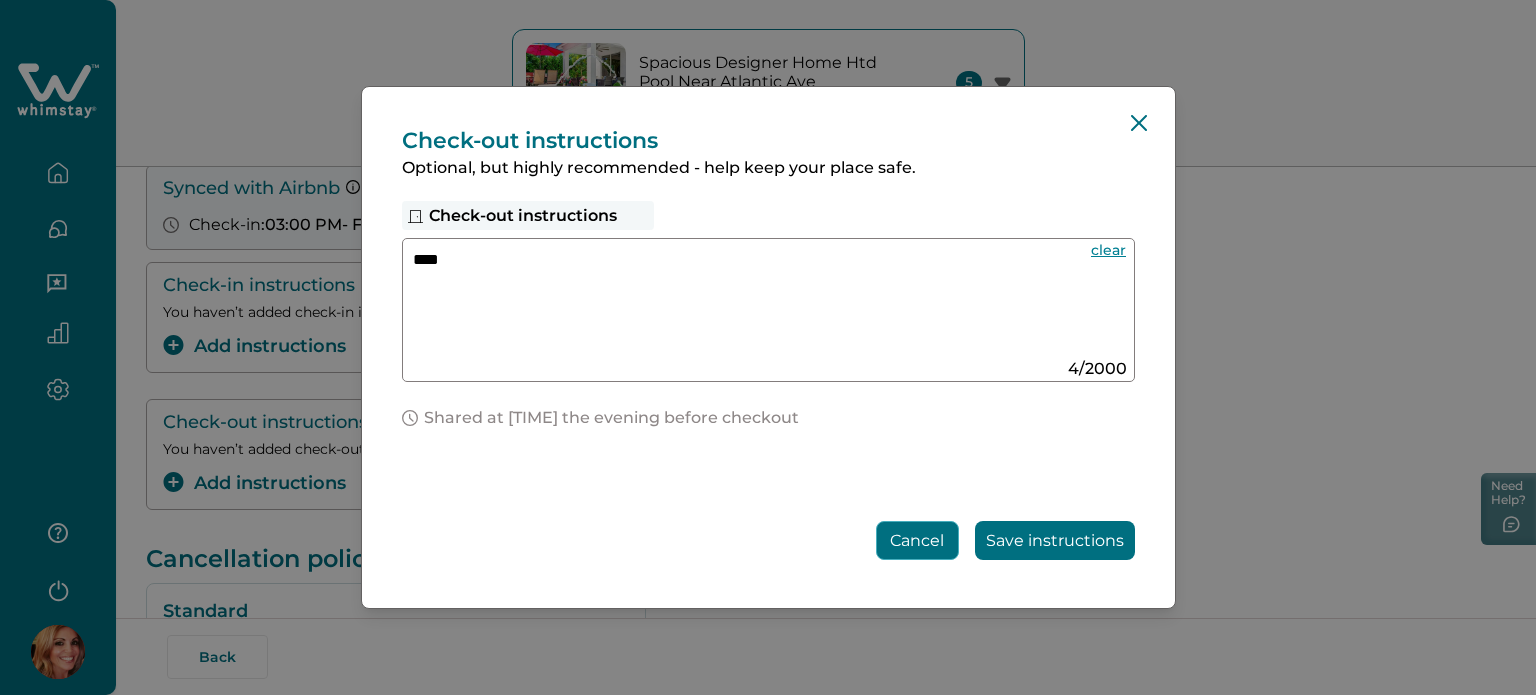type on "****" 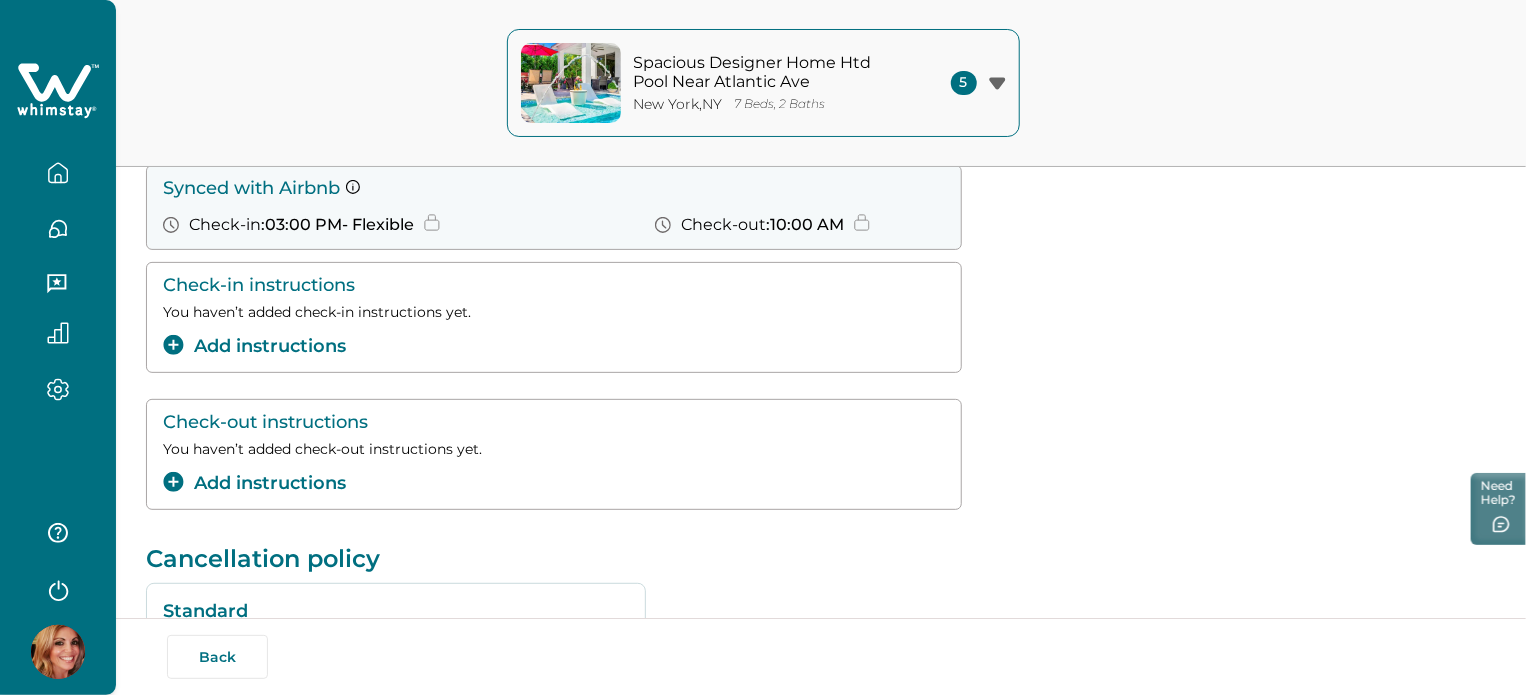 click on "Add instructions" at bounding box center (254, 483) 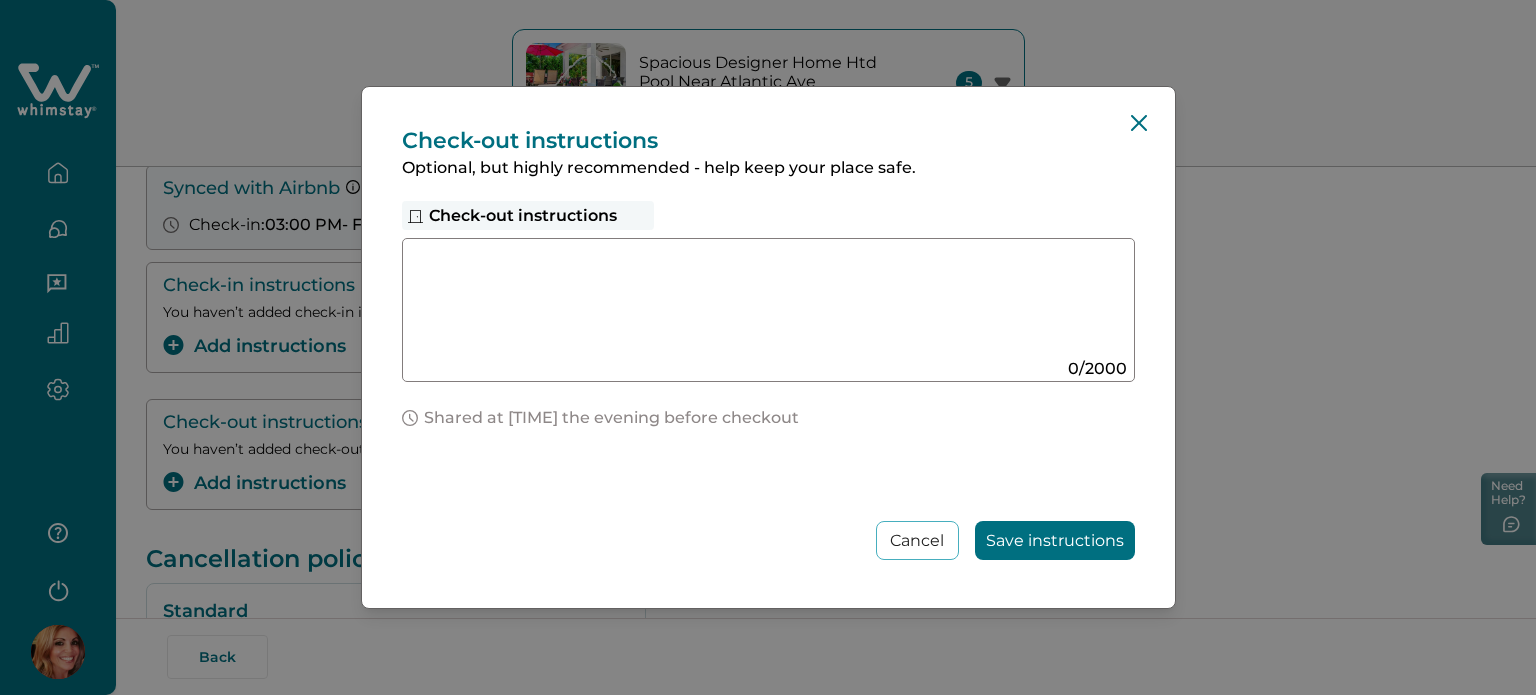 click at bounding box center (749, 302) 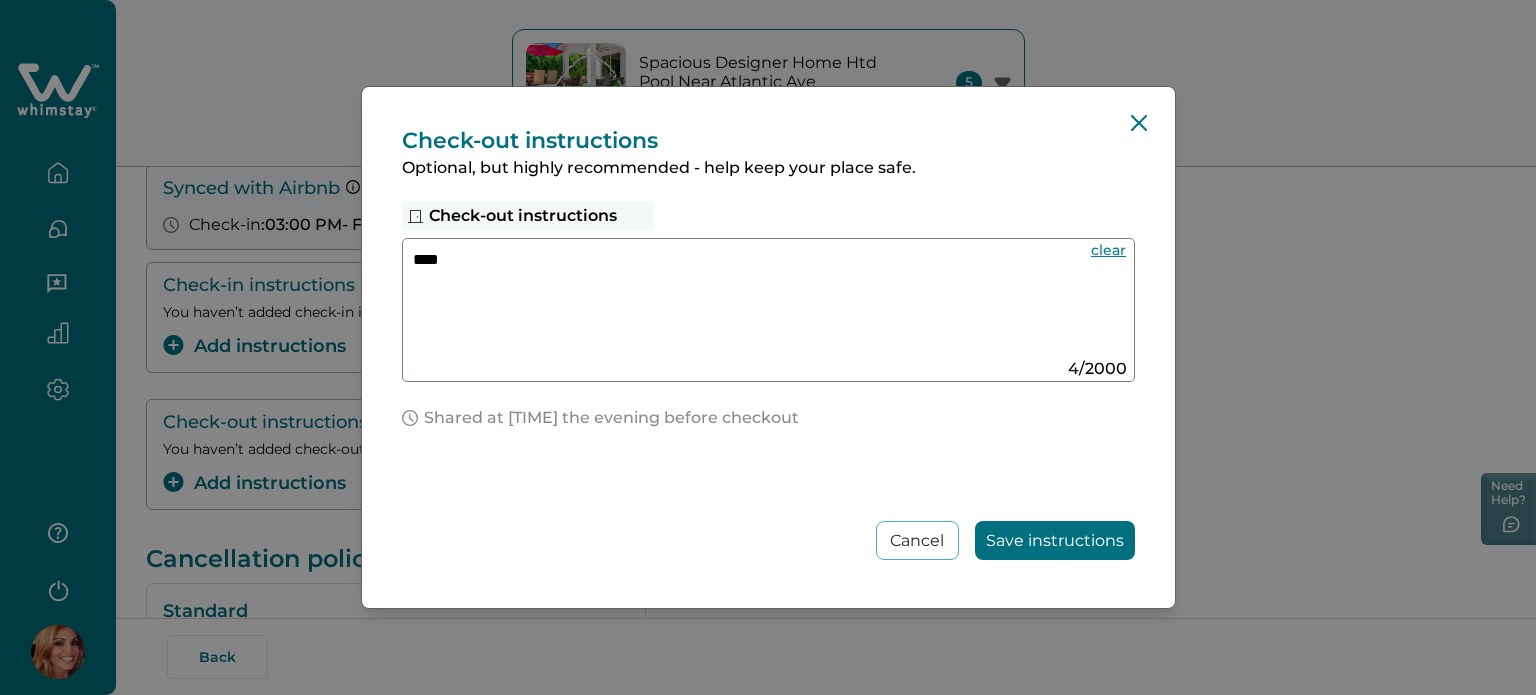 type on "****" 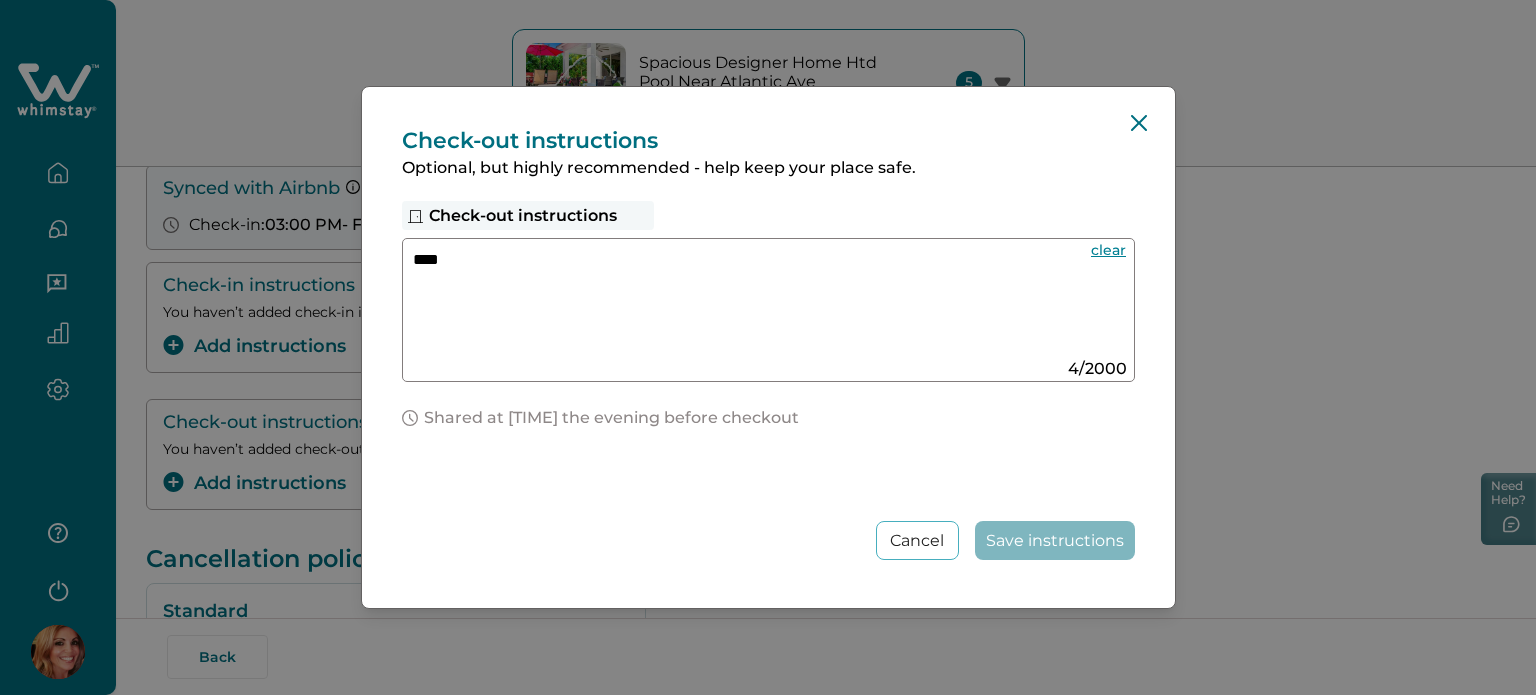 click on "Check-out instructions Optional, but highly recommended - help keep your place safe. Check-out instructions   ****   clear 4 / 2000   Shared at 5 PM the evening before checkout Cancel Save instructions" at bounding box center (768, 347) 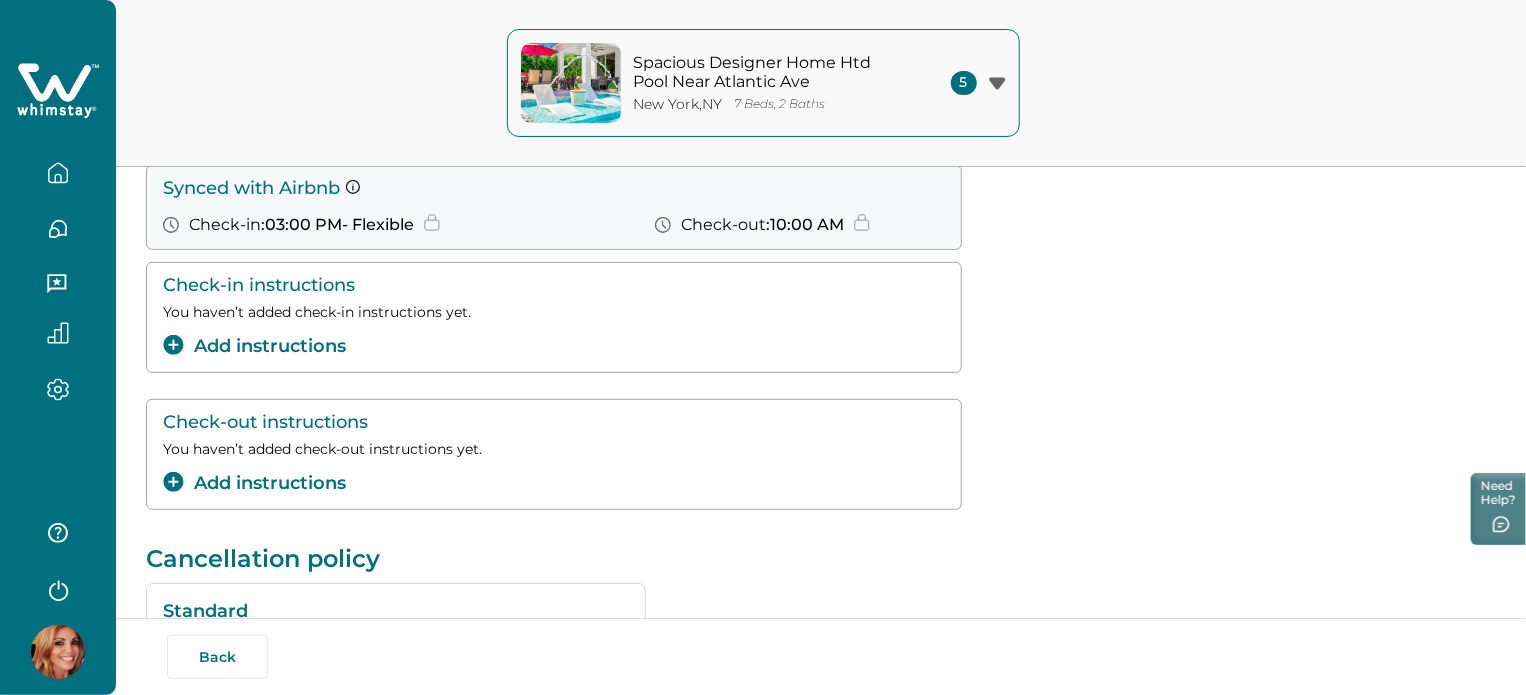 click on "Add instructions" at bounding box center [254, 346] 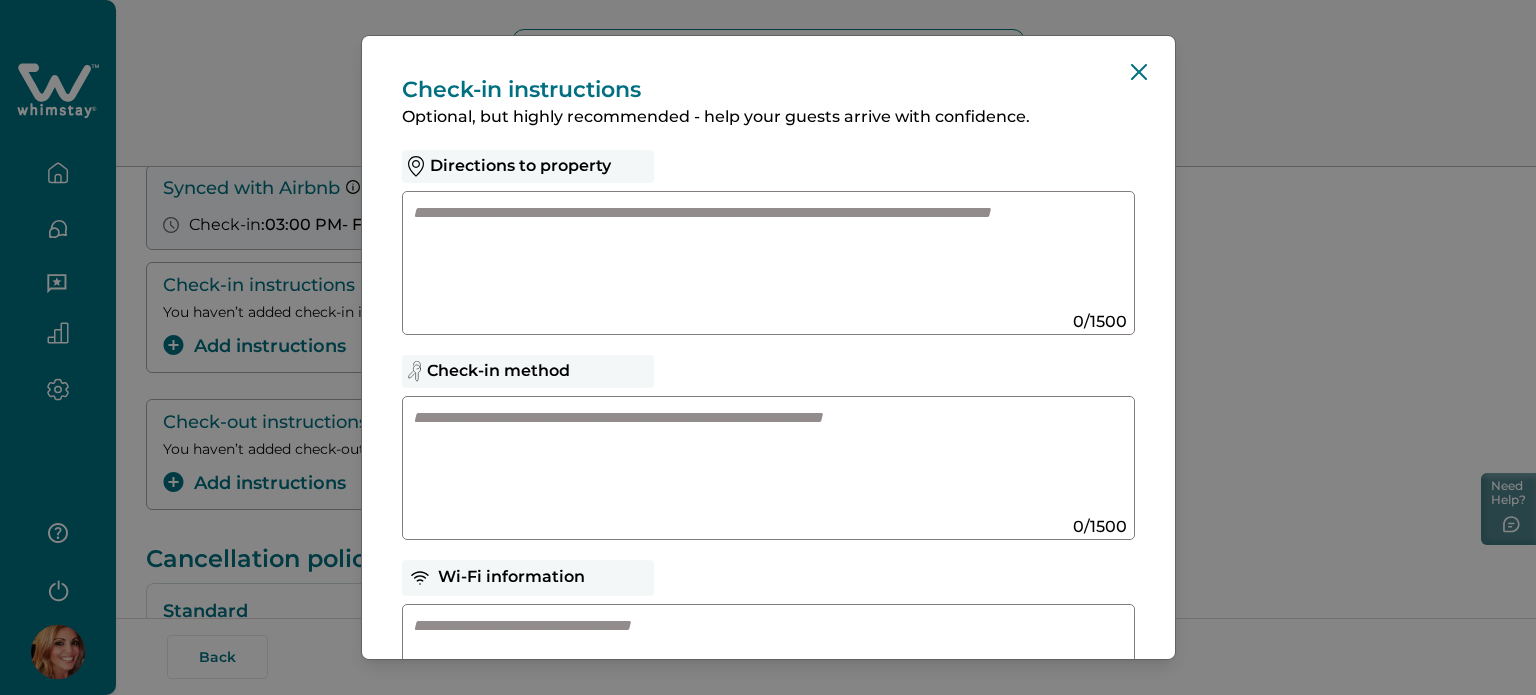 click at bounding box center (749, 255) 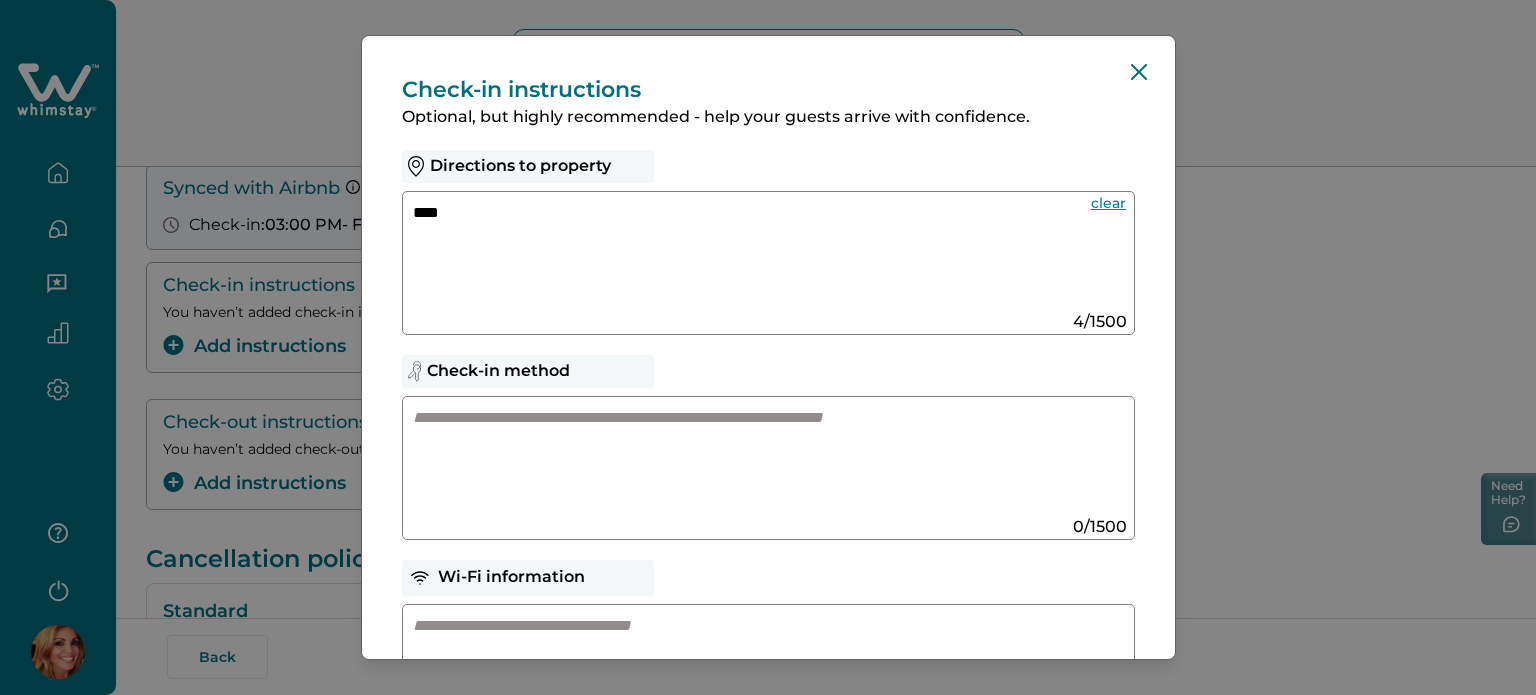 type on "****" 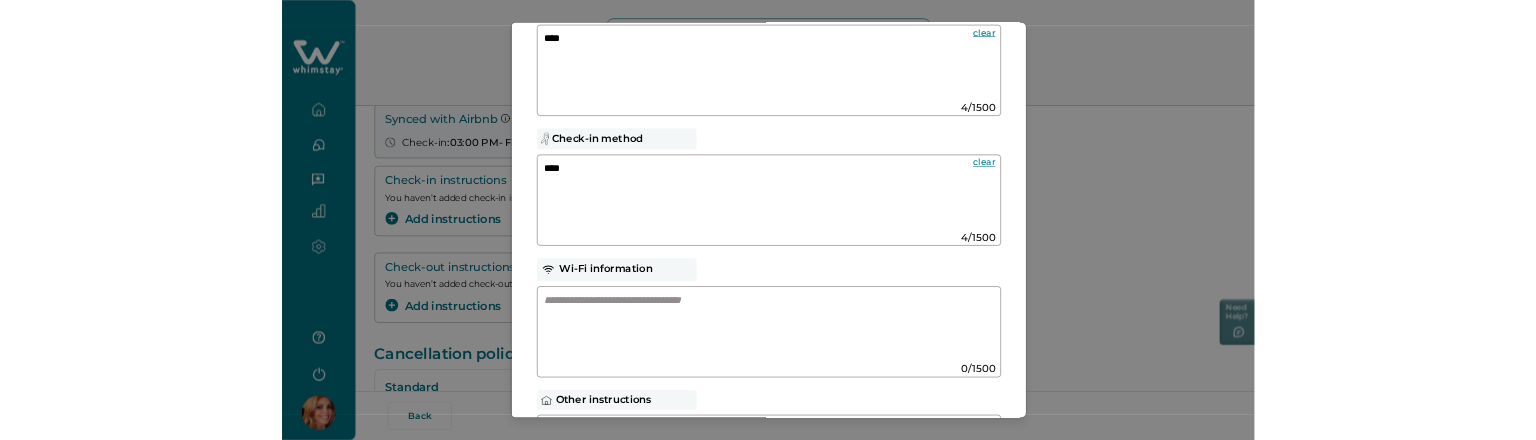 scroll, scrollTop: 516, scrollLeft: 0, axis: vertical 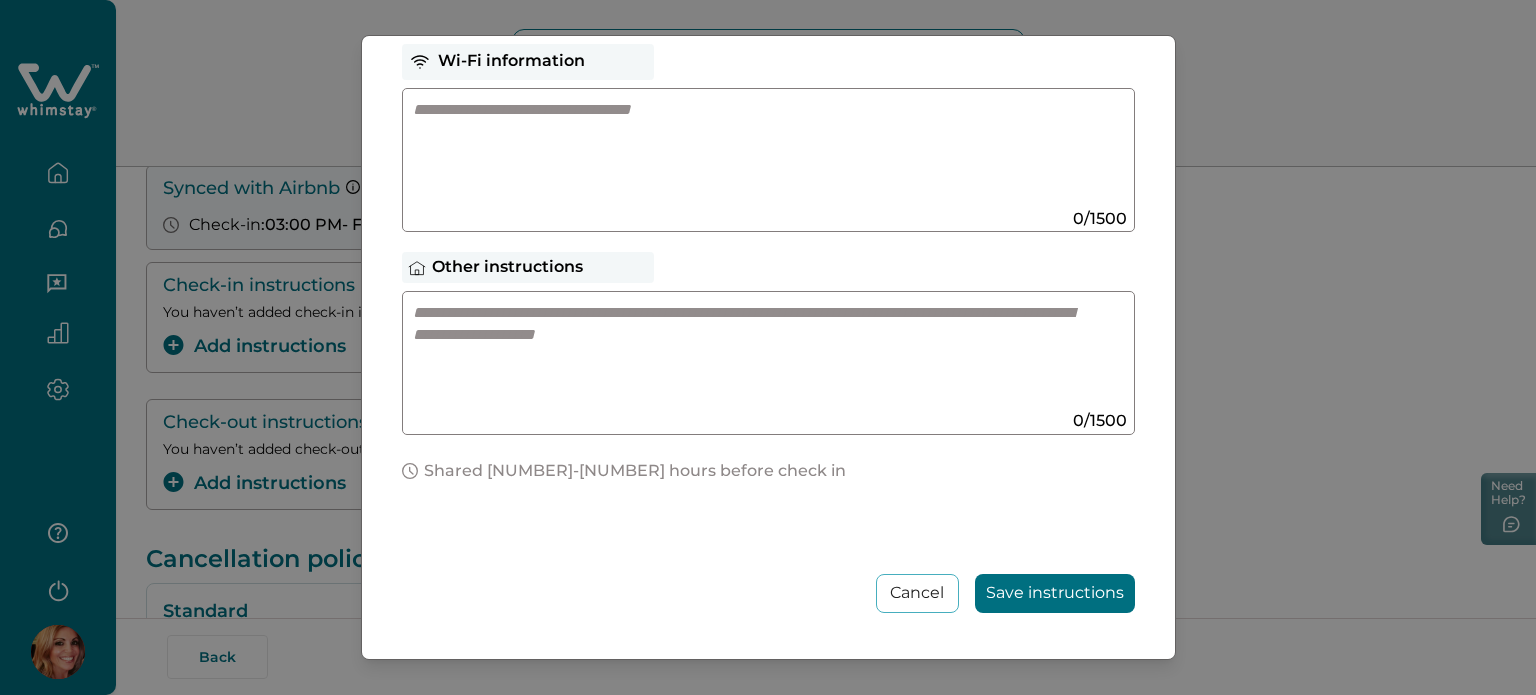 type on "****" 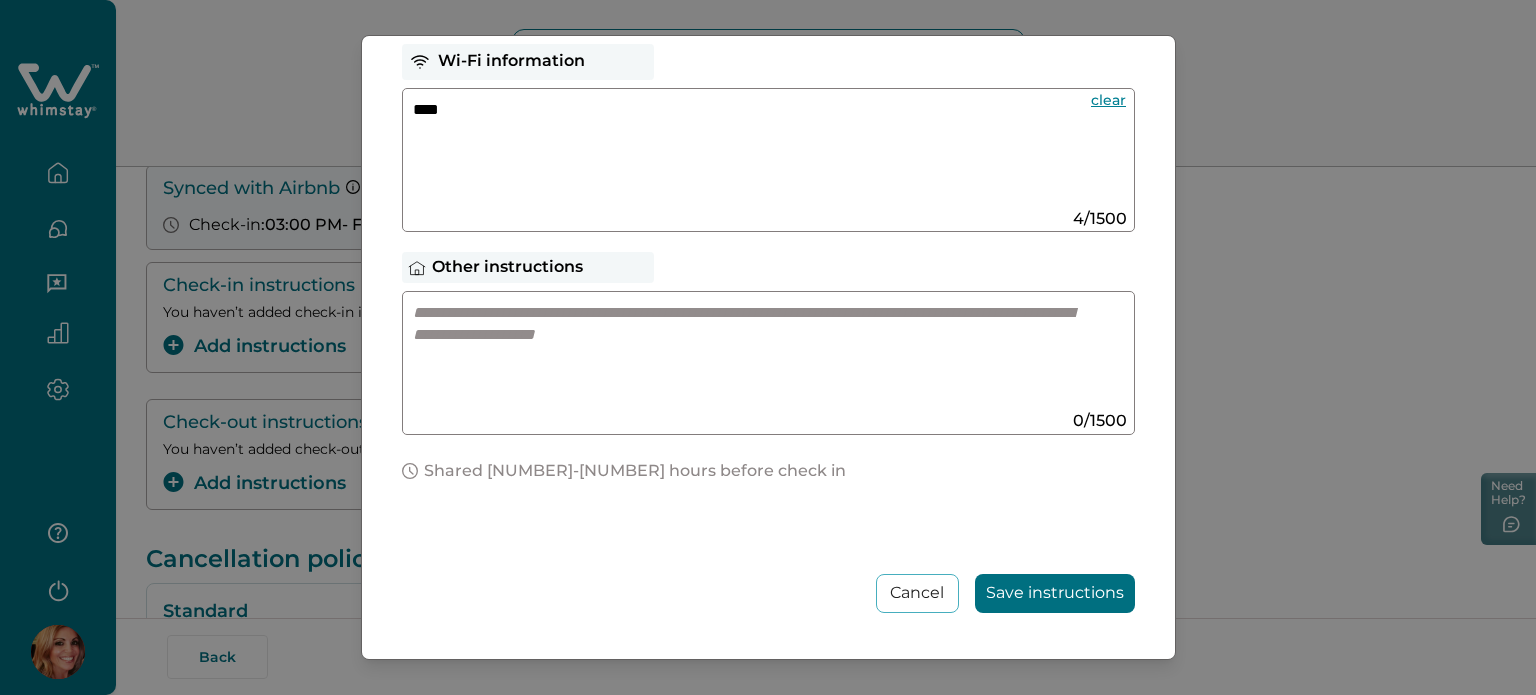 type on "****" 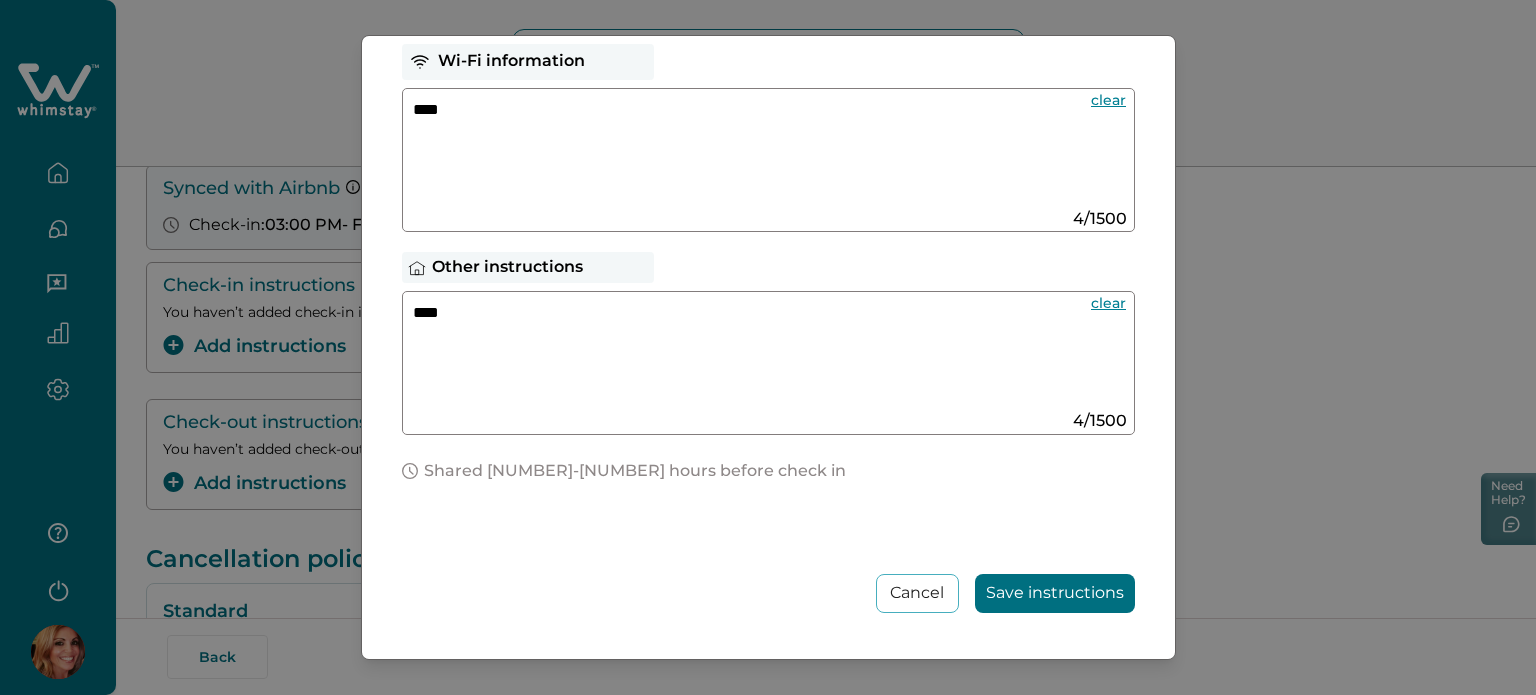type on "****" 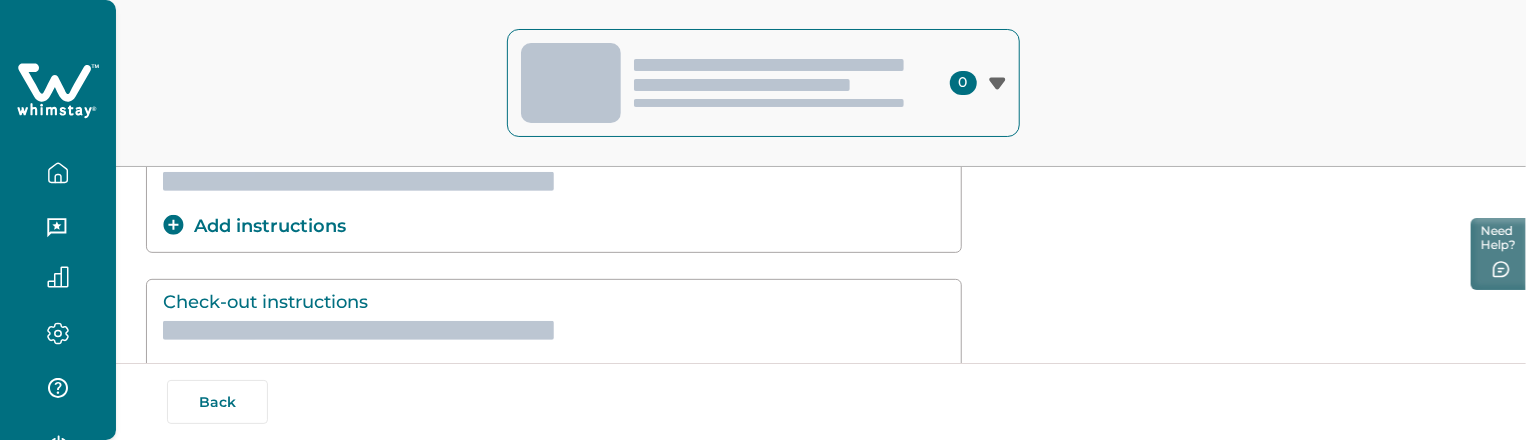 scroll, scrollTop: 300, scrollLeft: 0, axis: vertical 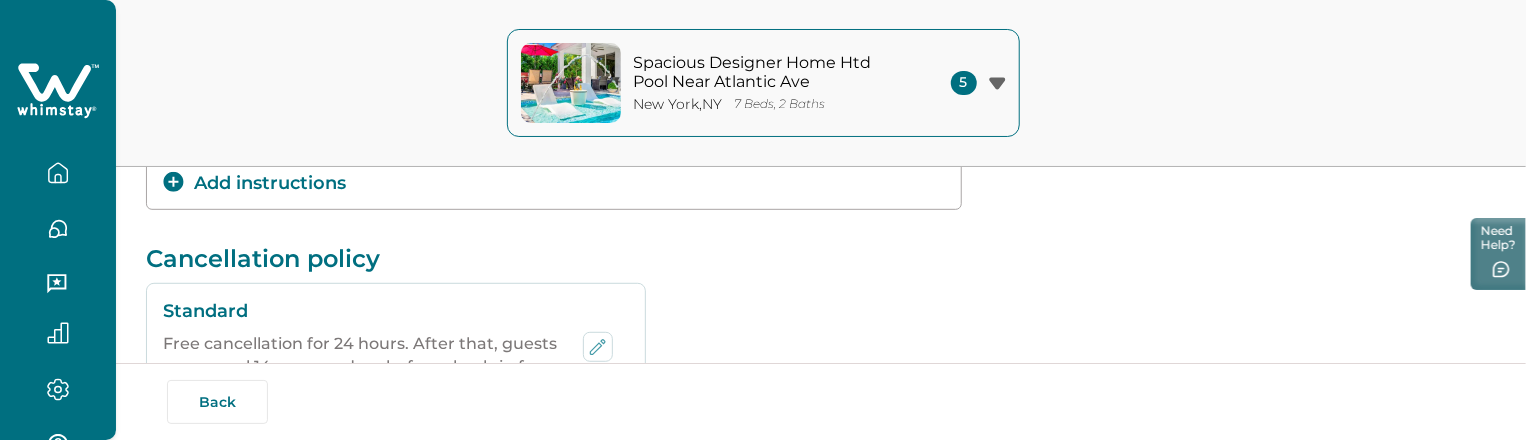 click on "Add instructions" at bounding box center [254, 183] 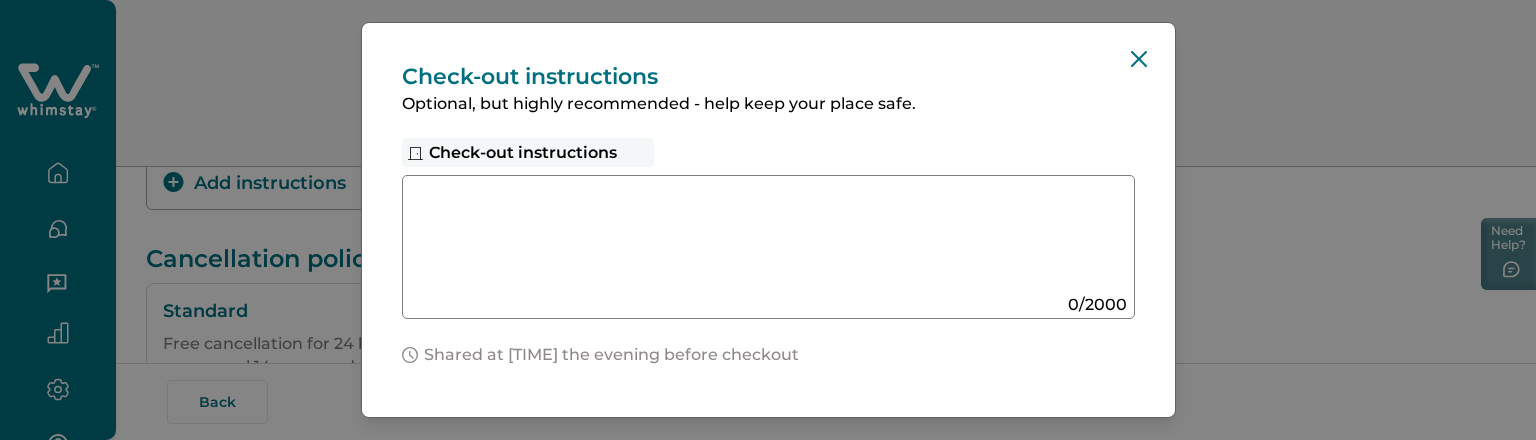 click at bounding box center [749, 239] 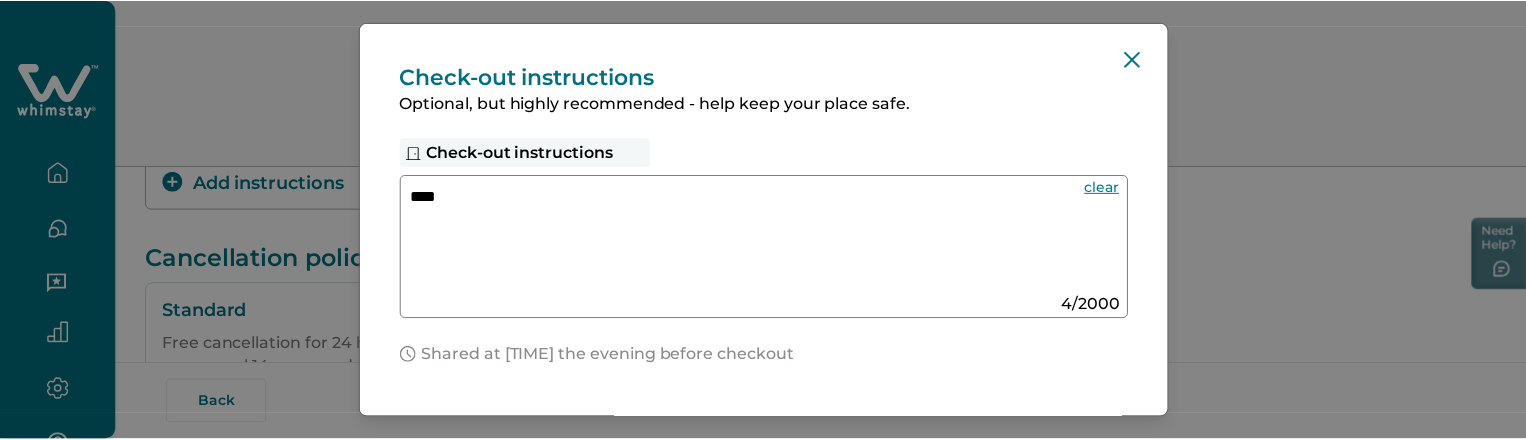 scroll, scrollTop: 126, scrollLeft: 0, axis: vertical 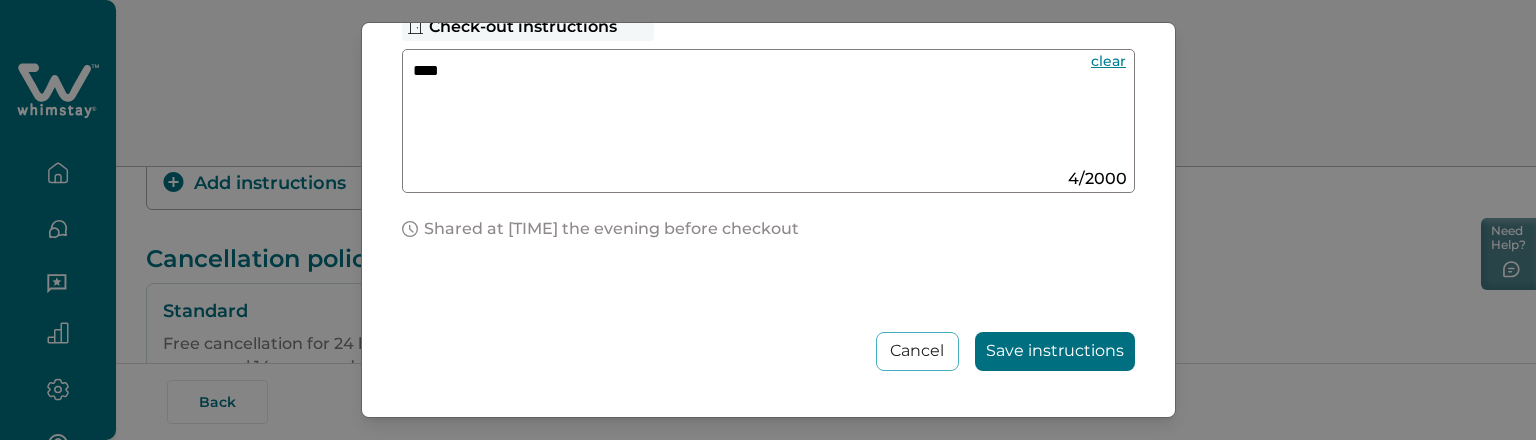 type on "****" 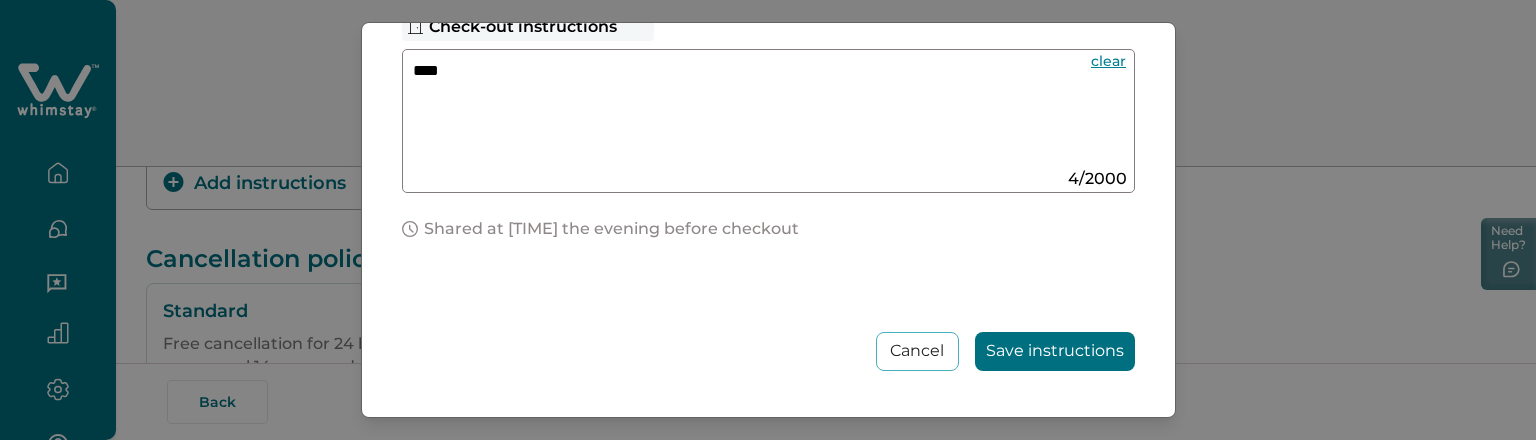 click on "Save instructions" at bounding box center [1055, 351] 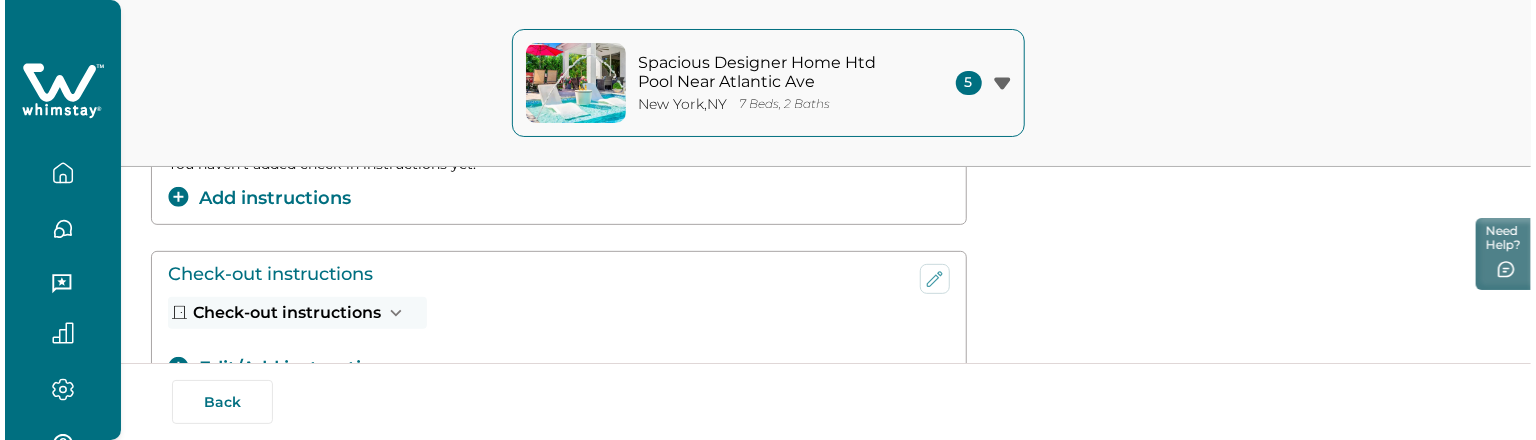 scroll, scrollTop: 400, scrollLeft: 0, axis: vertical 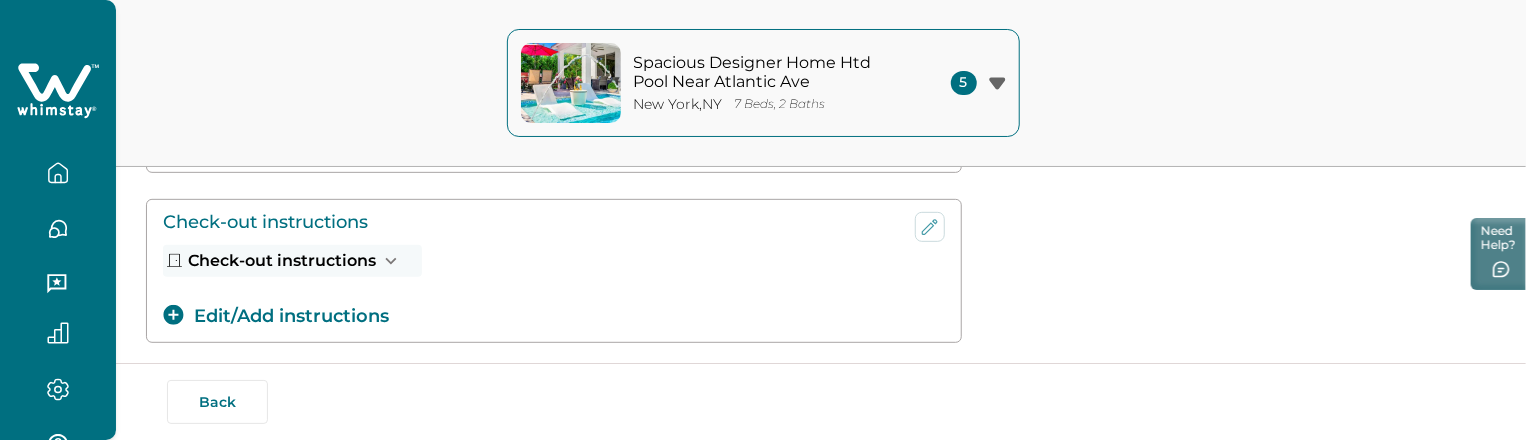 click on "Edit/Add instructions" at bounding box center [276, 316] 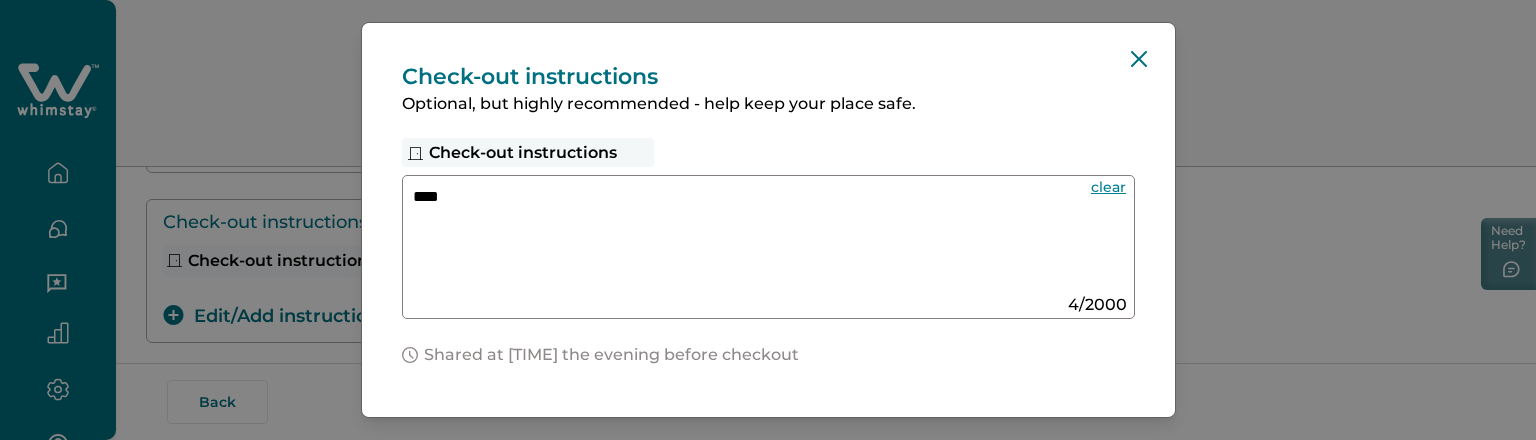 click on "Check-out instructions Optional, but highly recommended - help keep your place safe. Check-out instructions   ****   clear 4 / 2000   Shared at 5 PM the evening before checkout Cancel Save instructions" at bounding box center (768, 220) 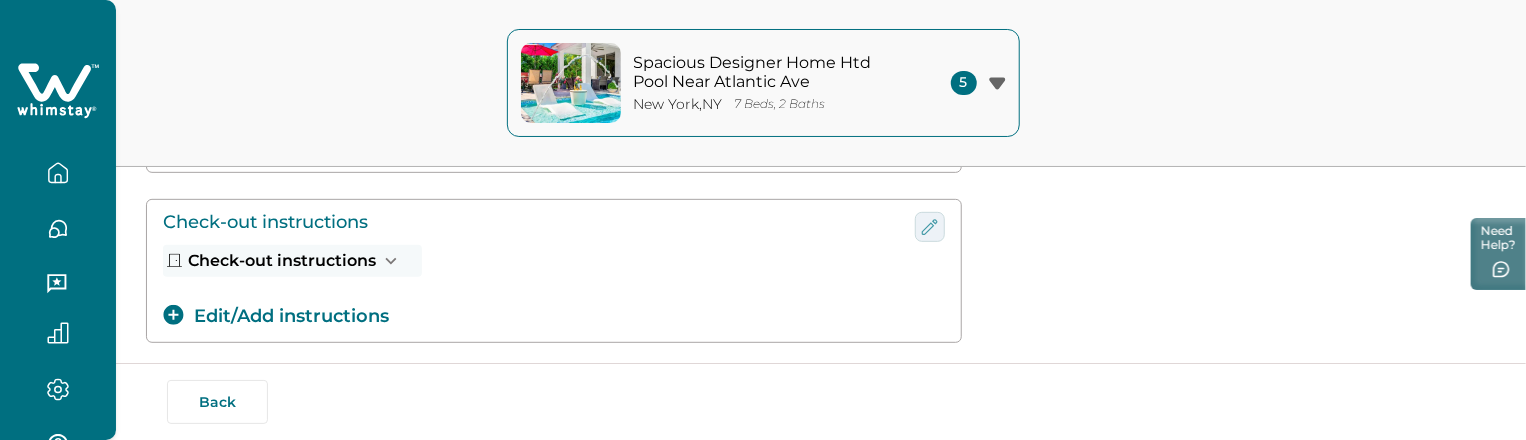click 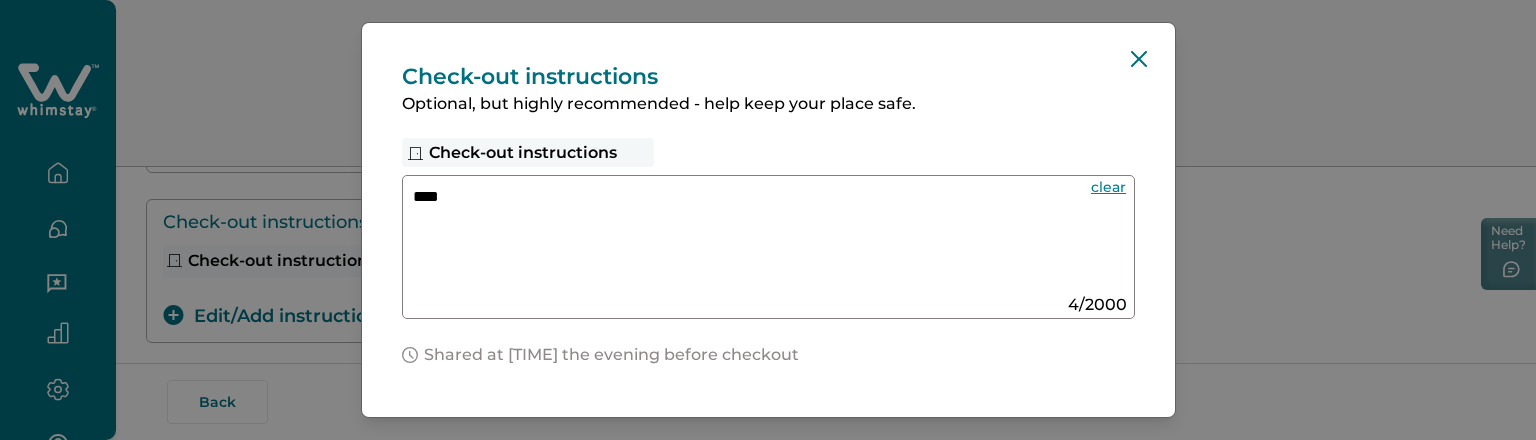 click on "clear" at bounding box center [1109, 187] 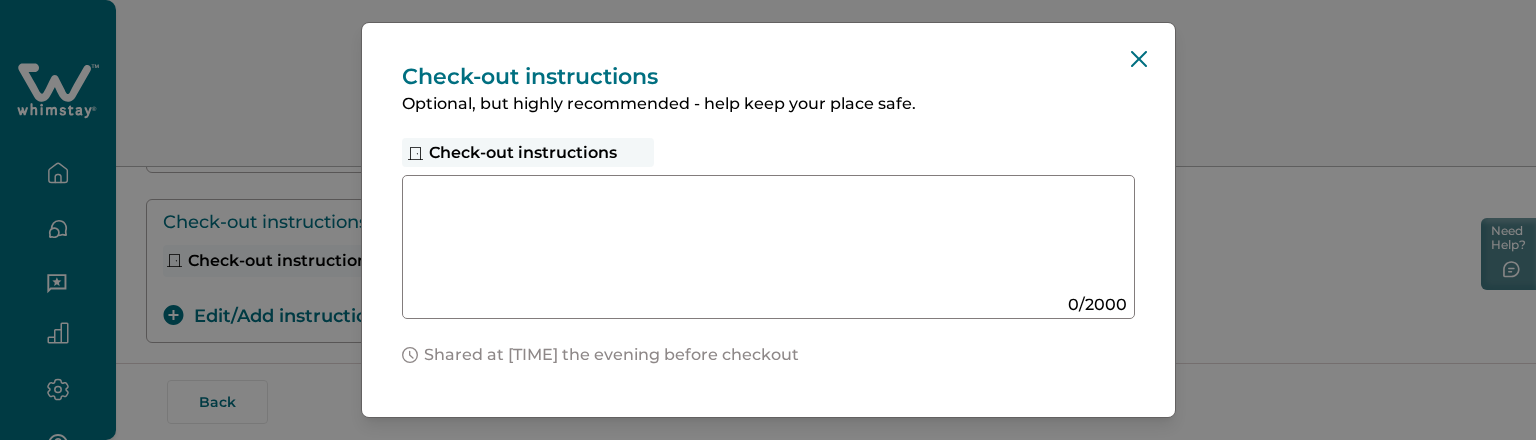click on "Check-out instructions Optional, but highly recommended - help keep your place safe. Check-out instructions     0 / 2000   Shared at 5 PM the evening before checkout Cancel Save instructions" at bounding box center [768, 220] 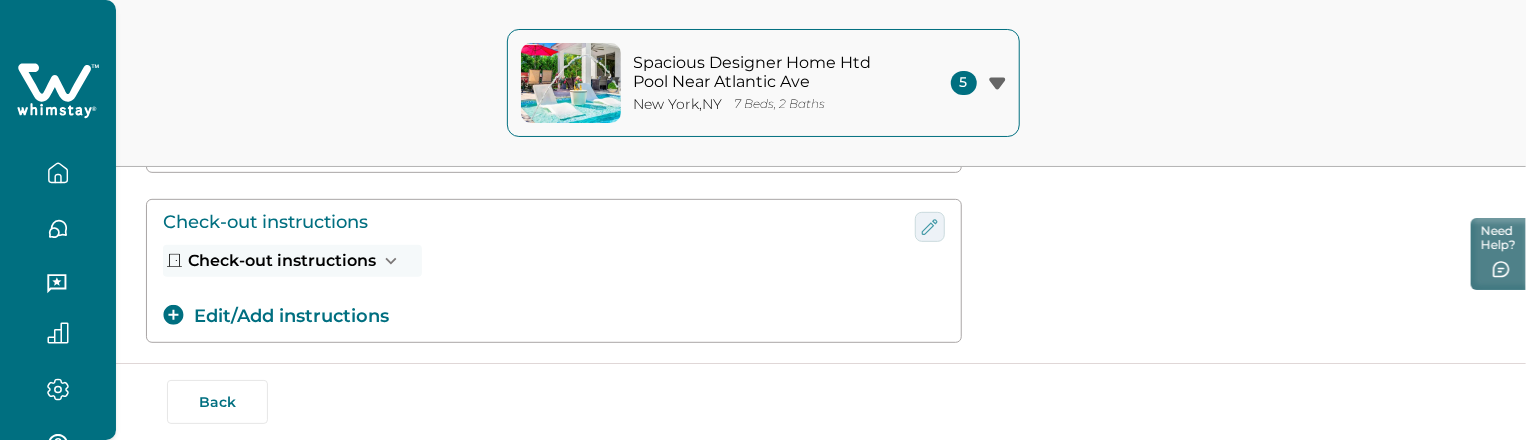 click 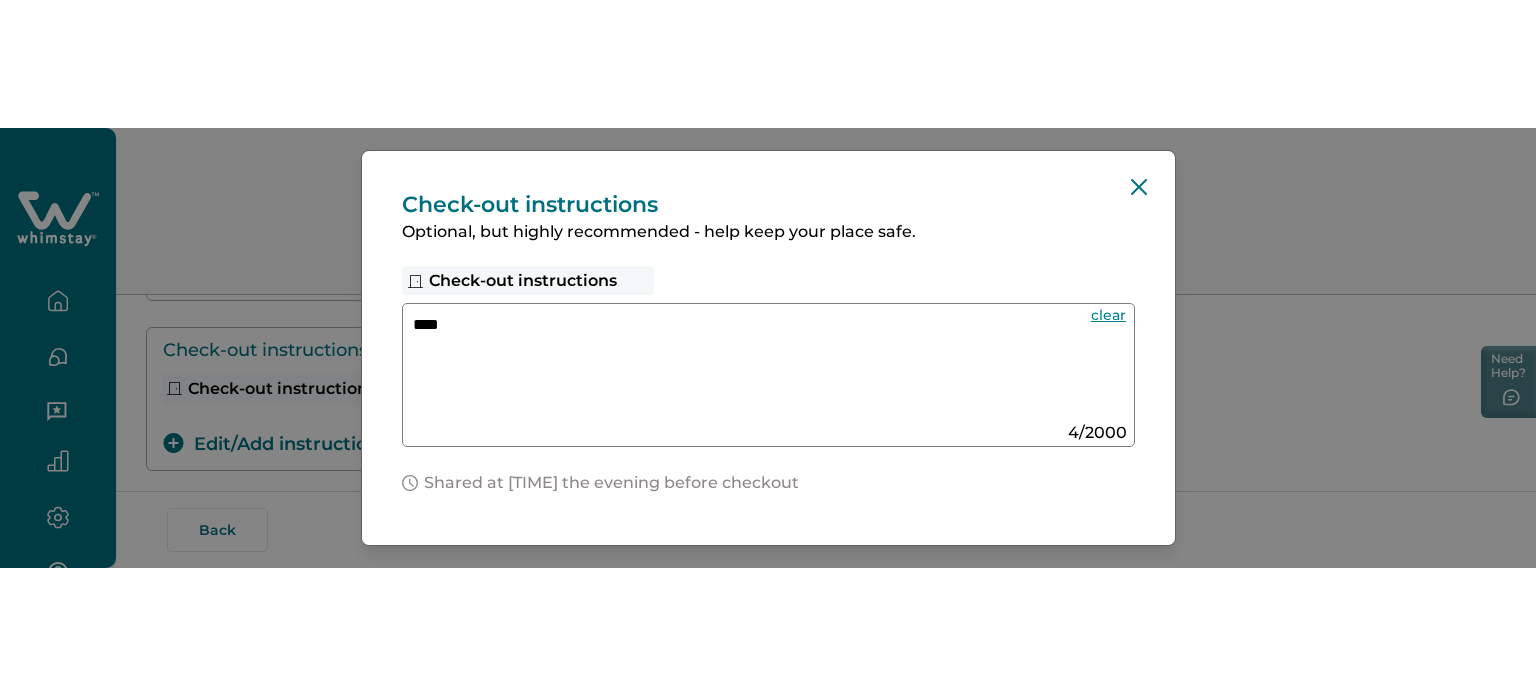 scroll, scrollTop: 126, scrollLeft: 0, axis: vertical 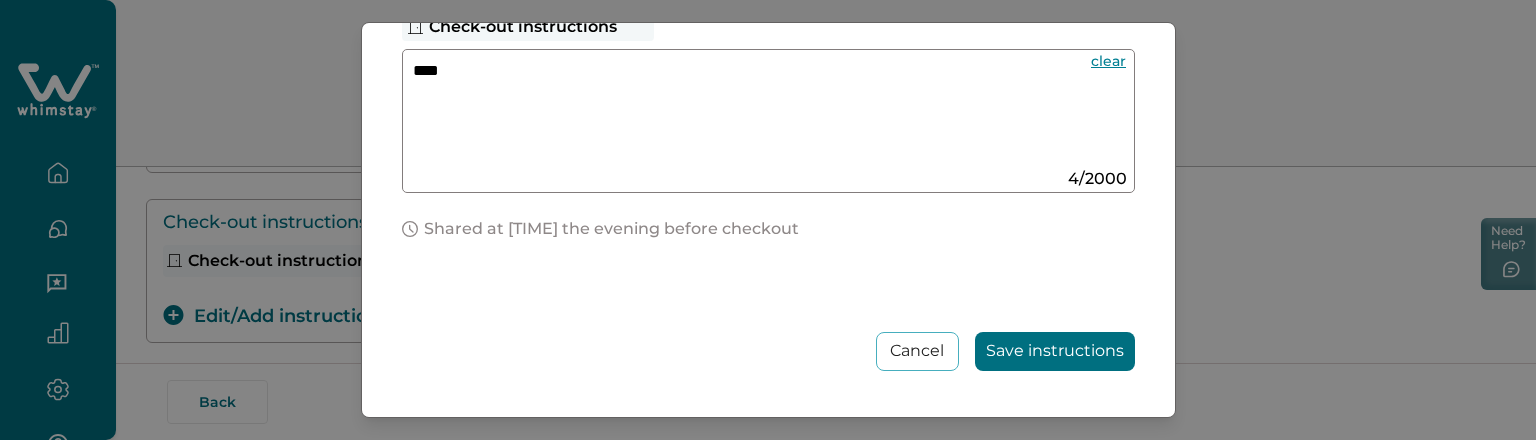 type 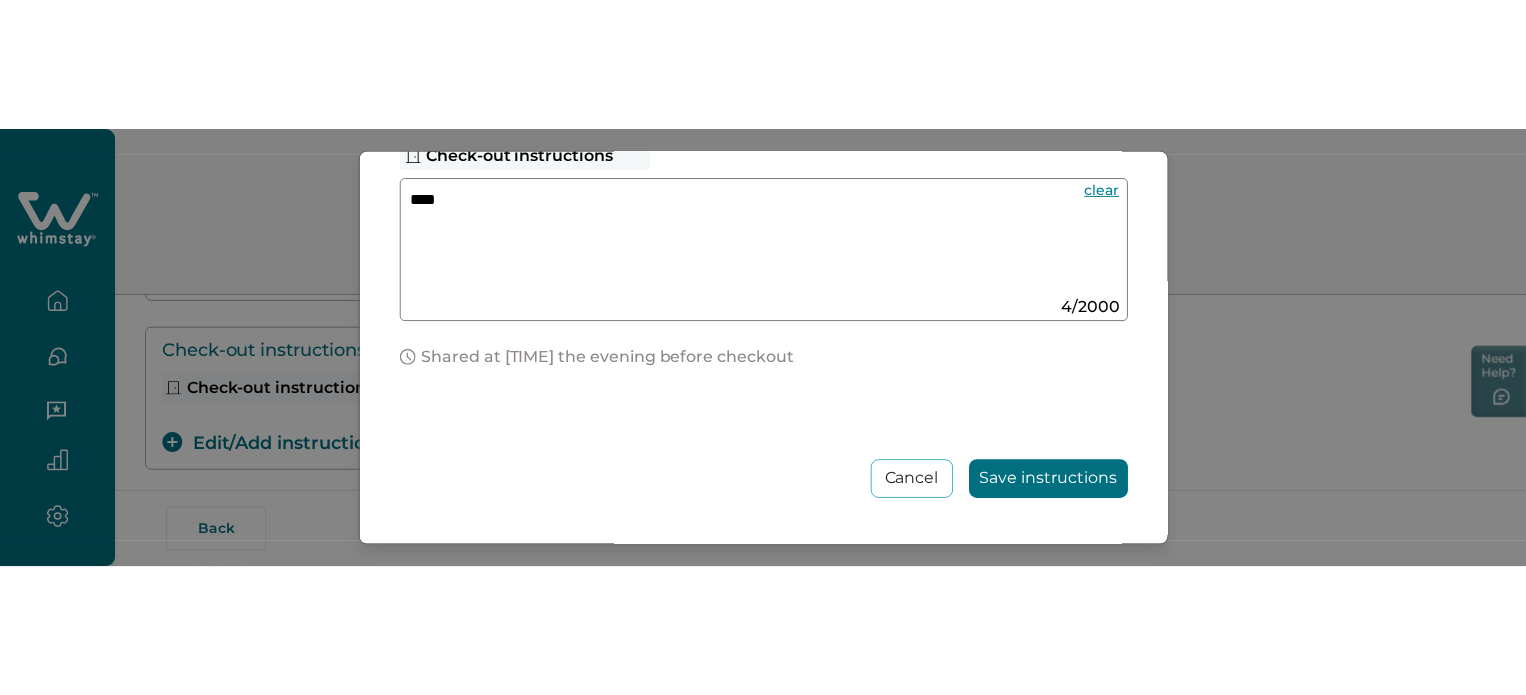 scroll, scrollTop: 0, scrollLeft: 0, axis: both 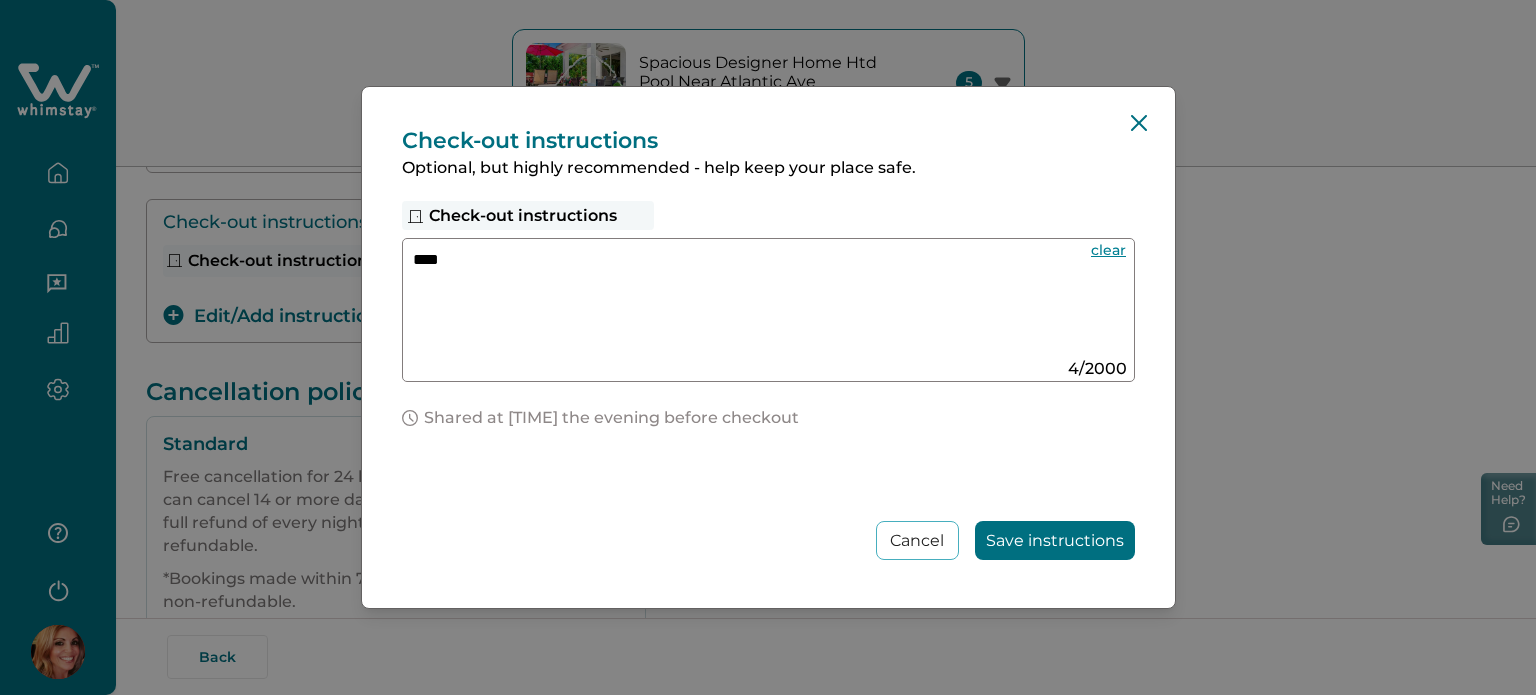 type 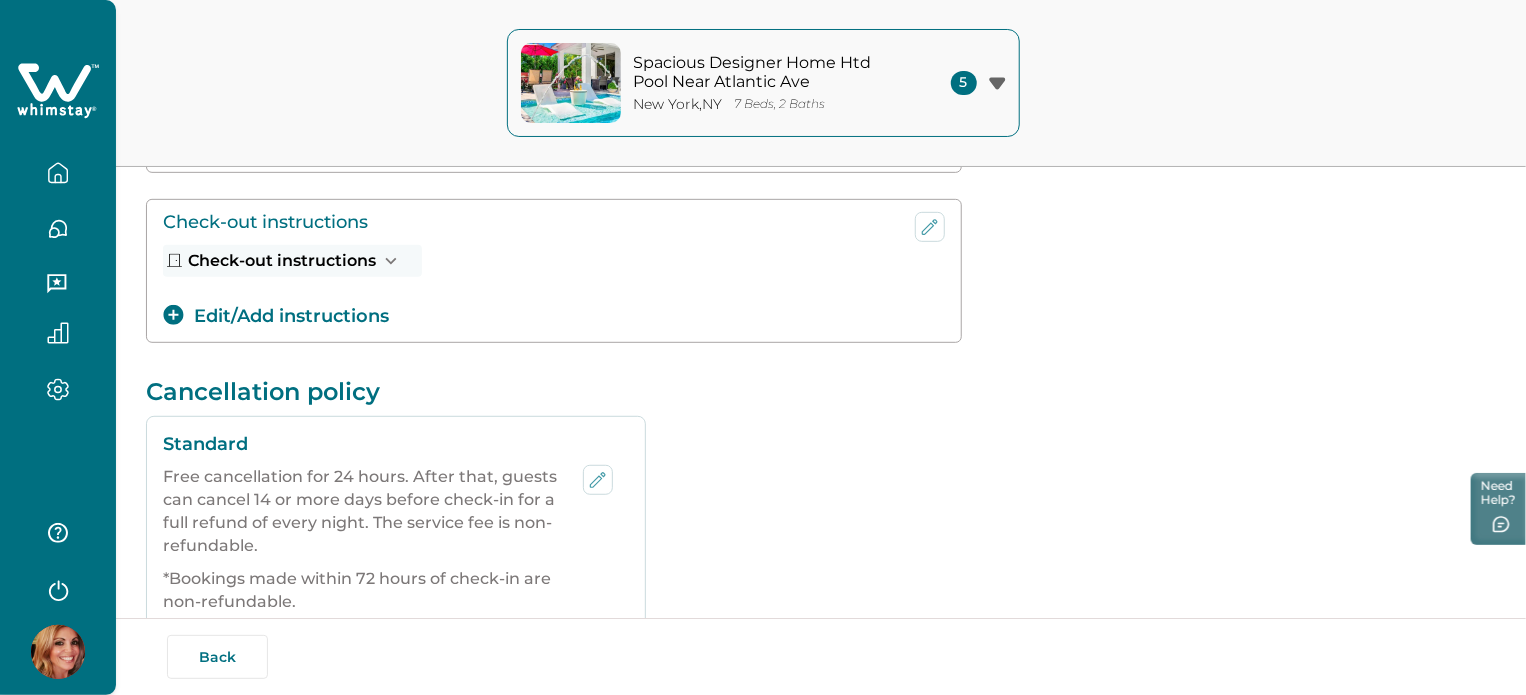 click on "Check-out instructions   Check-out instructions   test Edit/Add instructions" at bounding box center [821, 271] 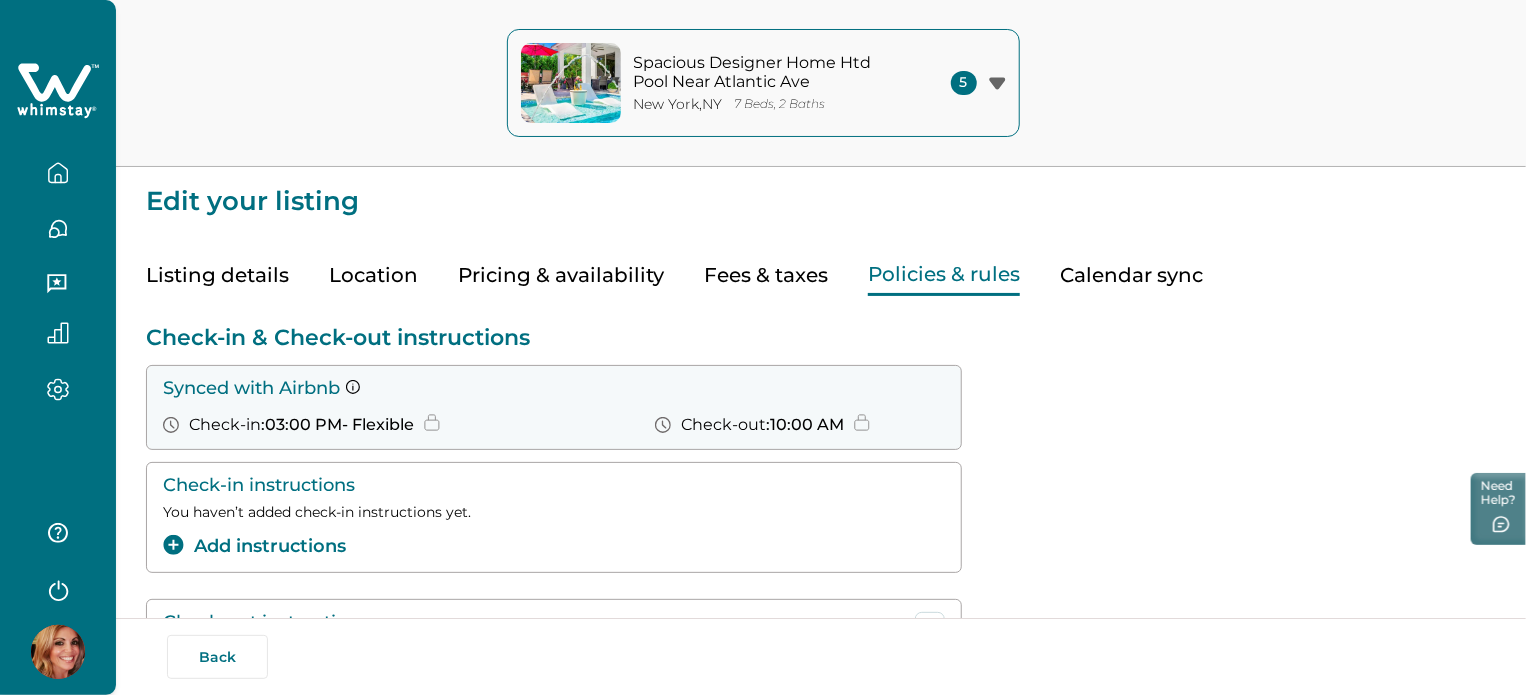 click on "Fees & taxes" at bounding box center [766, 275] 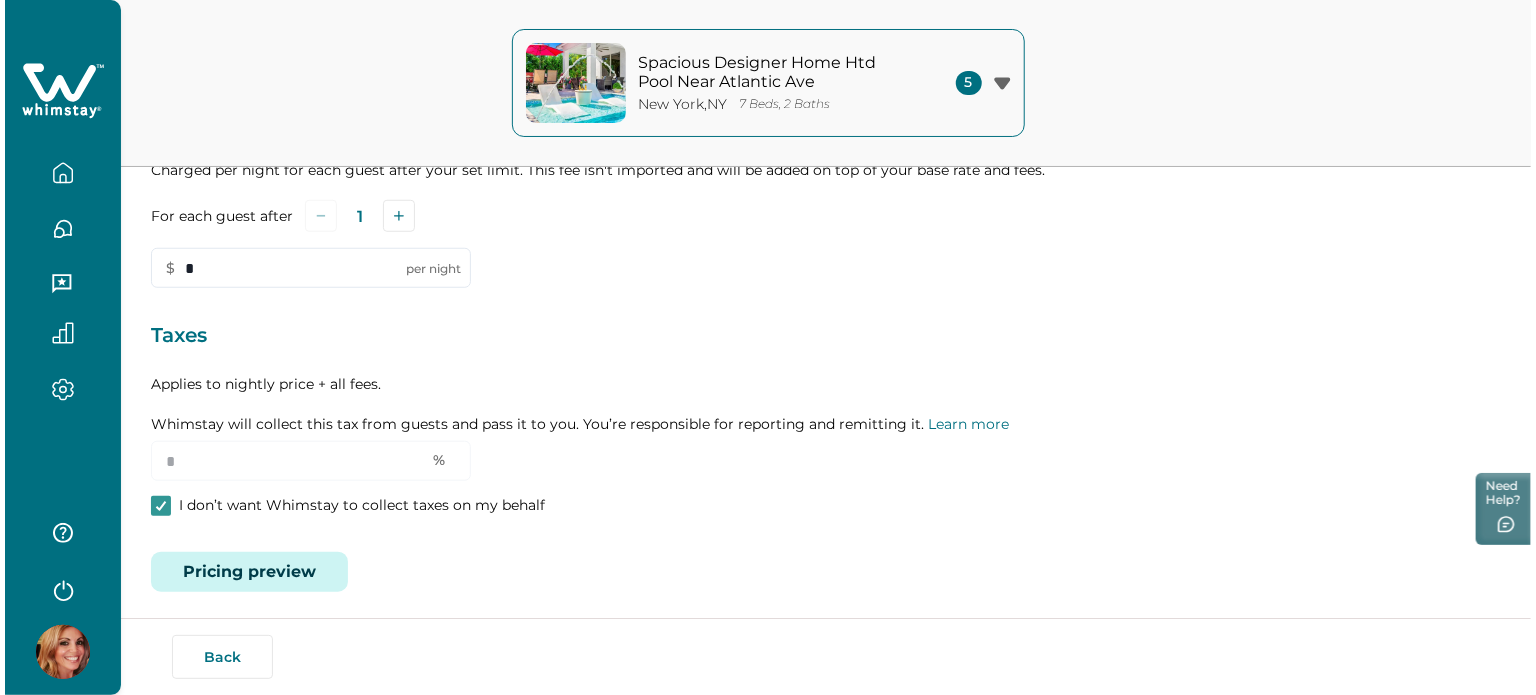 scroll, scrollTop: 662, scrollLeft: 0, axis: vertical 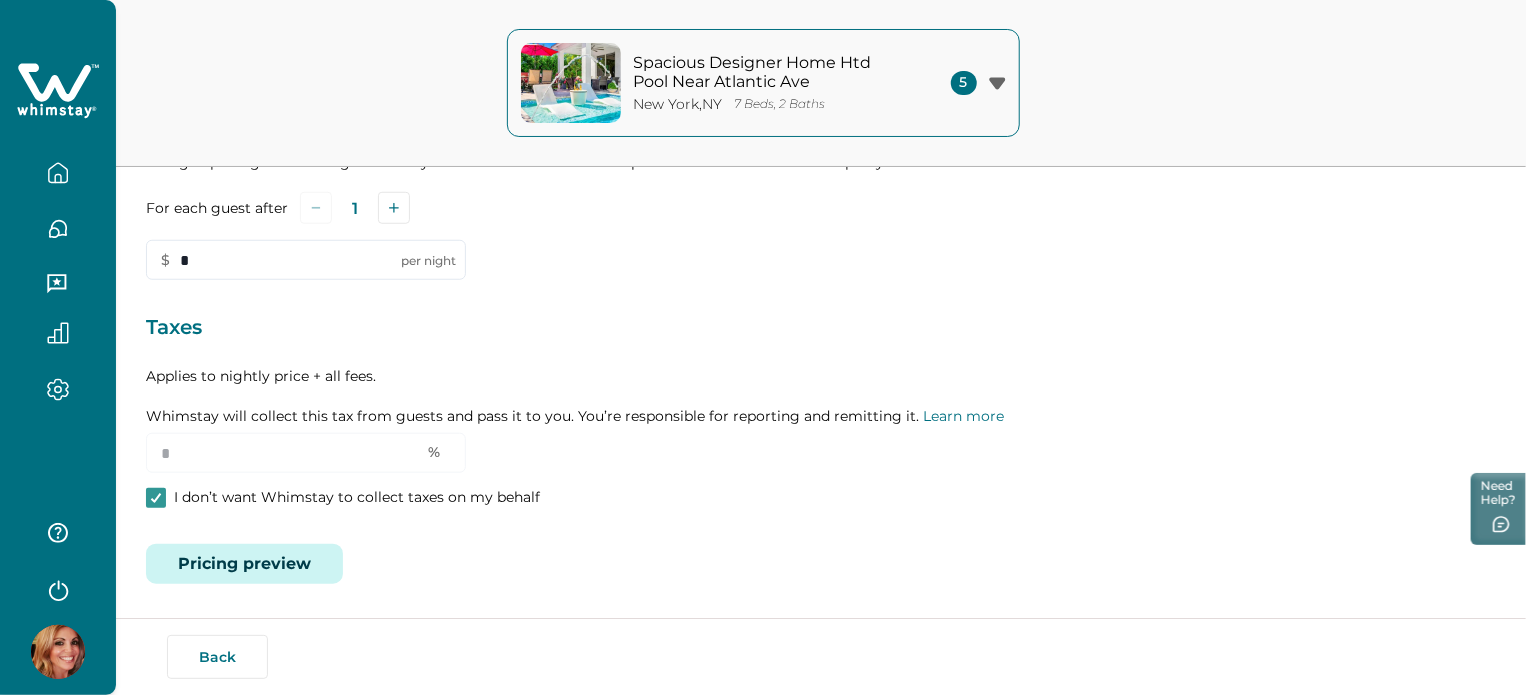 click on "Pricing preview" at bounding box center [244, 564] 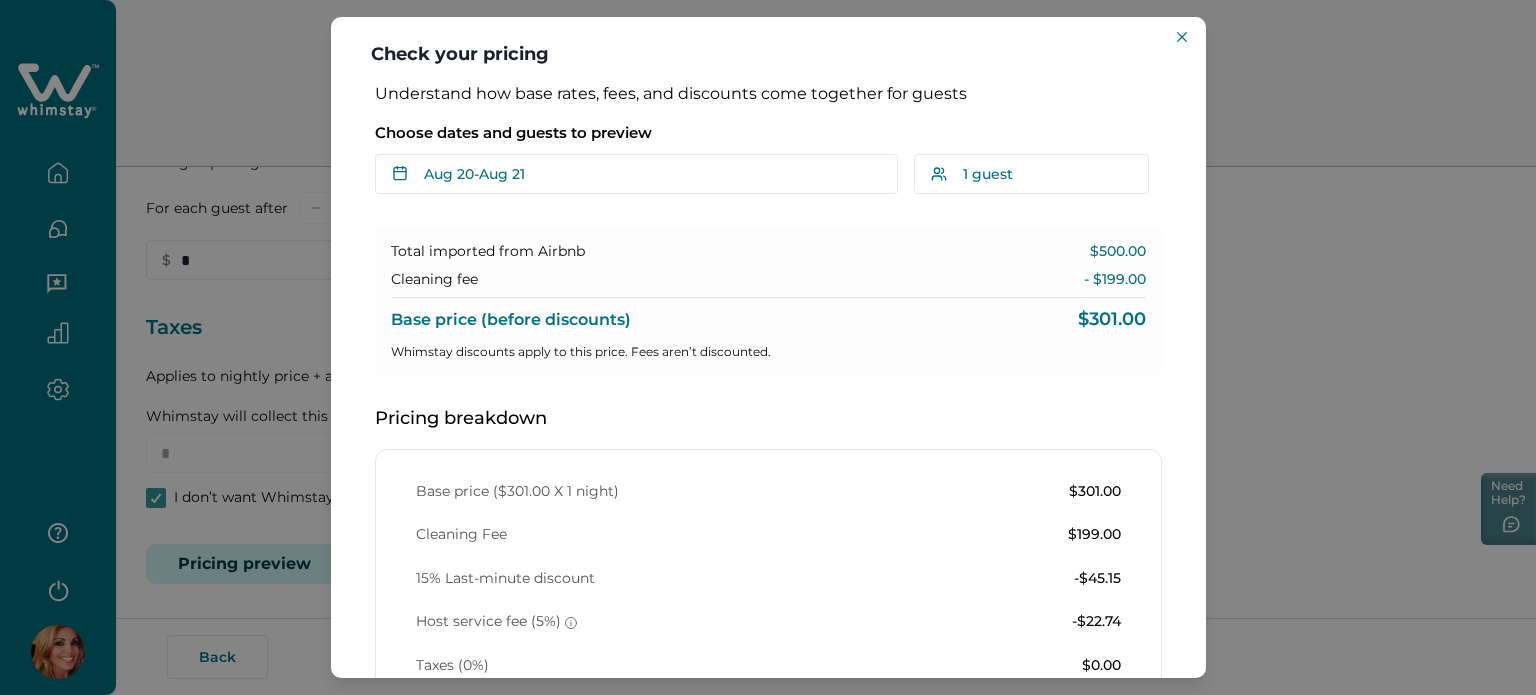 type 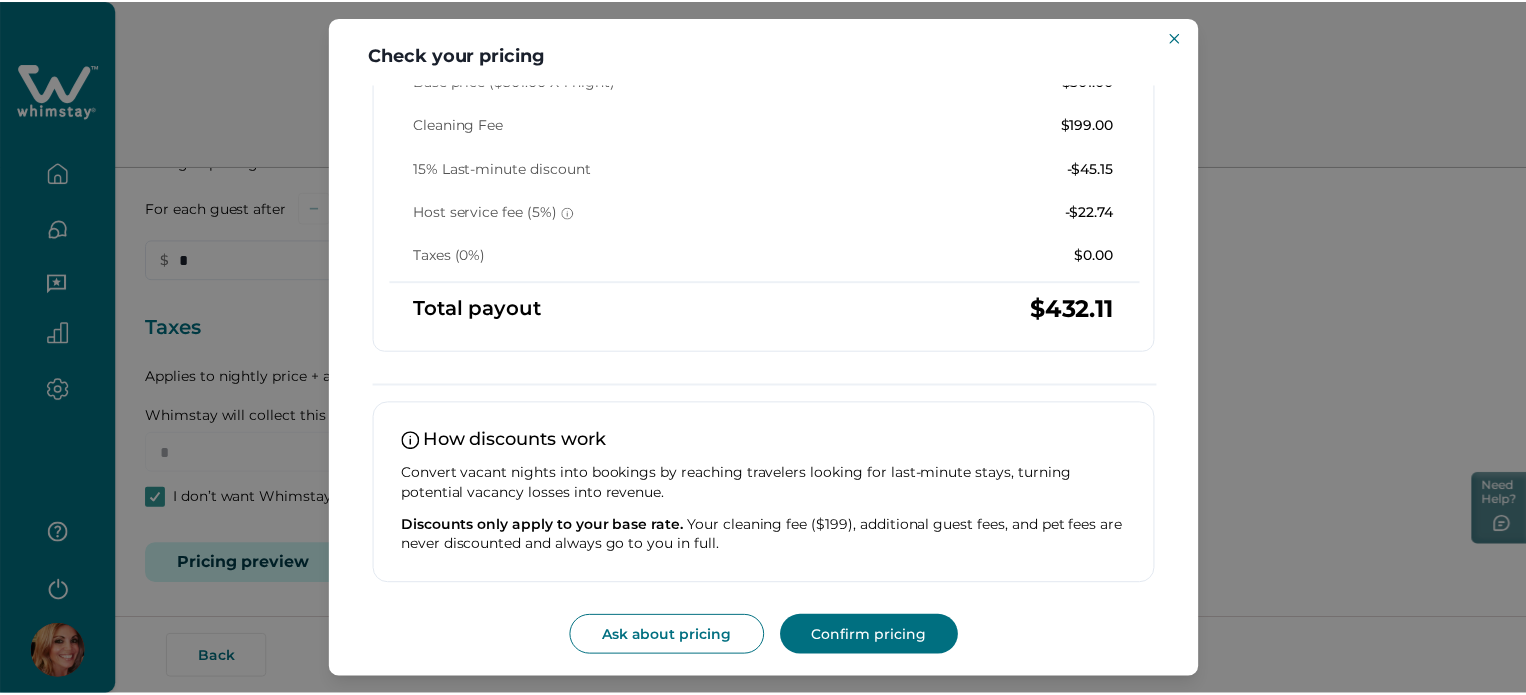 scroll, scrollTop: 0, scrollLeft: 0, axis: both 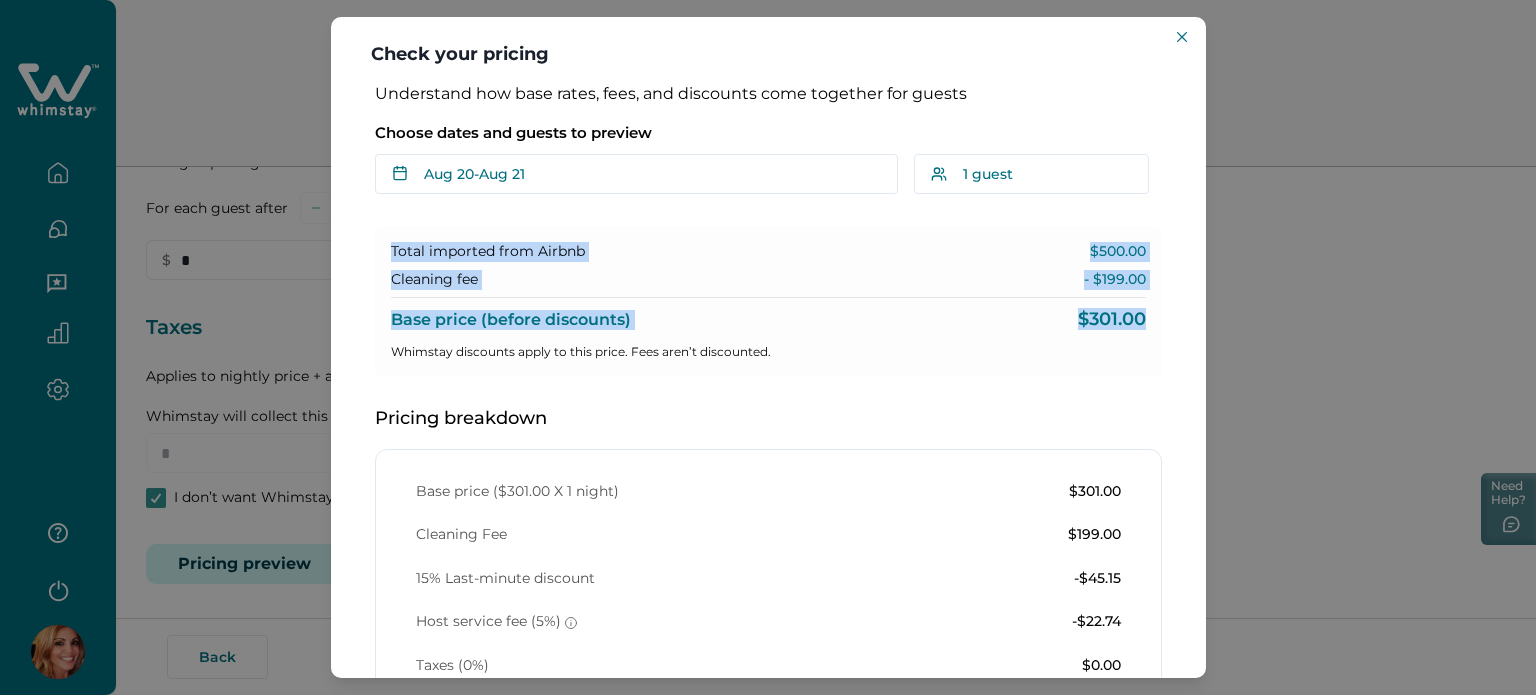 drag, startPoint x: 1140, startPoint y: 323, endPoint x: 378, endPoint y: 235, distance: 767.0645 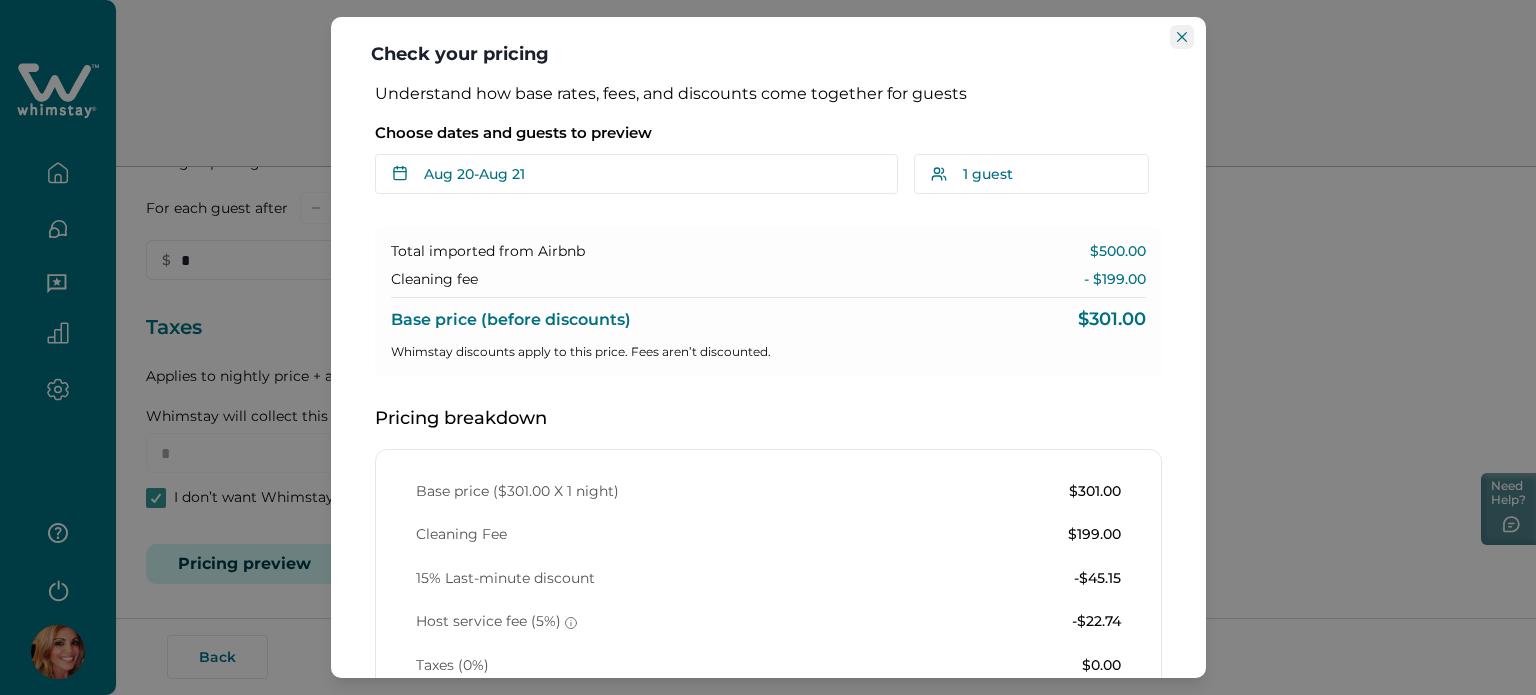 click at bounding box center (1182, 37) 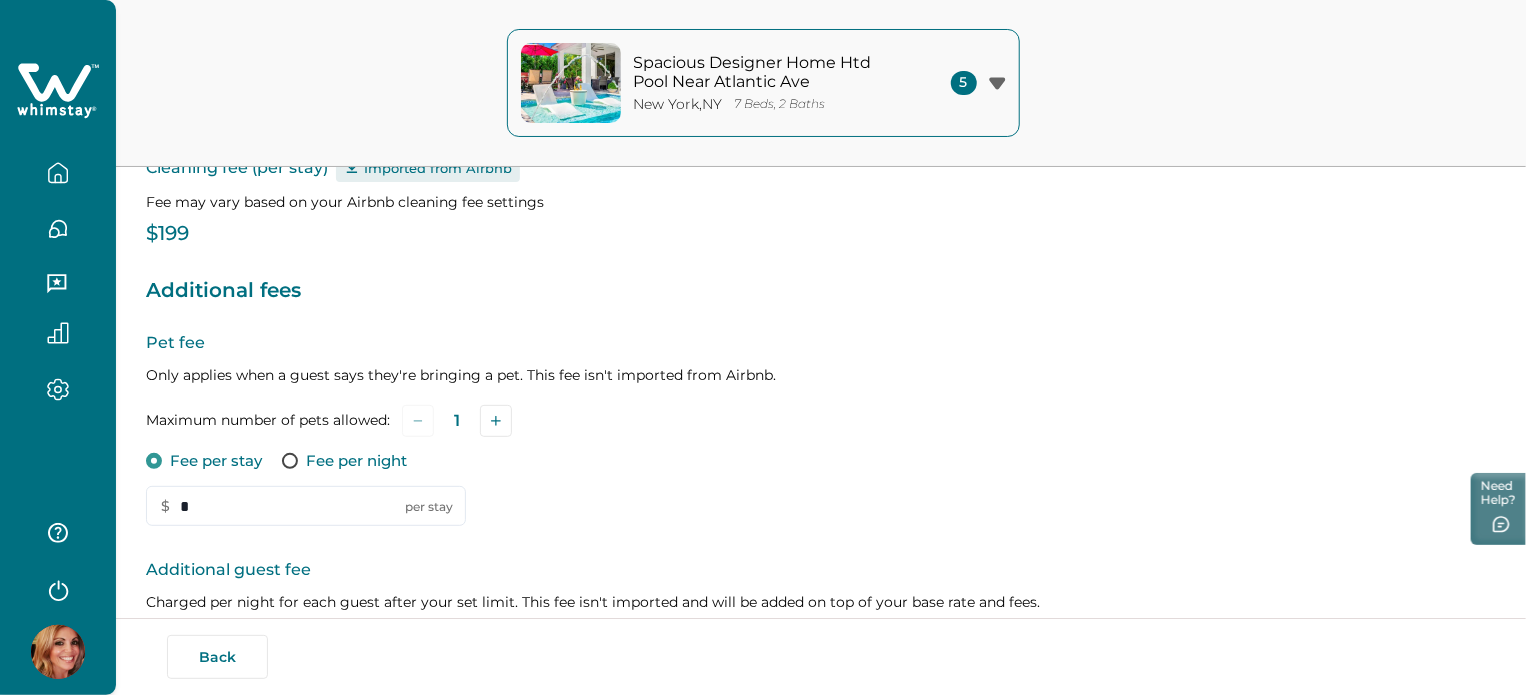 scroll, scrollTop: 0, scrollLeft: 0, axis: both 